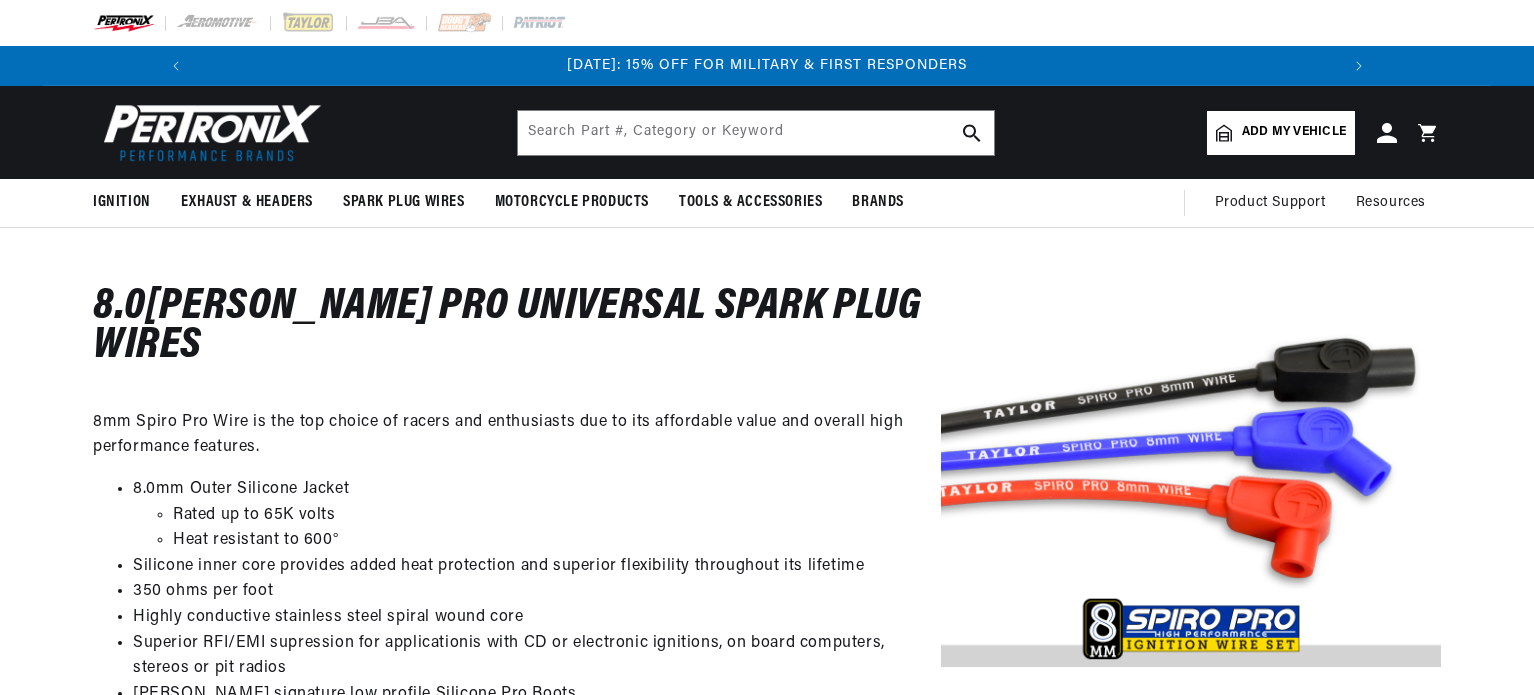 scroll, scrollTop: 0, scrollLeft: 0, axis: both 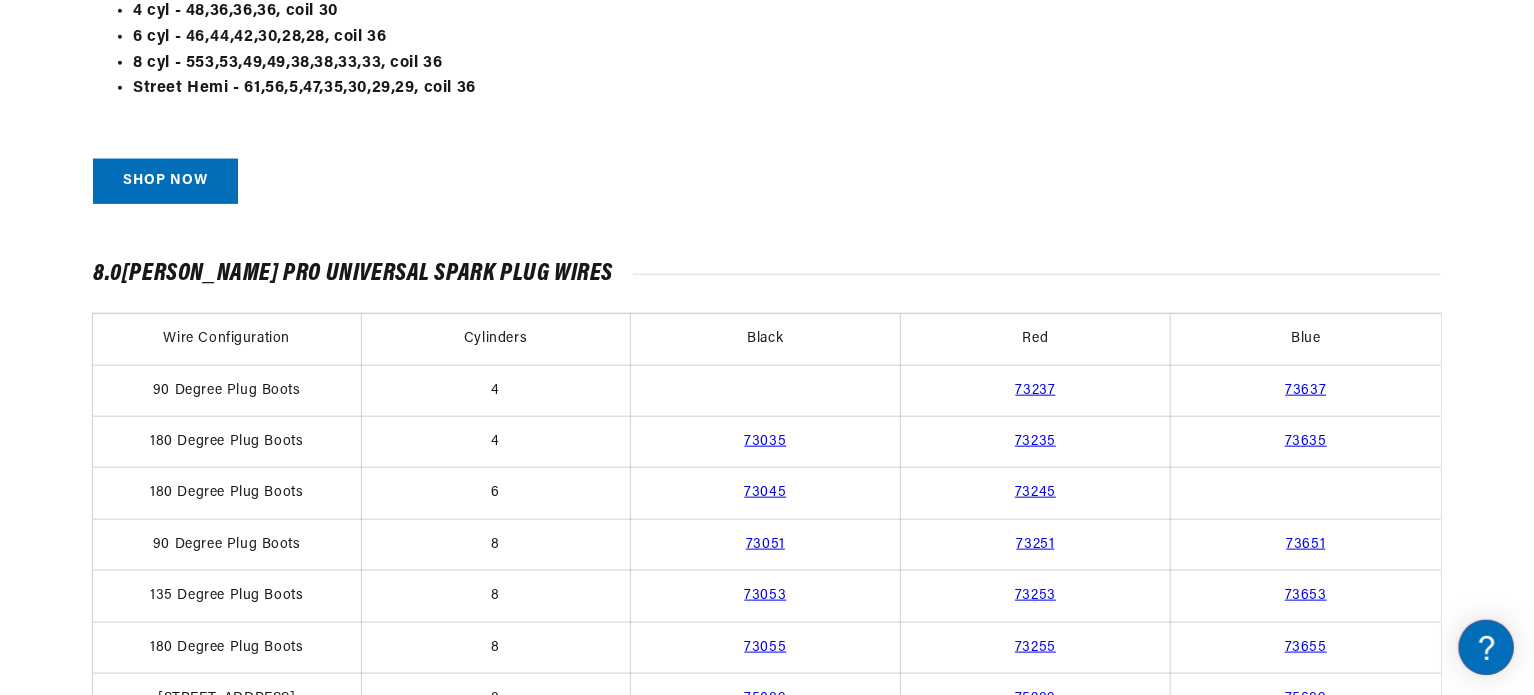 click on "73655" at bounding box center (1306, 647) 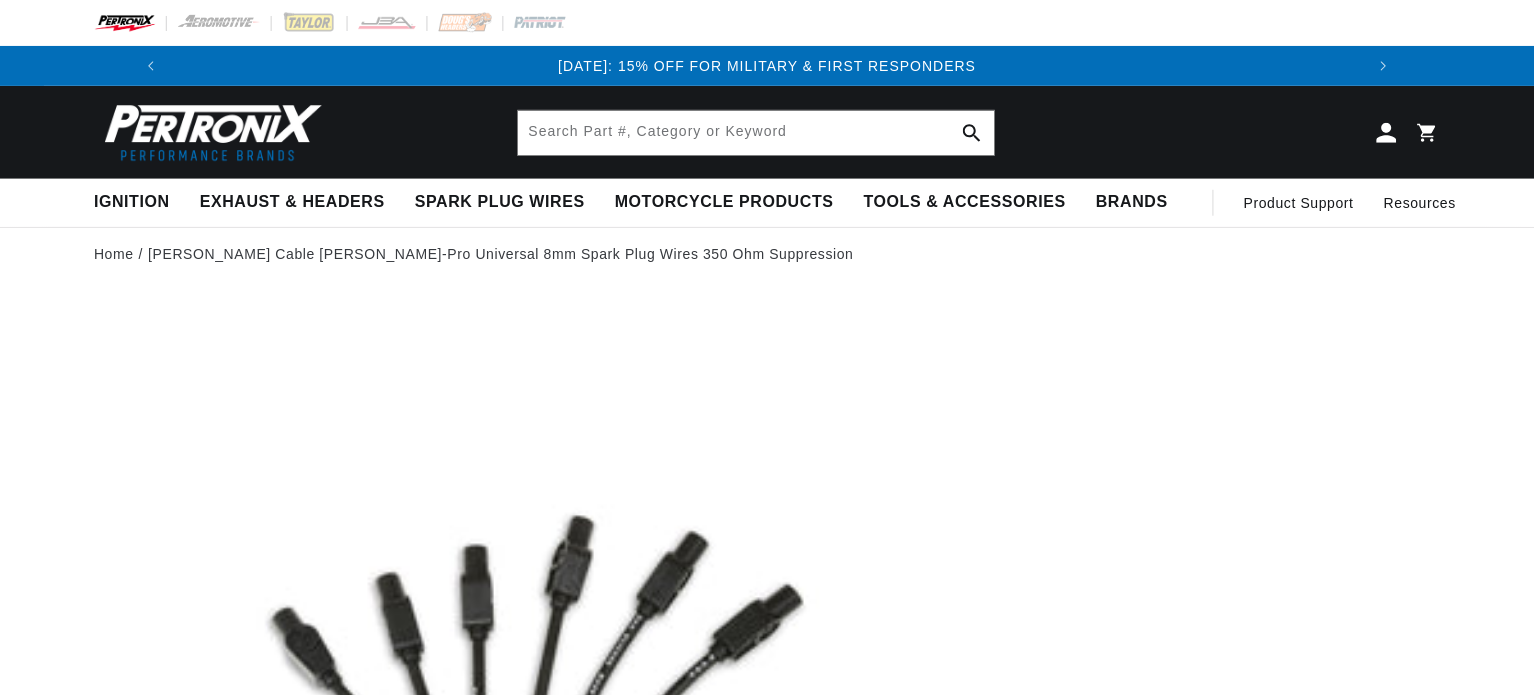 scroll, scrollTop: 0, scrollLeft: 0, axis: both 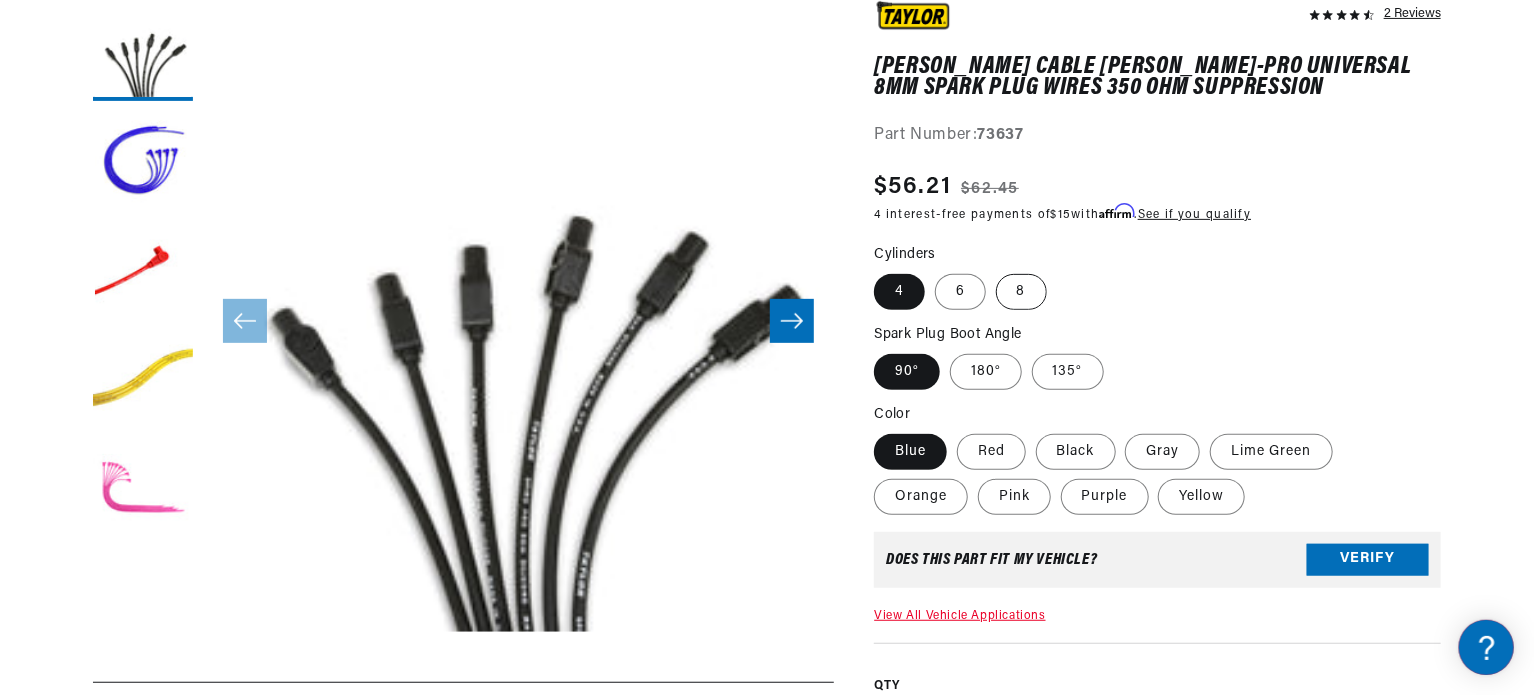 click on "8" at bounding box center [1021, 292] 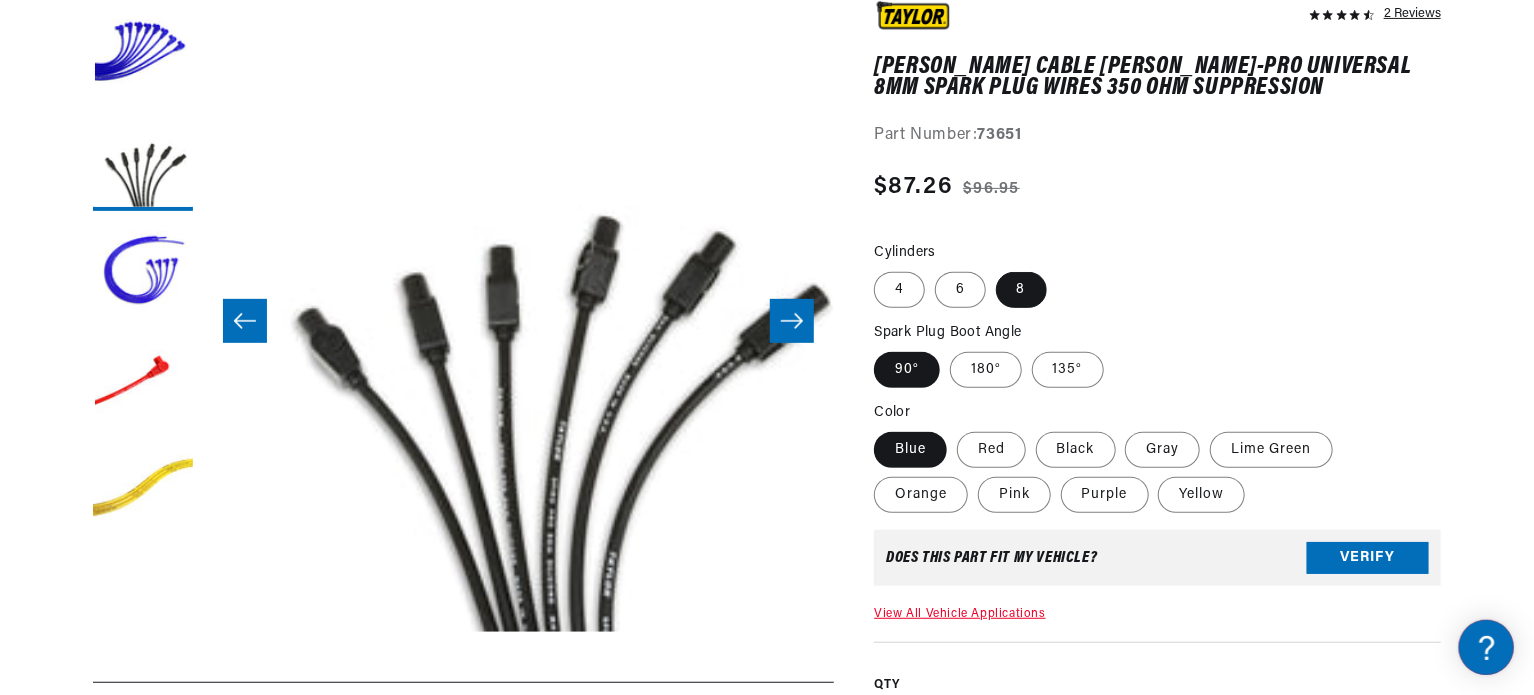 scroll, scrollTop: 0, scrollLeft: 0, axis: both 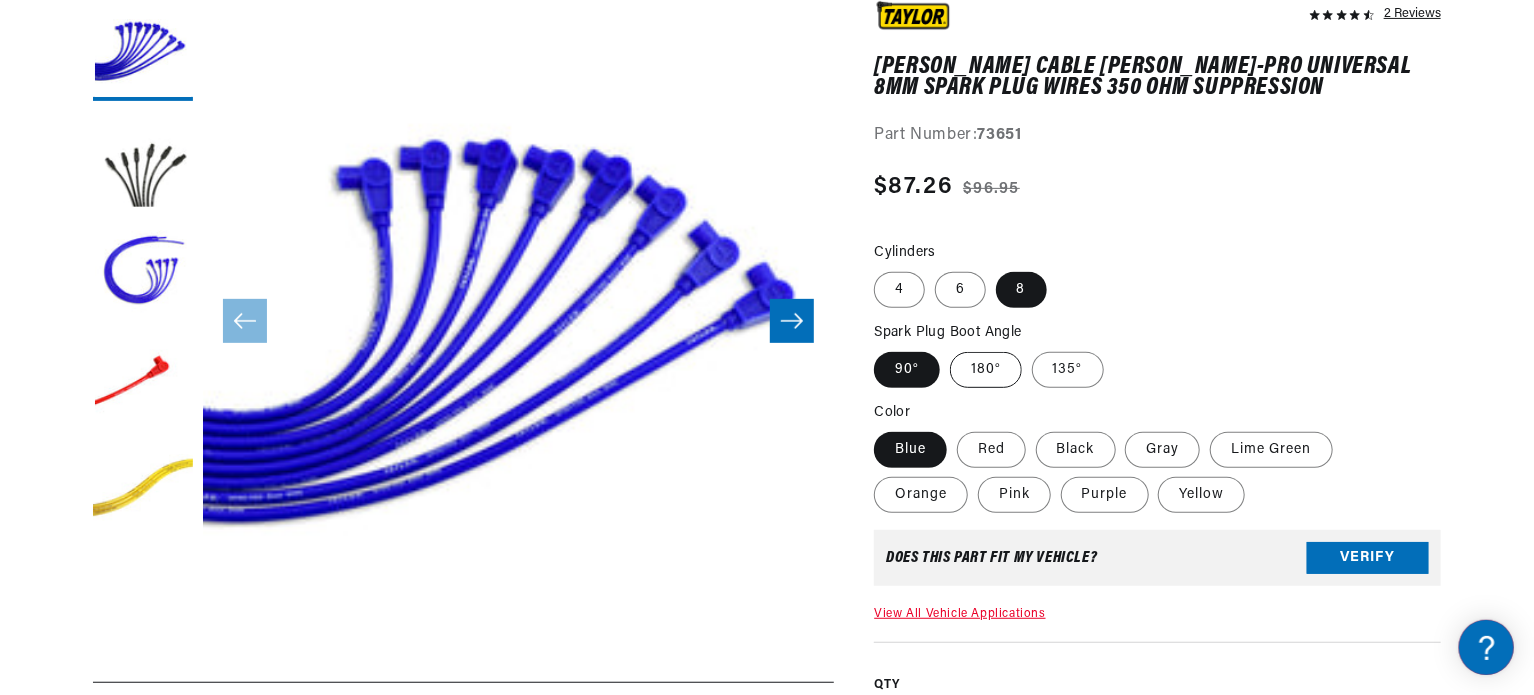 click on "180°" at bounding box center [986, 370] 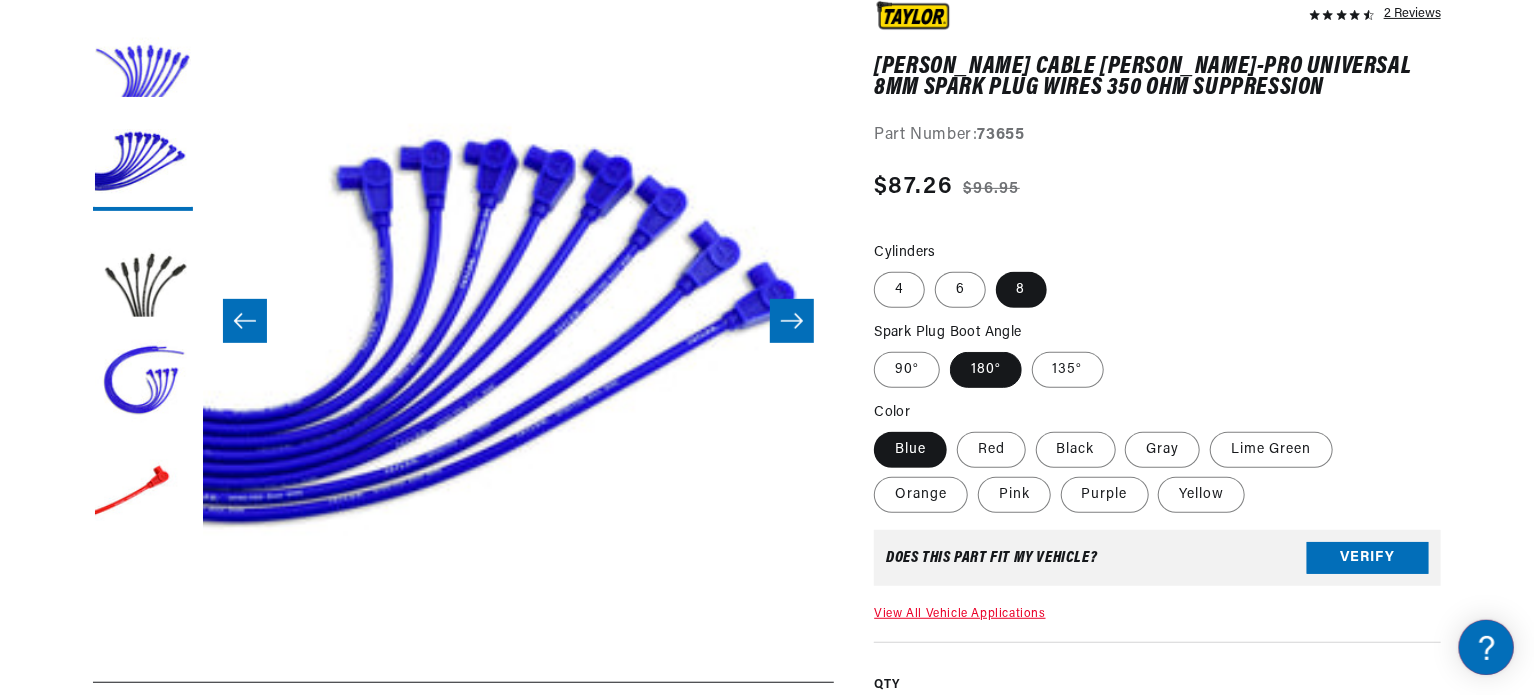 scroll, scrollTop: 0, scrollLeft: 0, axis: both 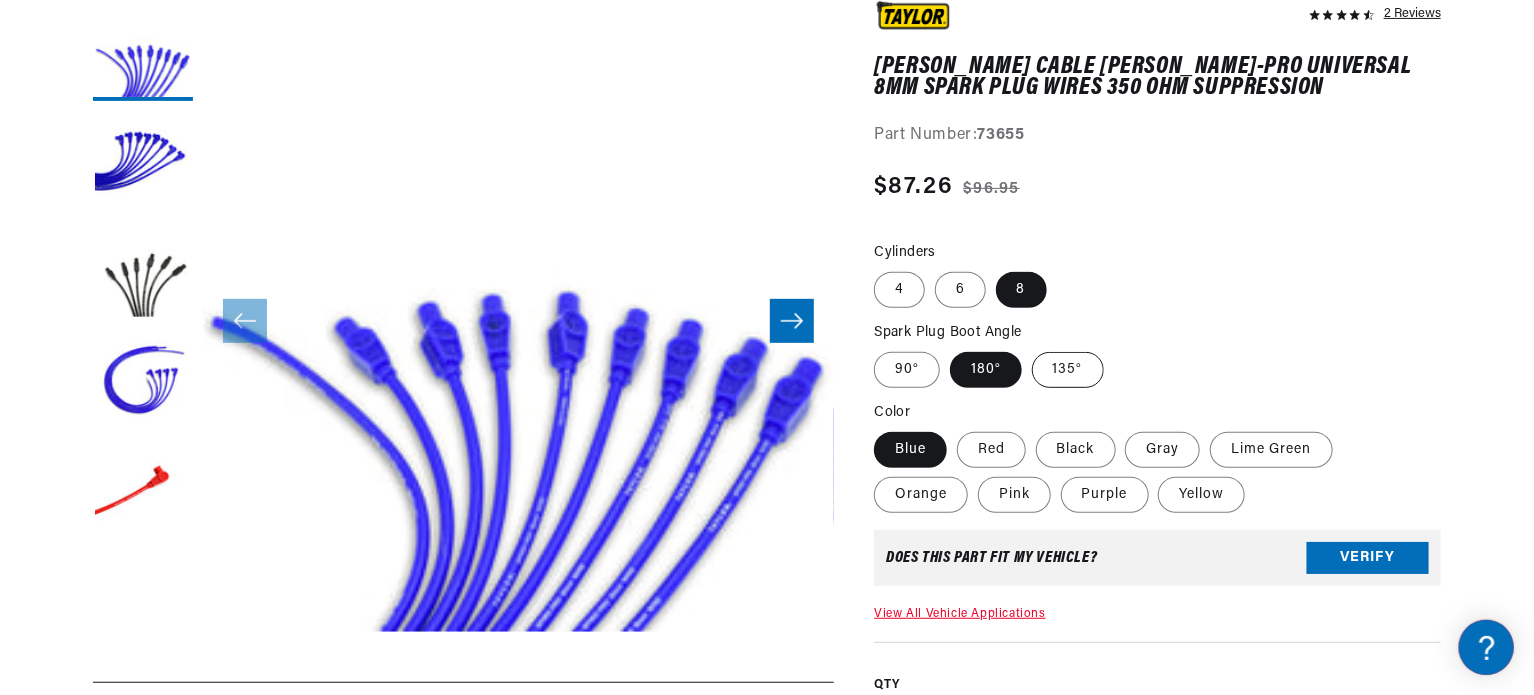 click on "135°" at bounding box center (1068, 370) 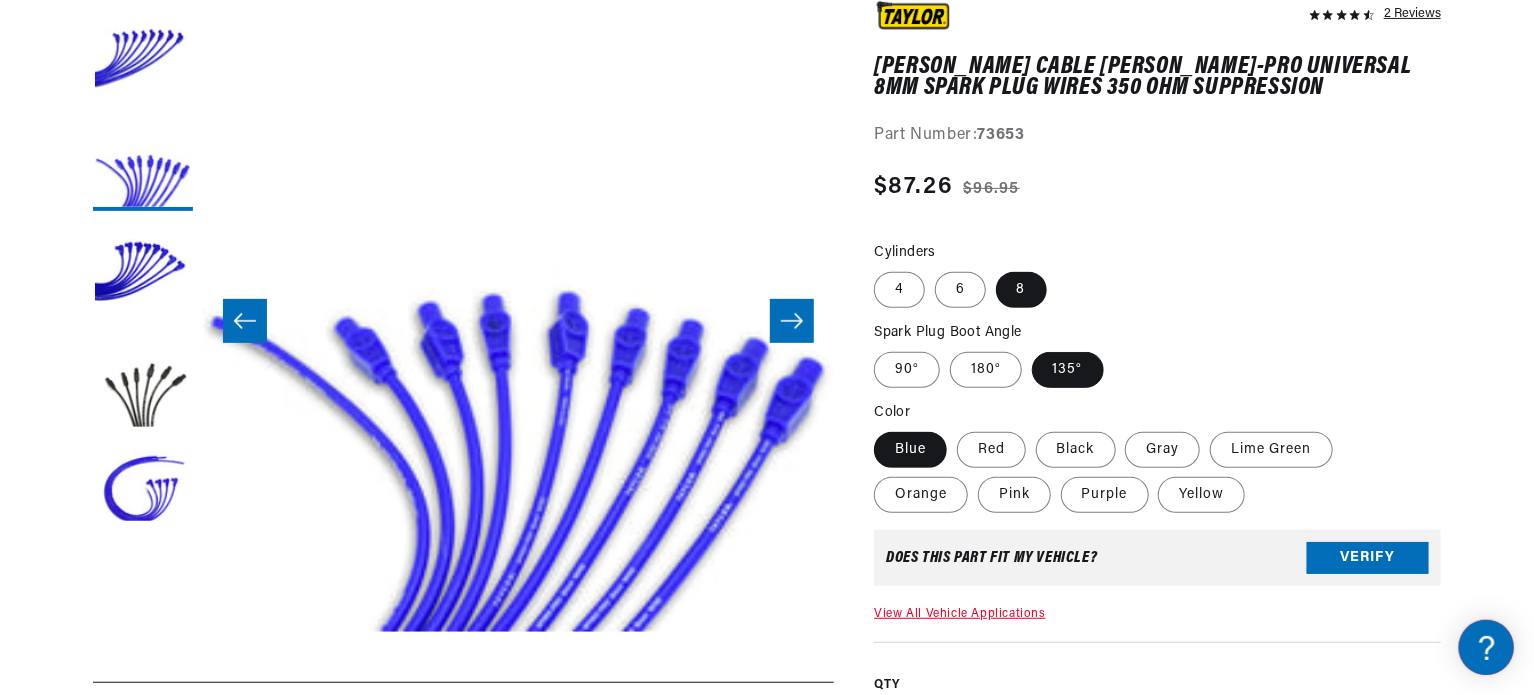 scroll, scrollTop: 0, scrollLeft: 137, axis: horizontal 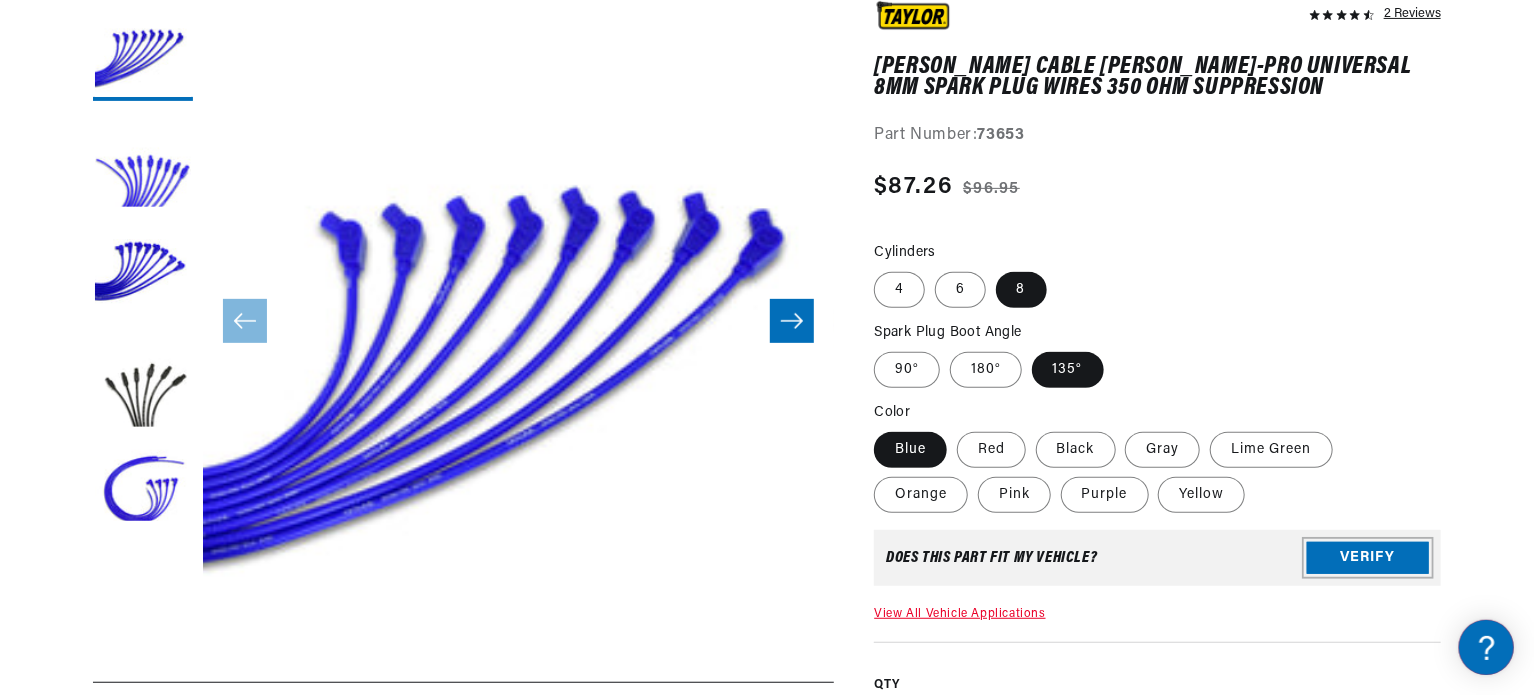 click on "Verify" at bounding box center [1368, 558] 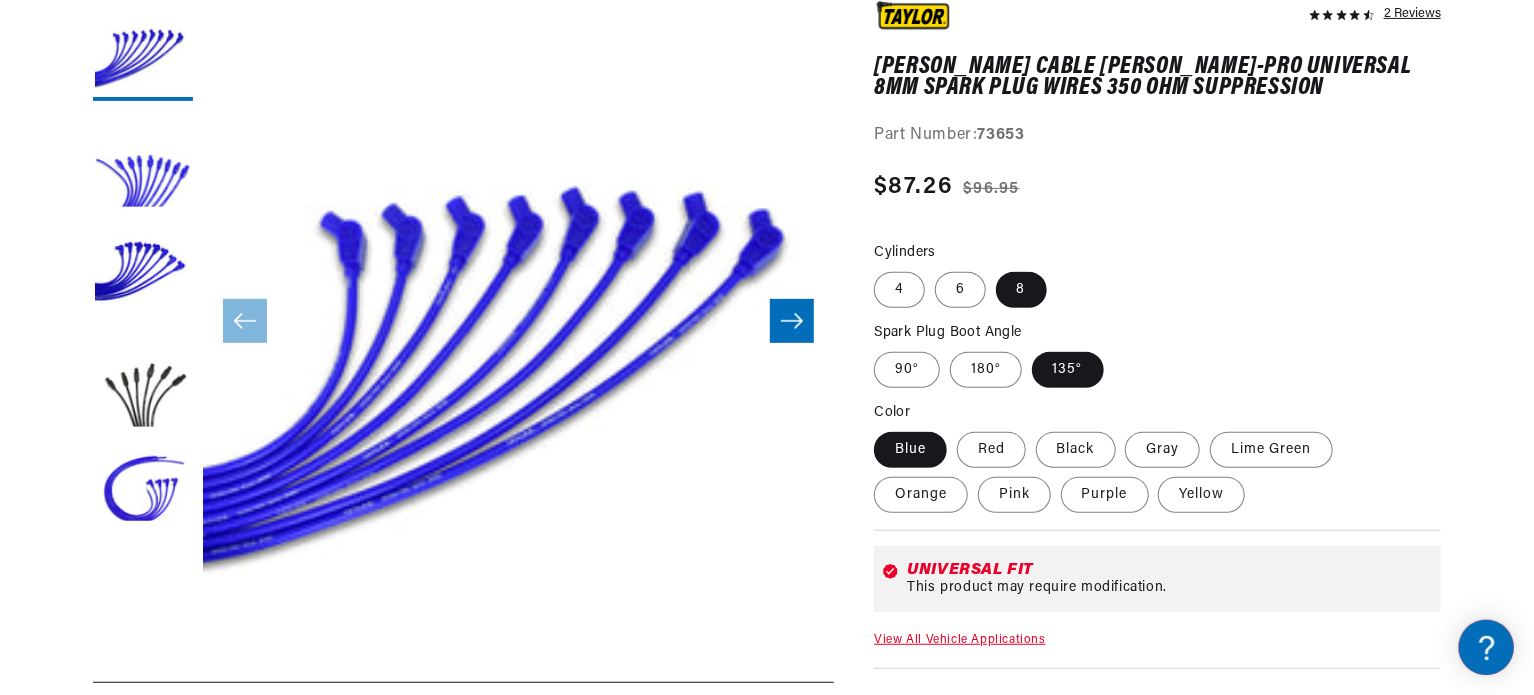 scroll, scrollTop: 0, scrollLeft: 0, axis: both 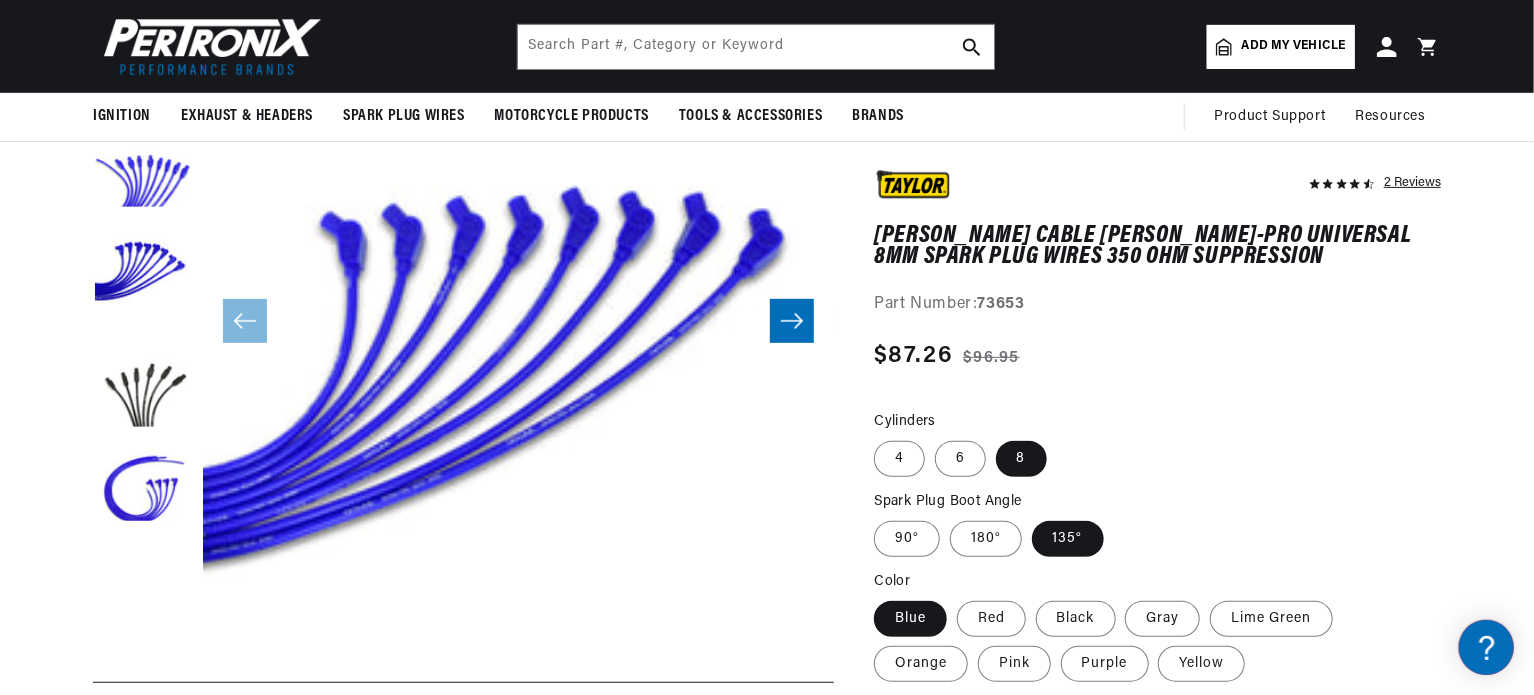 click 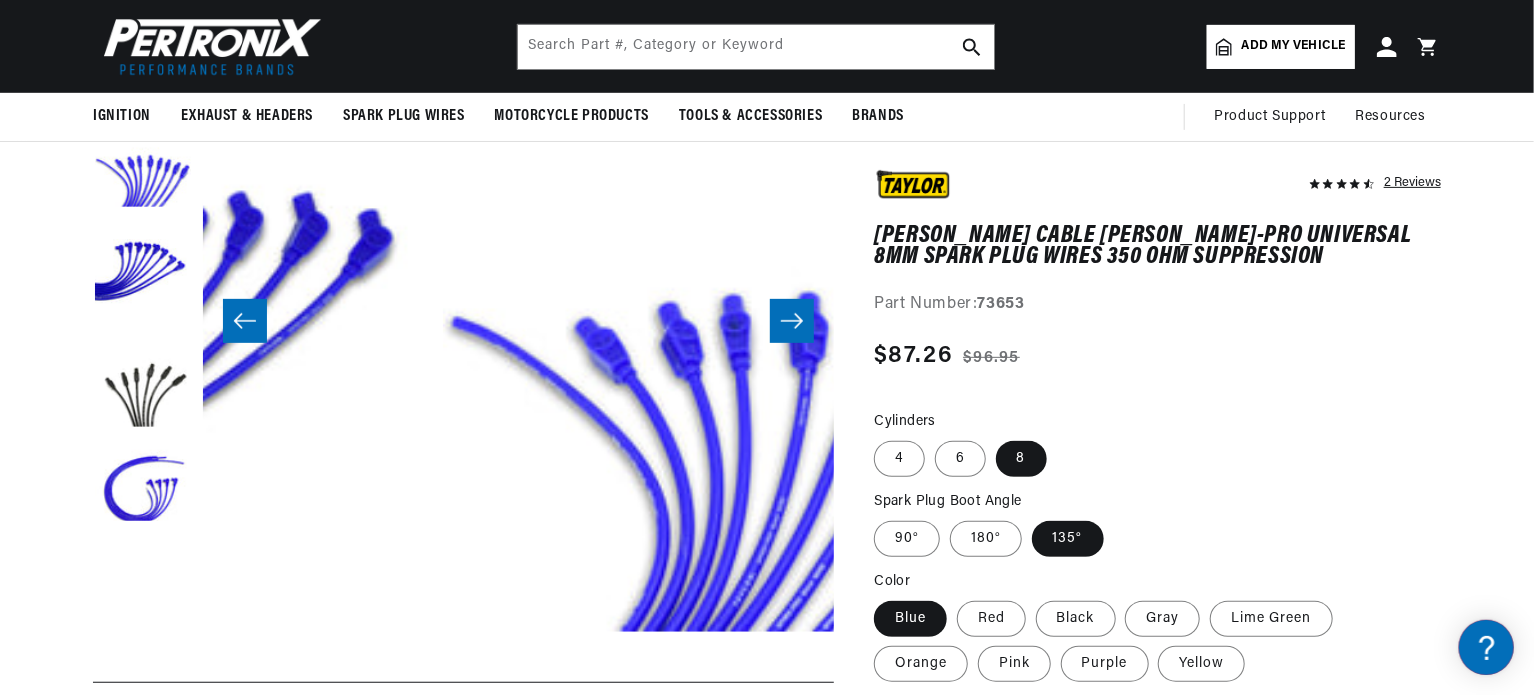 scroll, scrollTop: 0, scrollLeft: 631, axis: horizontal 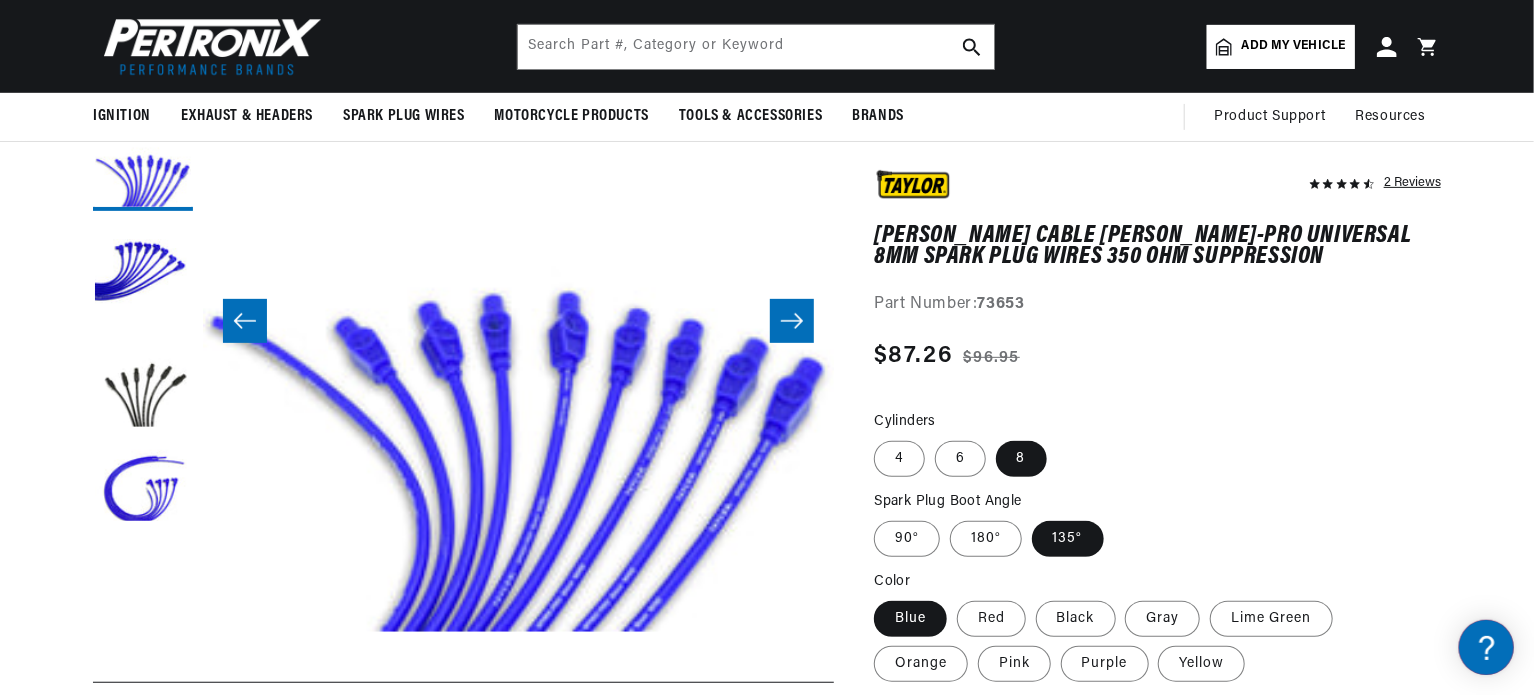 click 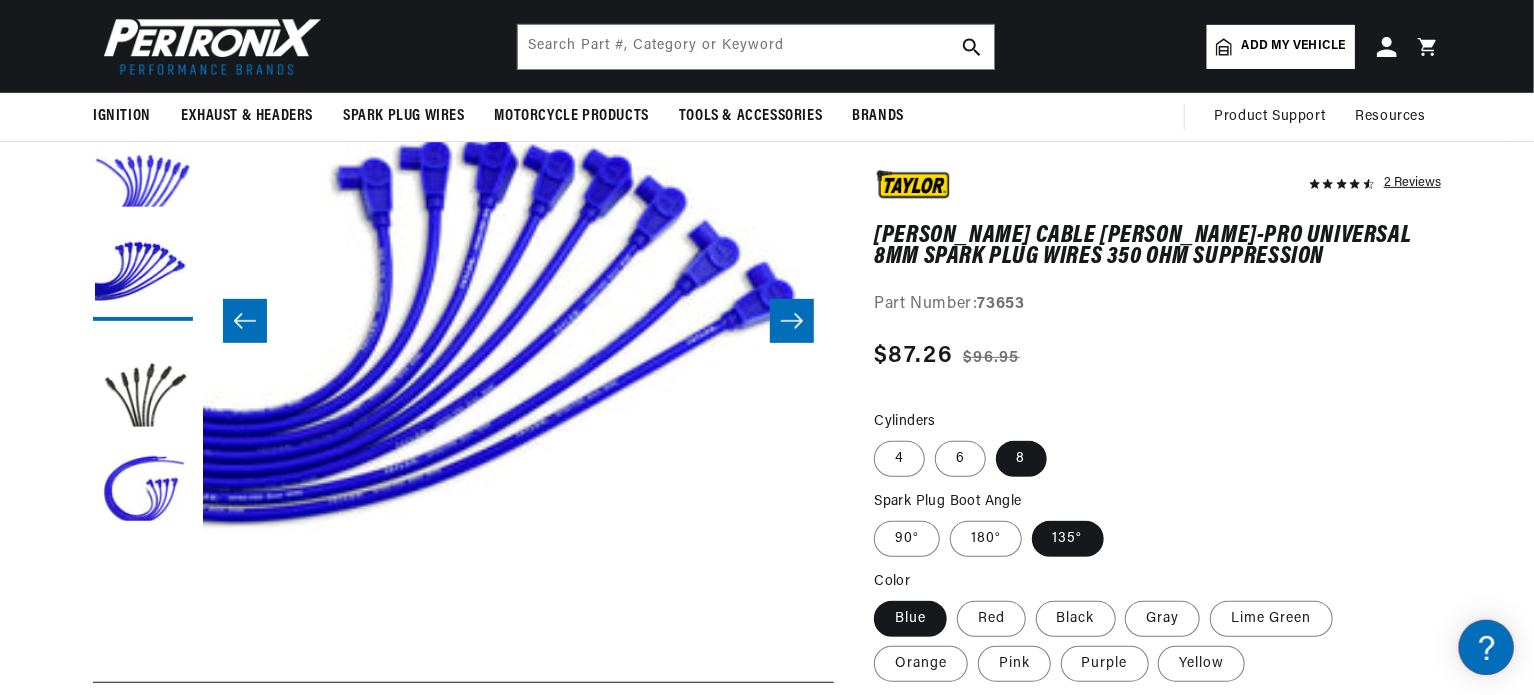 click 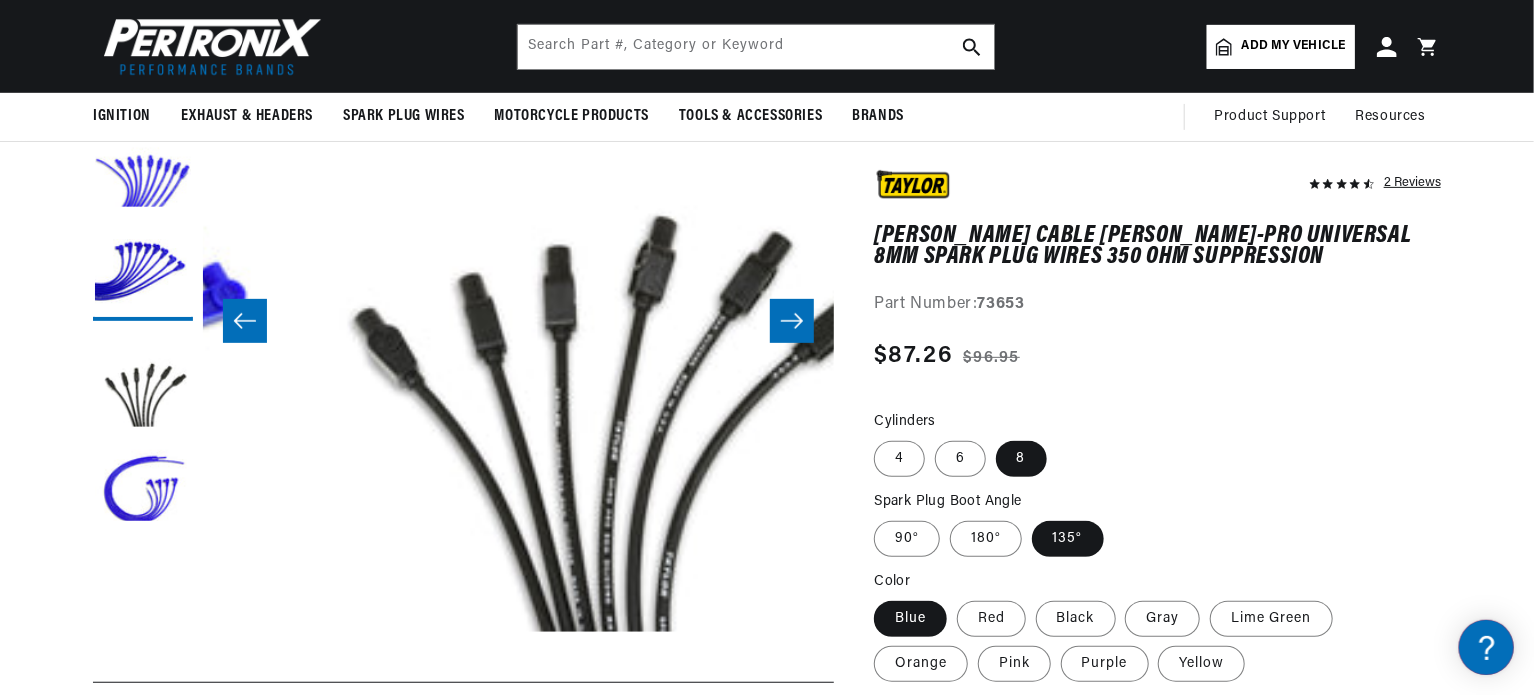 scroll, scrollTop: 0, scrollLeft: 1894, axis: horizontal 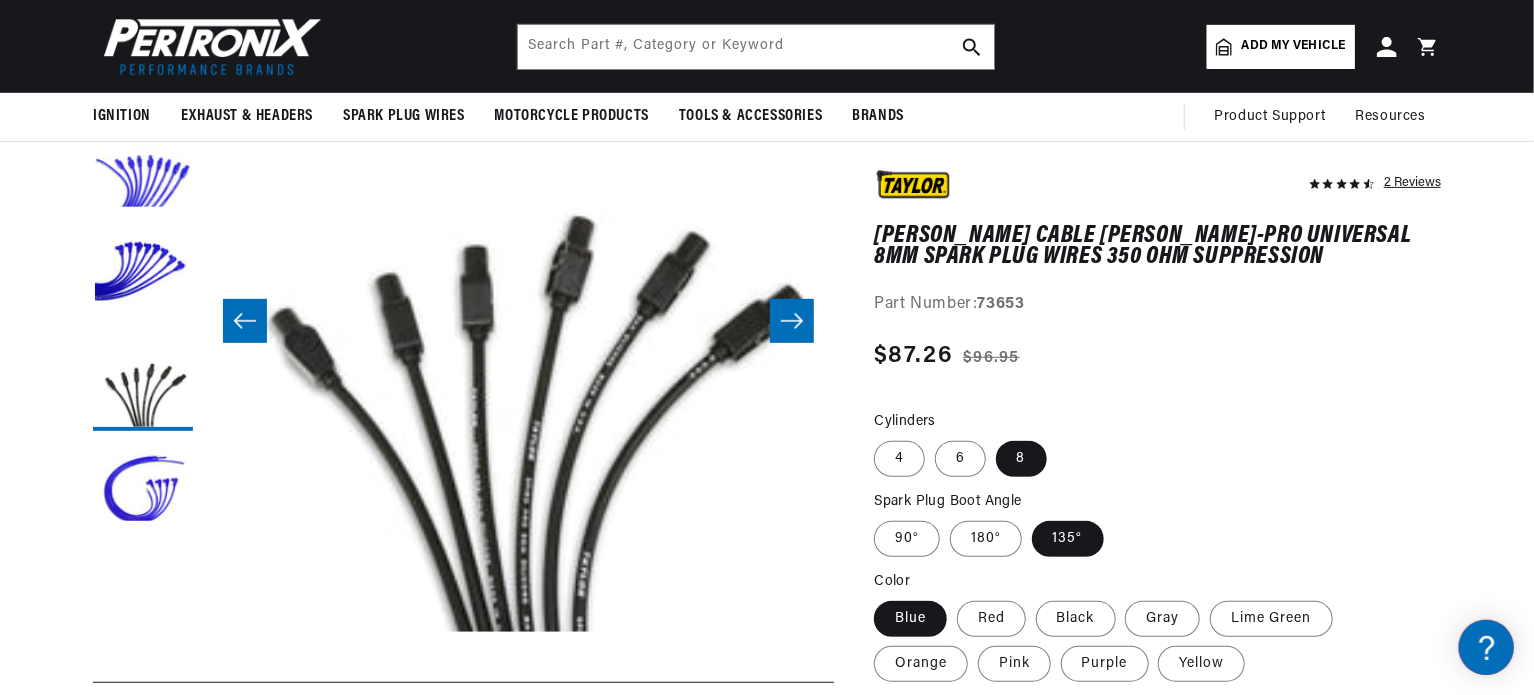click 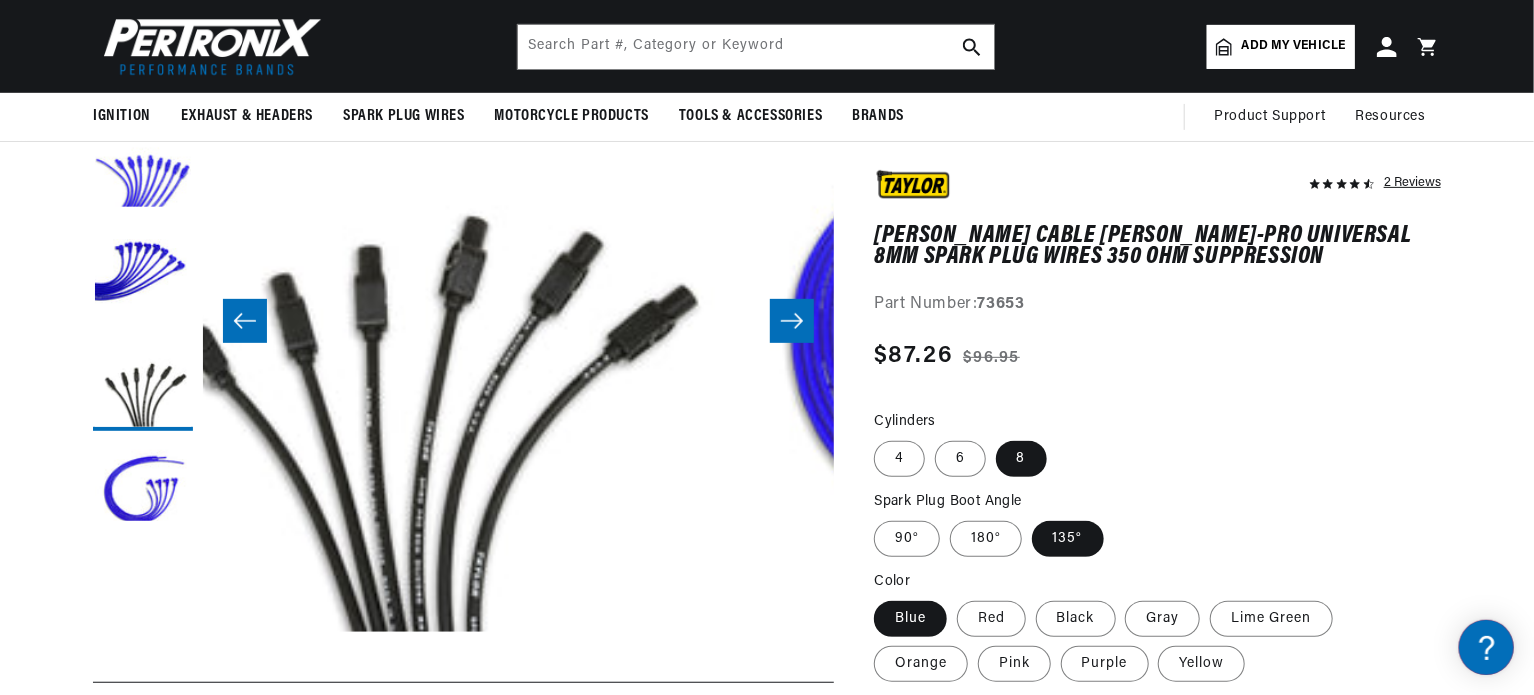 scroll, scrollTop: 0, scrollLeft: 0, axis: both 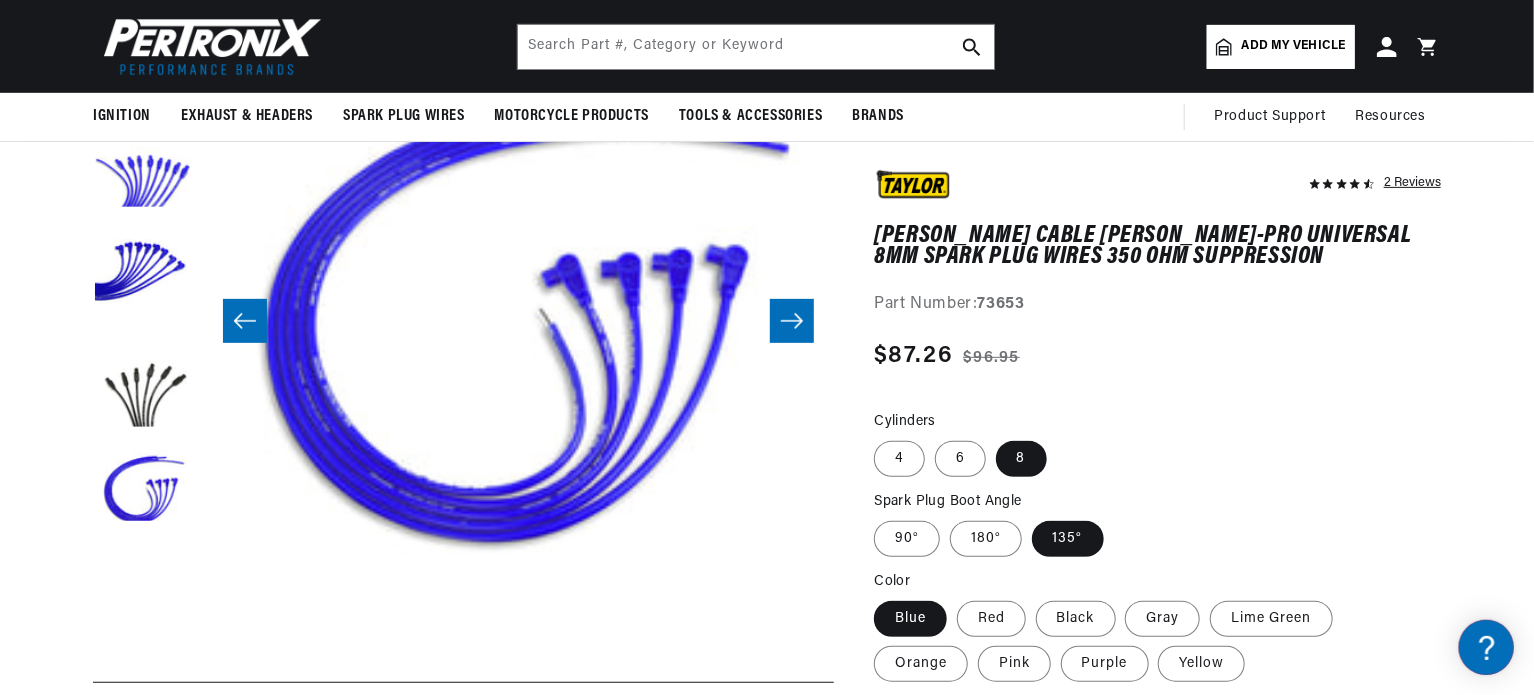 click 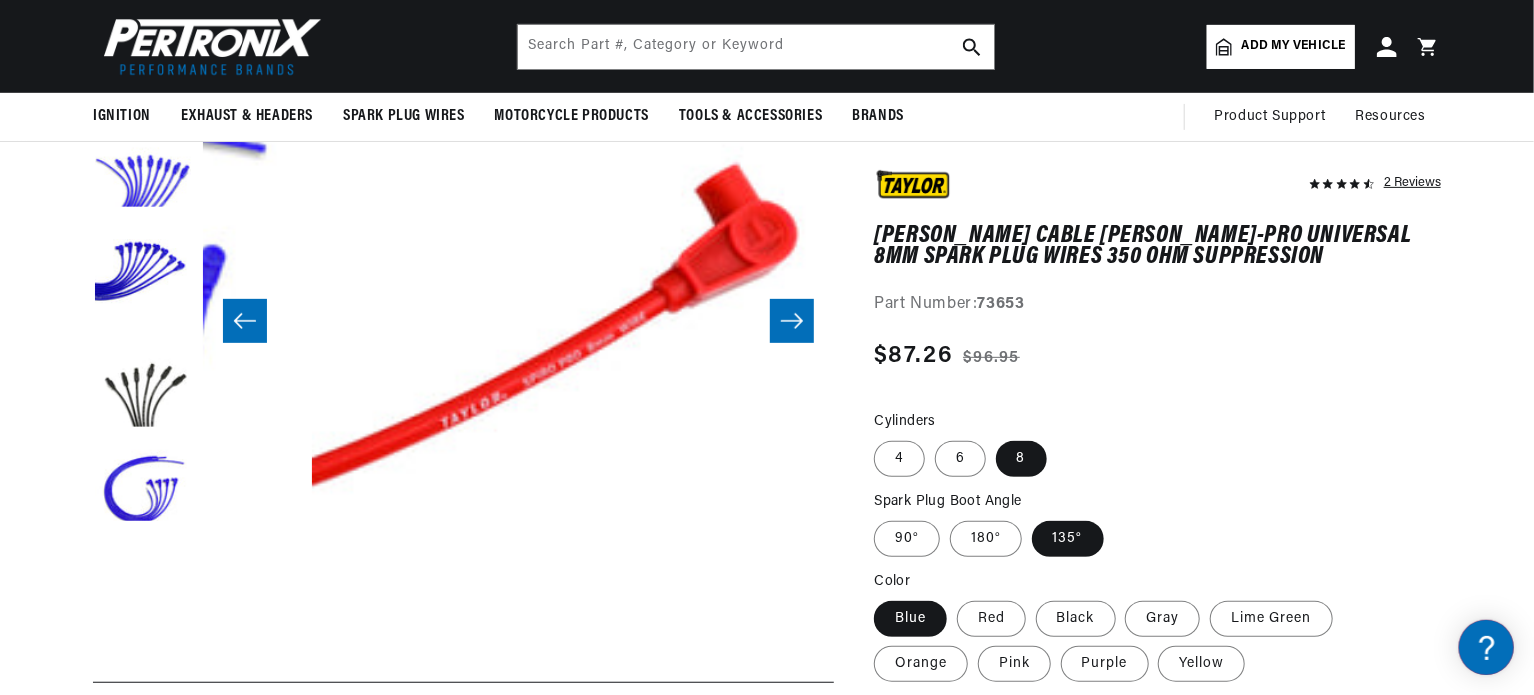 scroll, scrollTop: 0, scrollLeft: 3156, axis: horizontal 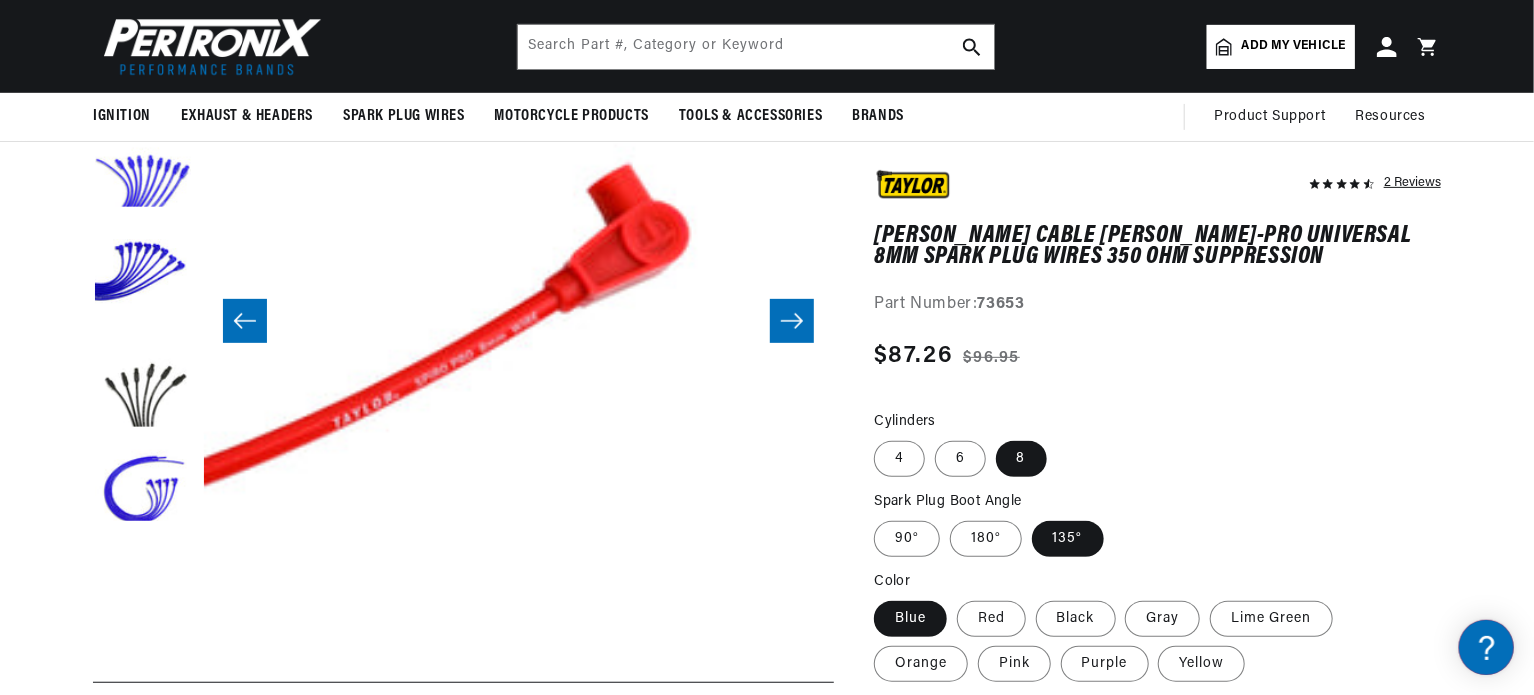 click 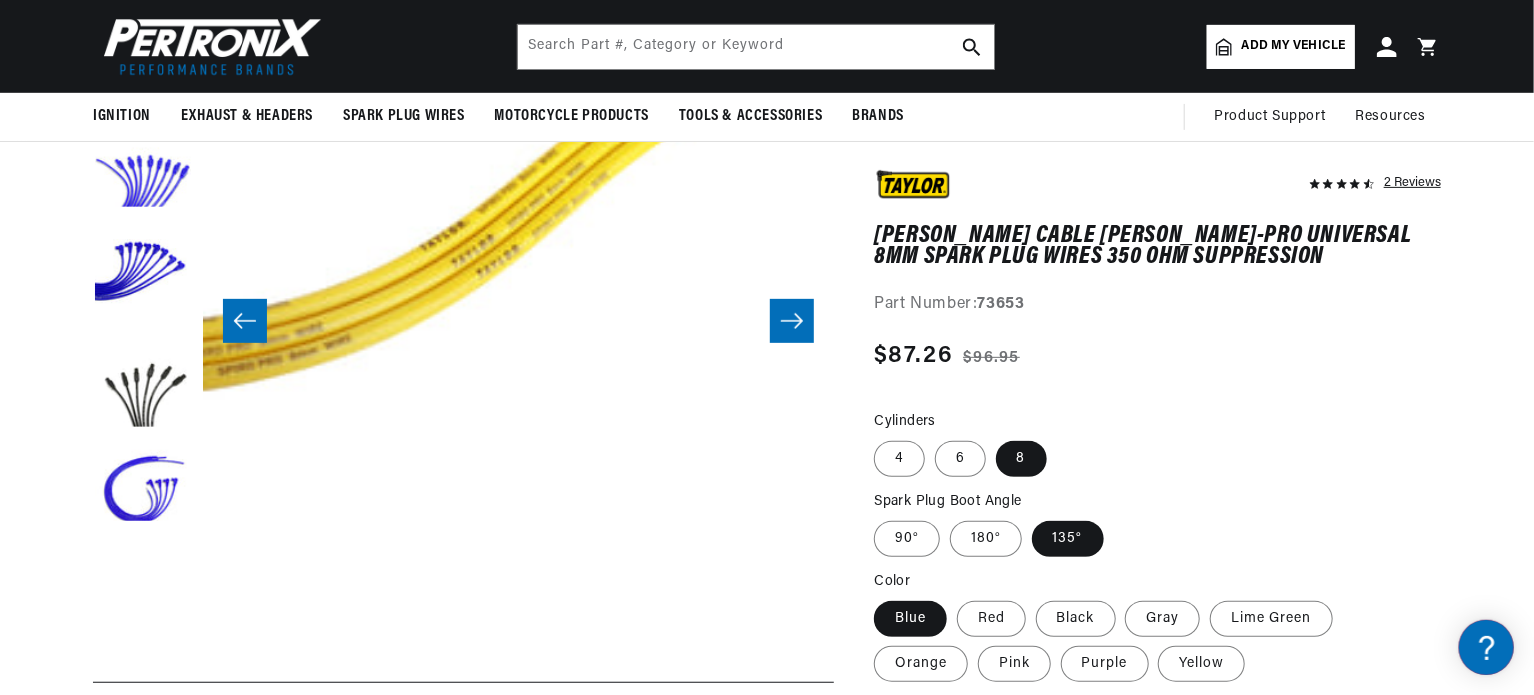 click 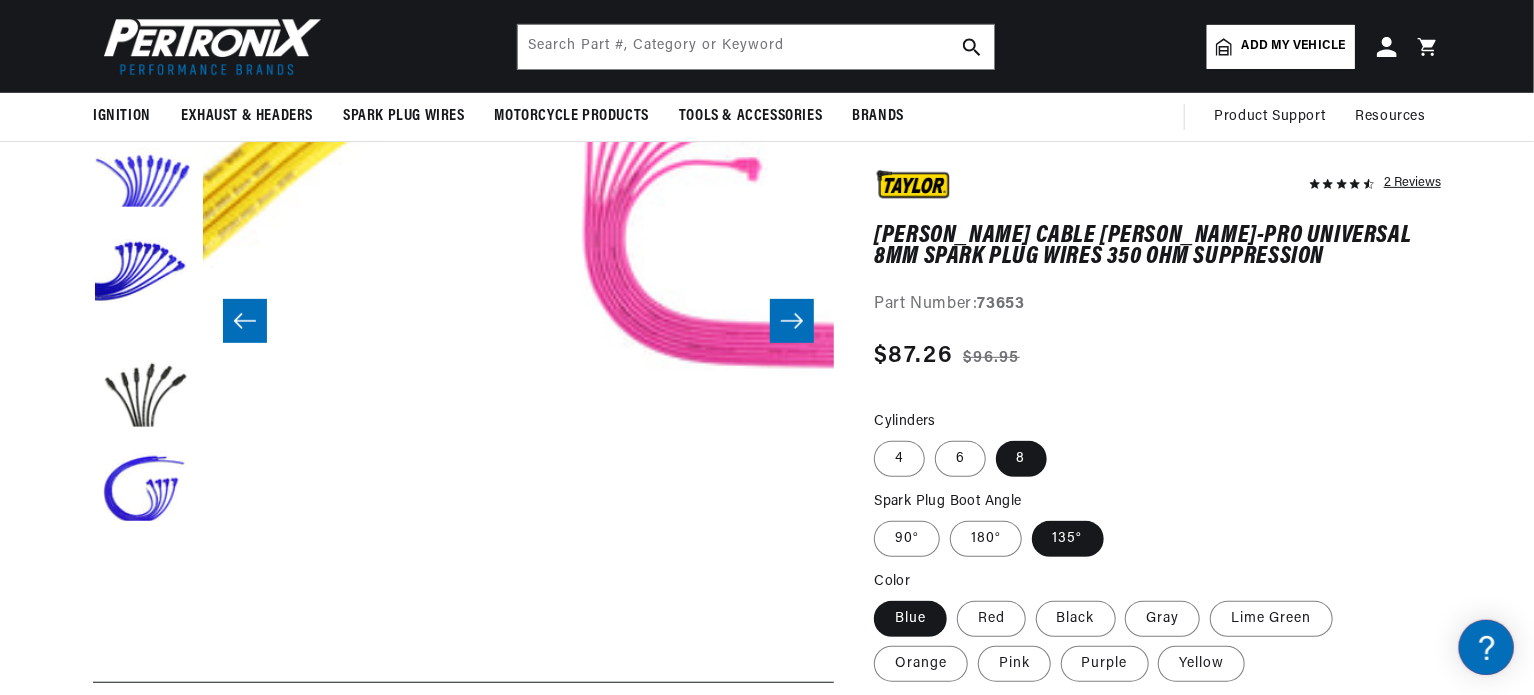 scroll, scrollTop: 0, scrollLeft: 632, axis: horizontal 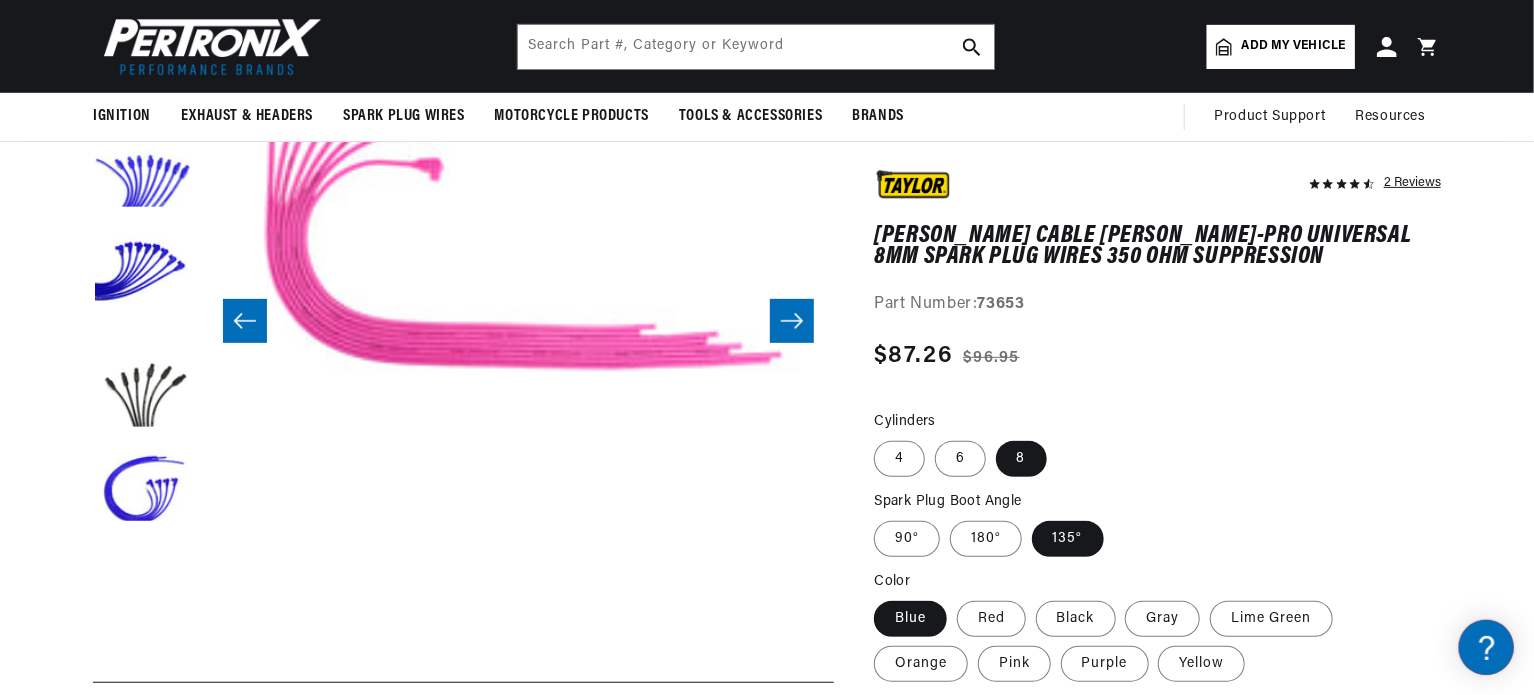 click 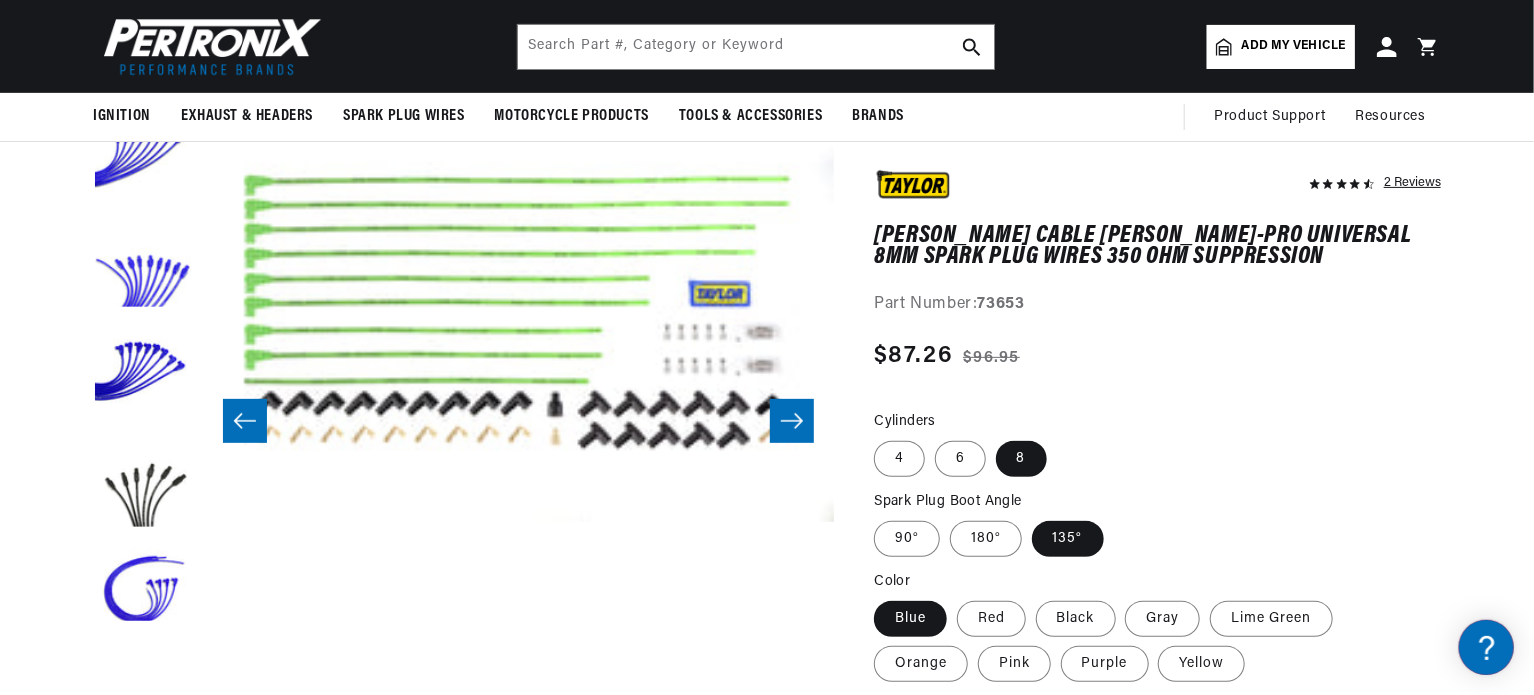 click 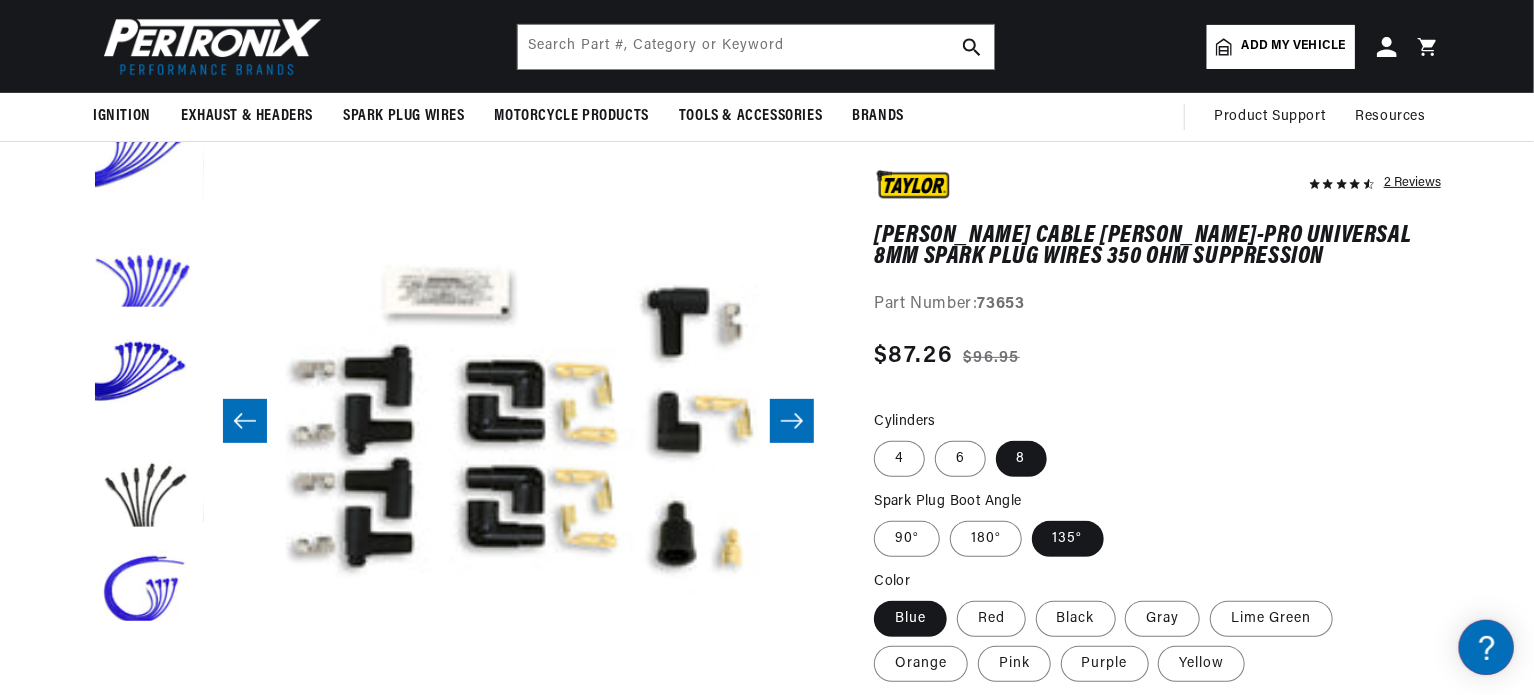 scroll, scrollTop: 0, scrollLeft: 1180, axis: horizontal 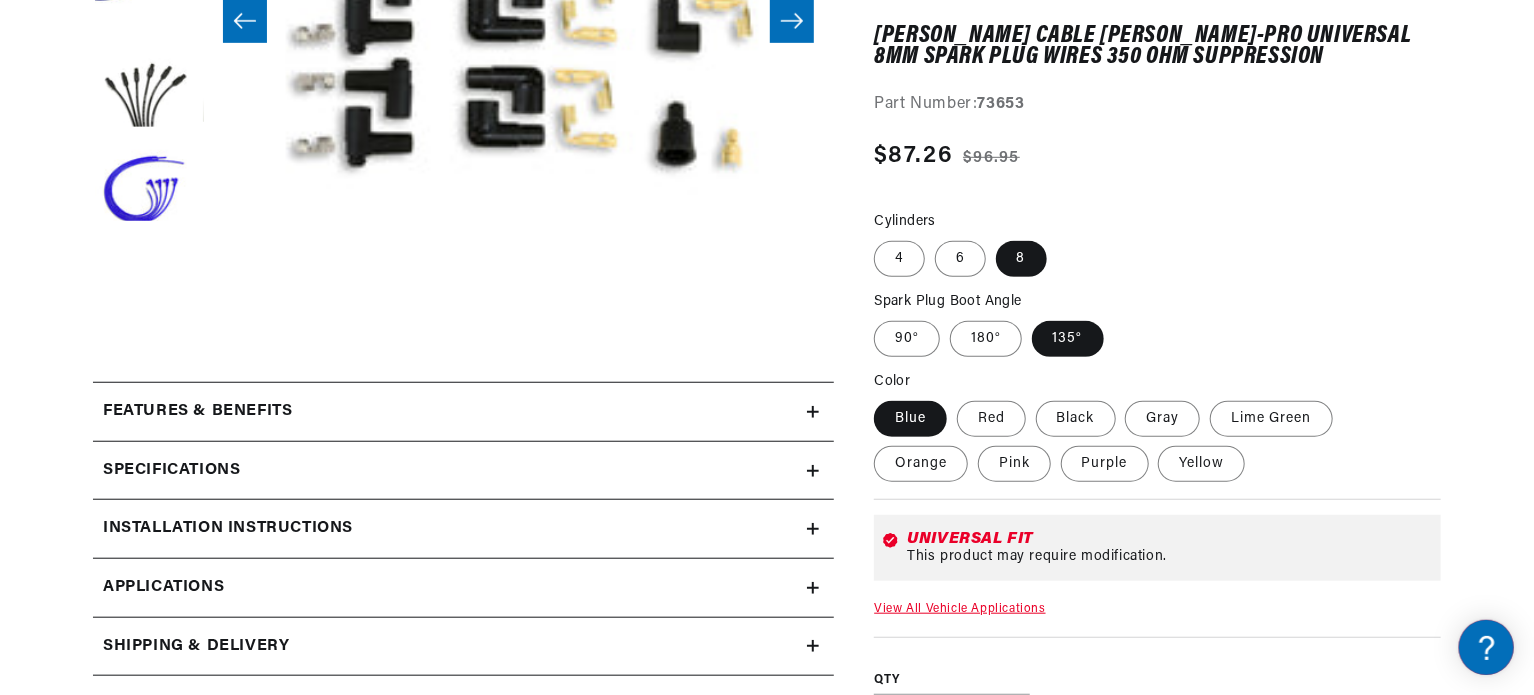 click on "Features & Benefits" at bounding box center (450, 412) 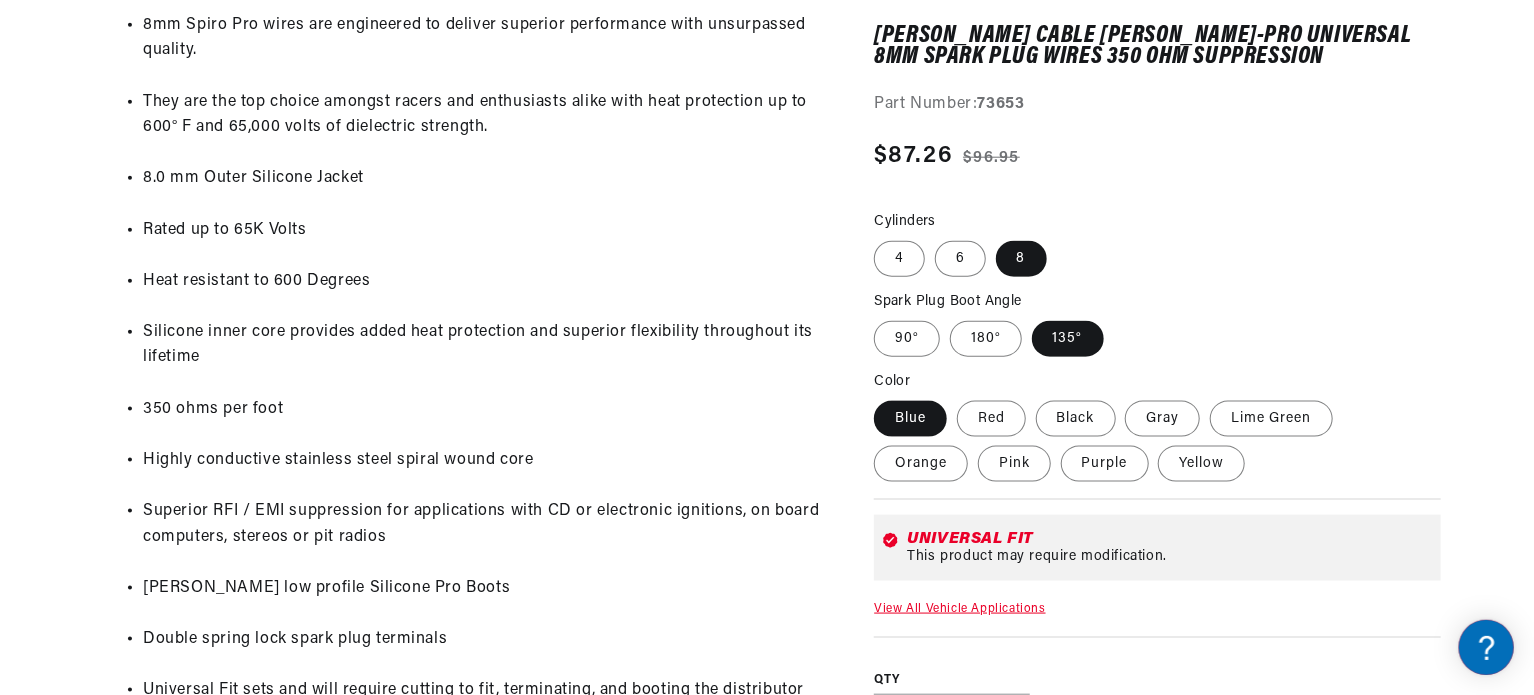 scroll, scrollTop: 1100, scrollLeft: 0, axis: vertical 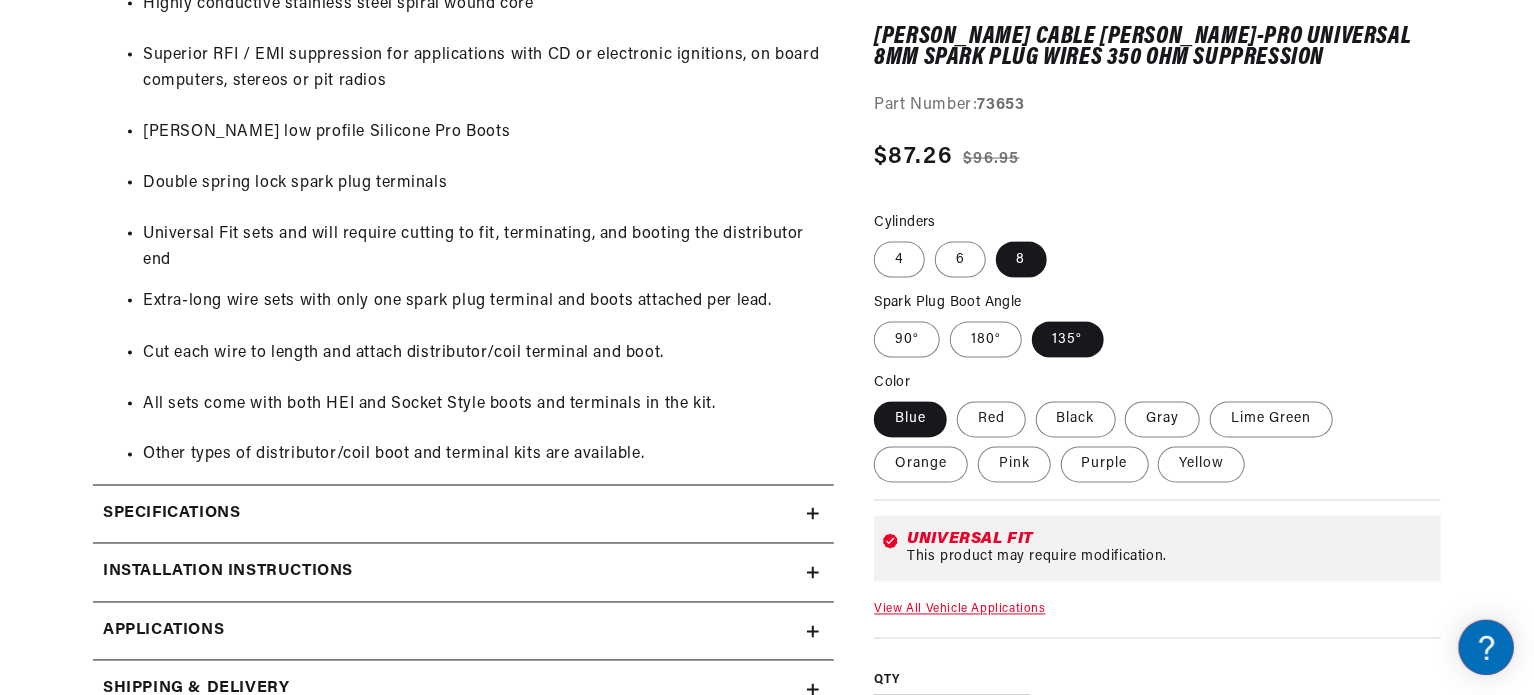 click on "Installation instructions" at bounding box center (450, -488) 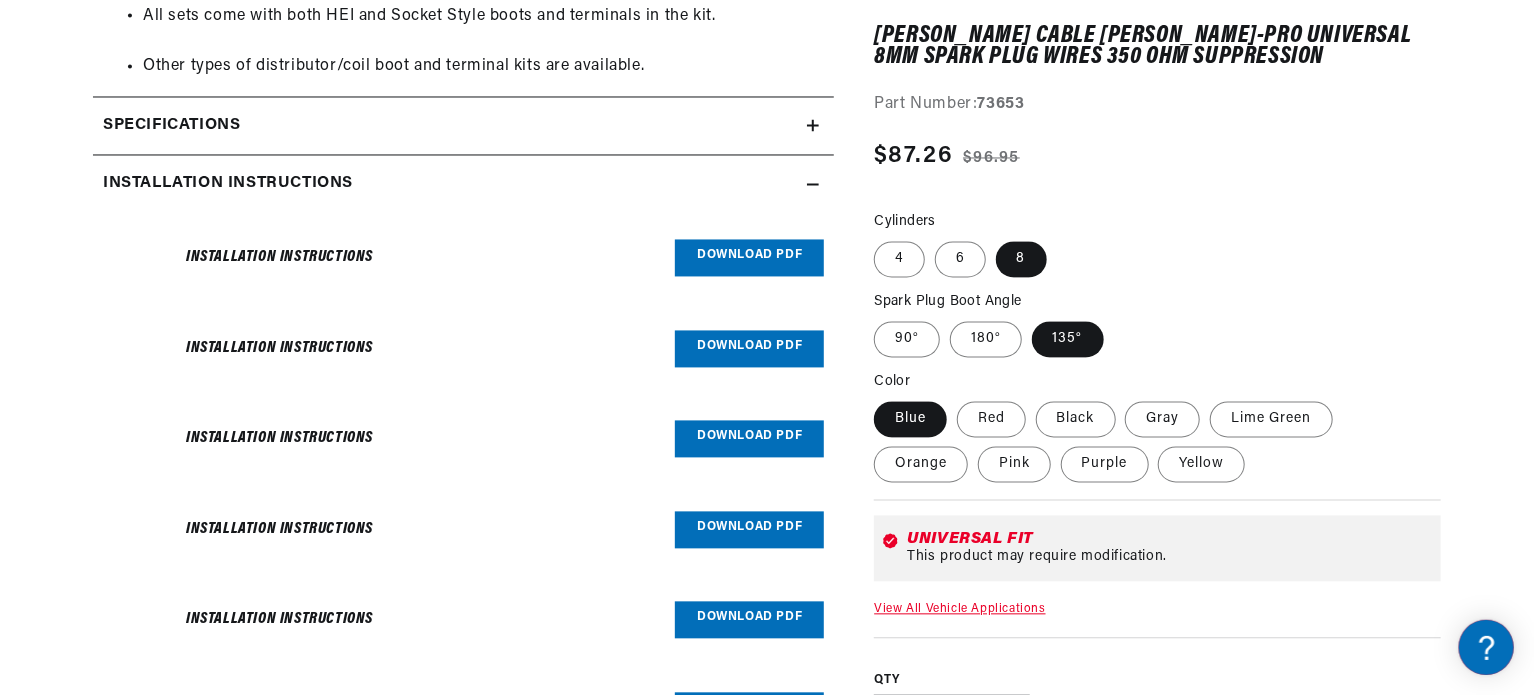 scroll, scrollTop: 1900, scrollLeft: 0, axis: vertical 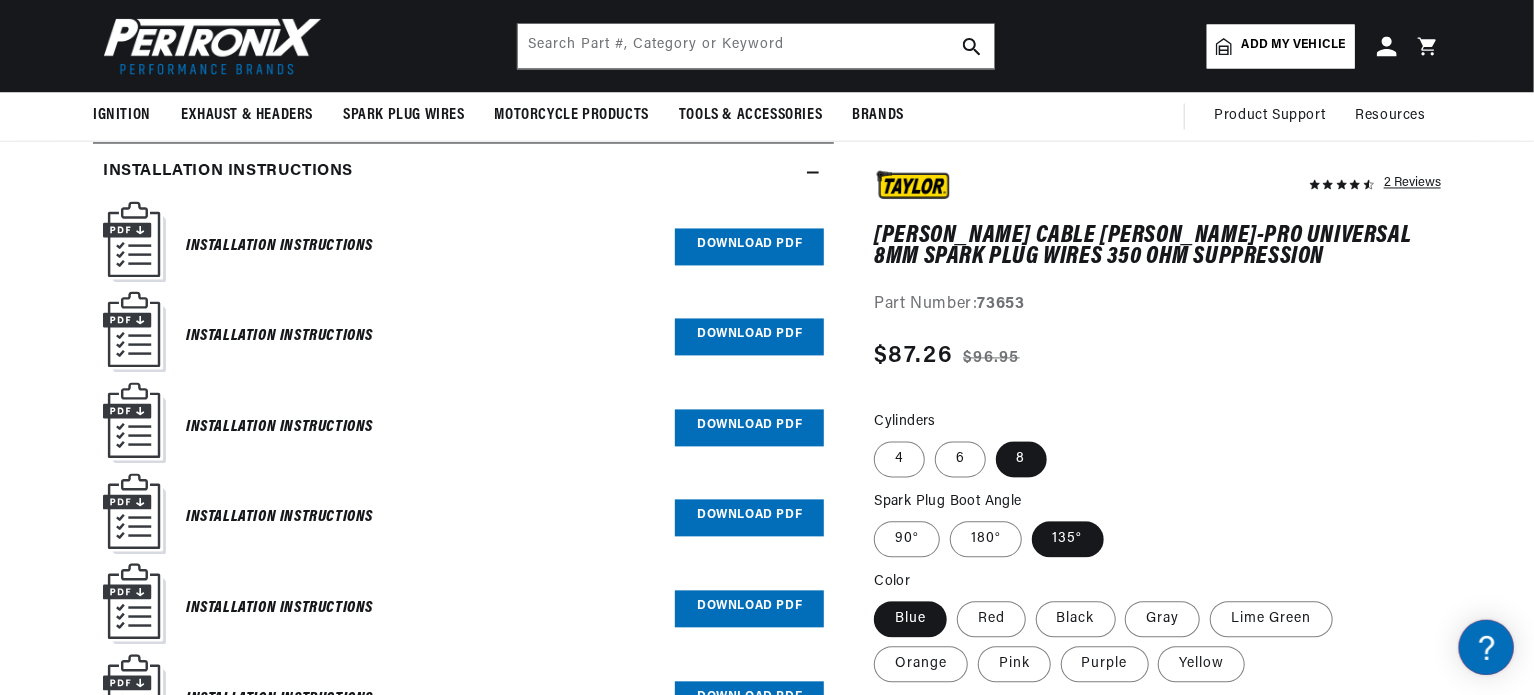 click on "Download PDF" at bounding box center (749, 337) 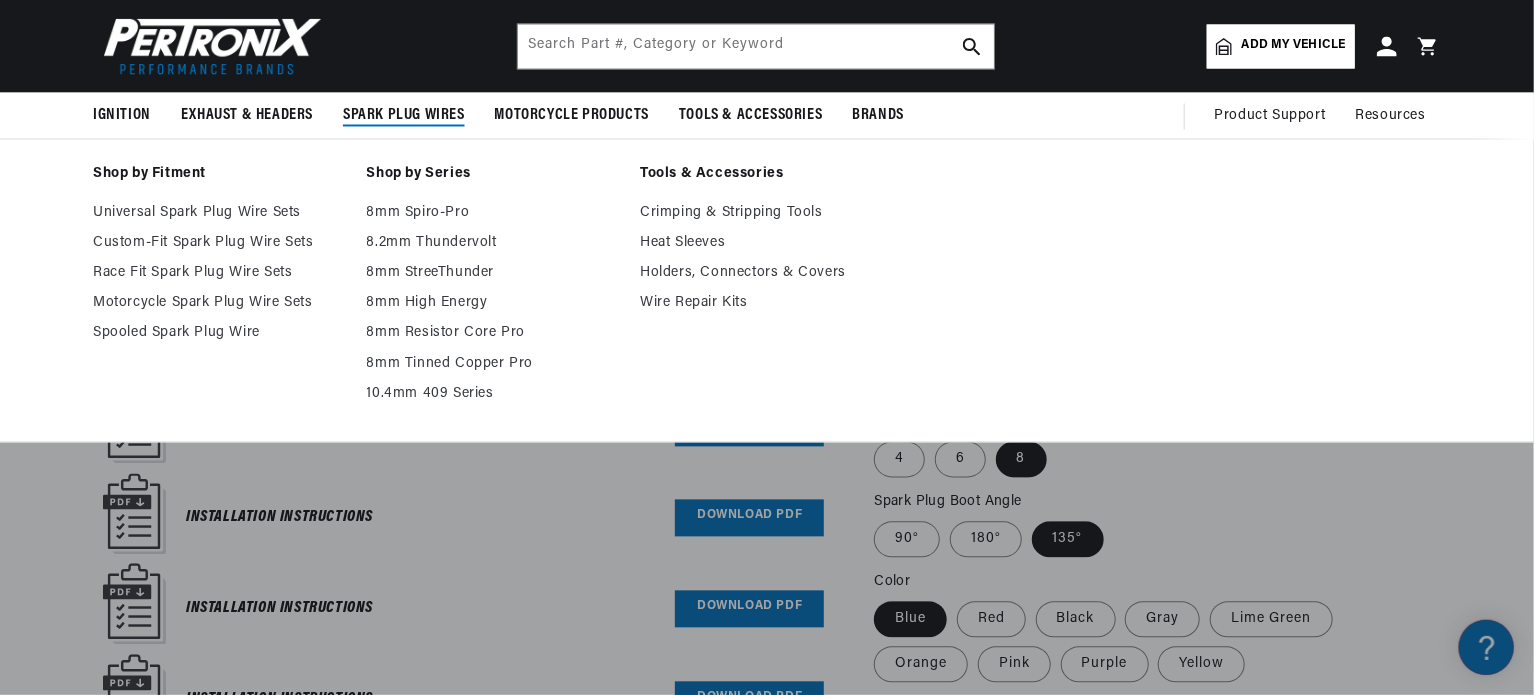 scroll, scrollTop: 0, scrollLeft: 1180, axis: horizontal 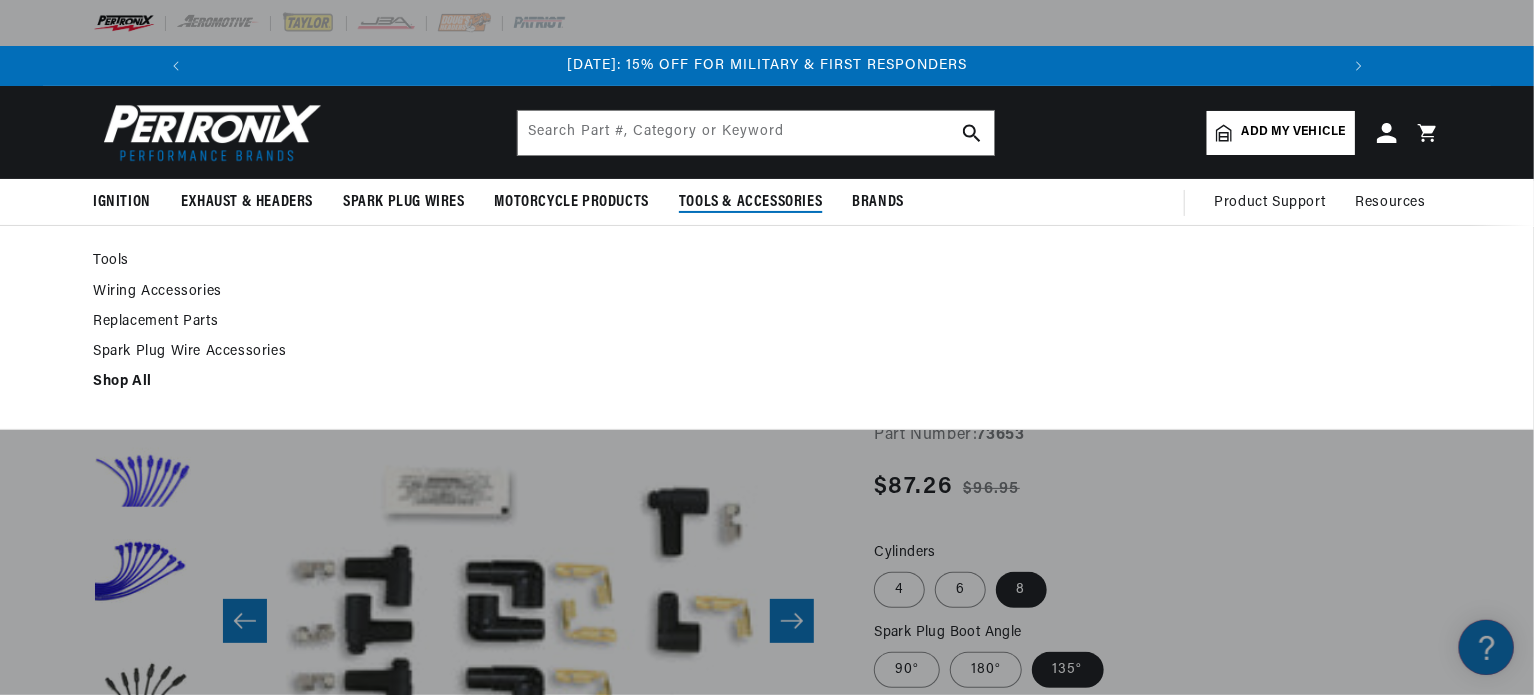 click on "Tools" at bounding box center (220, 261) 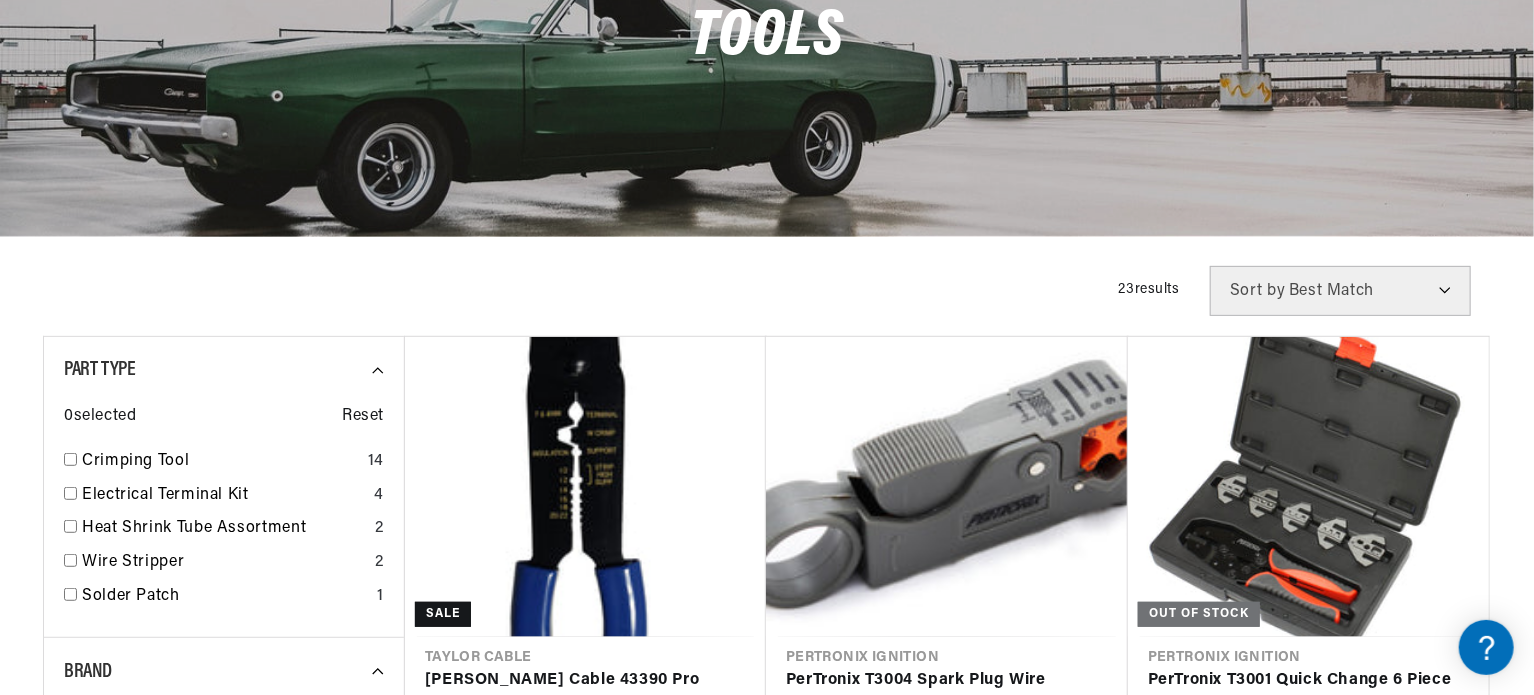 scroll, scrollTop: 300, scrollLeft: 0, axis: vertical 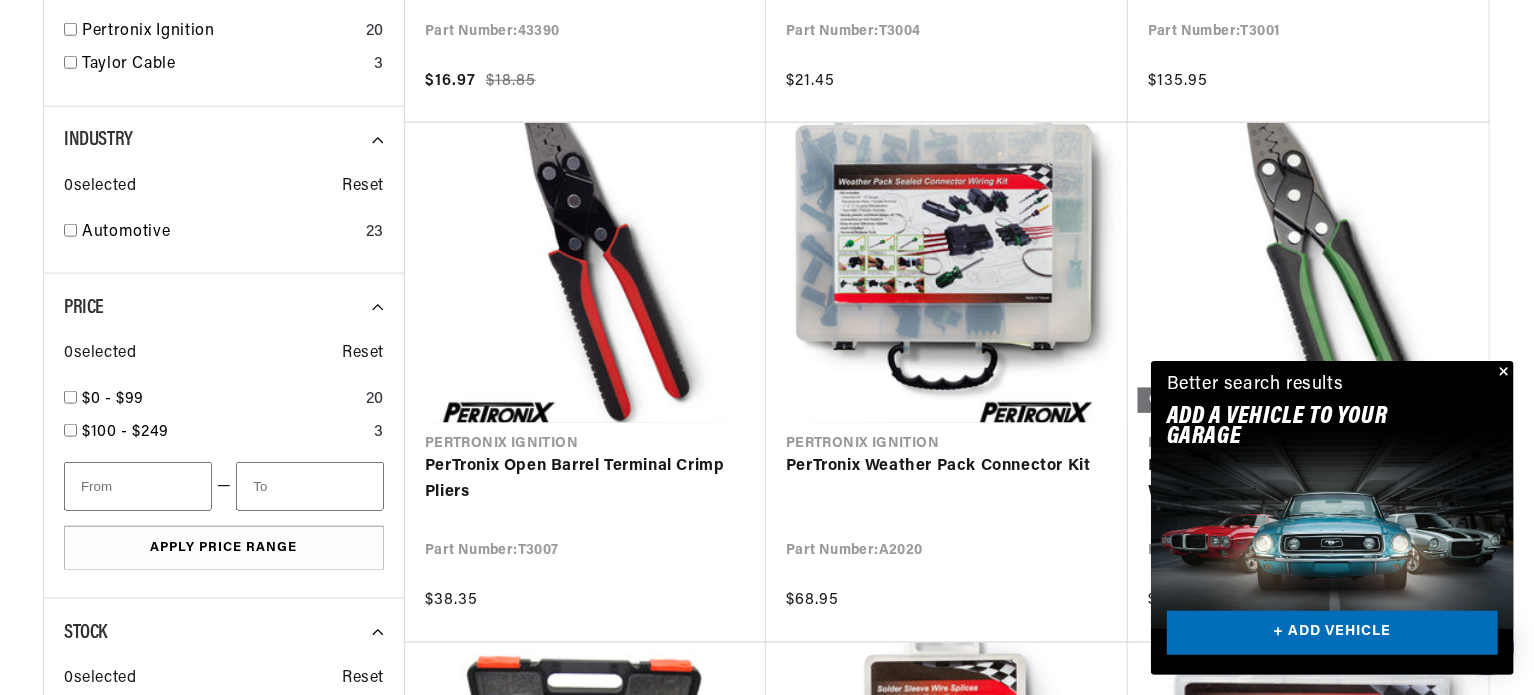 click at bounding box center [1502, 373] 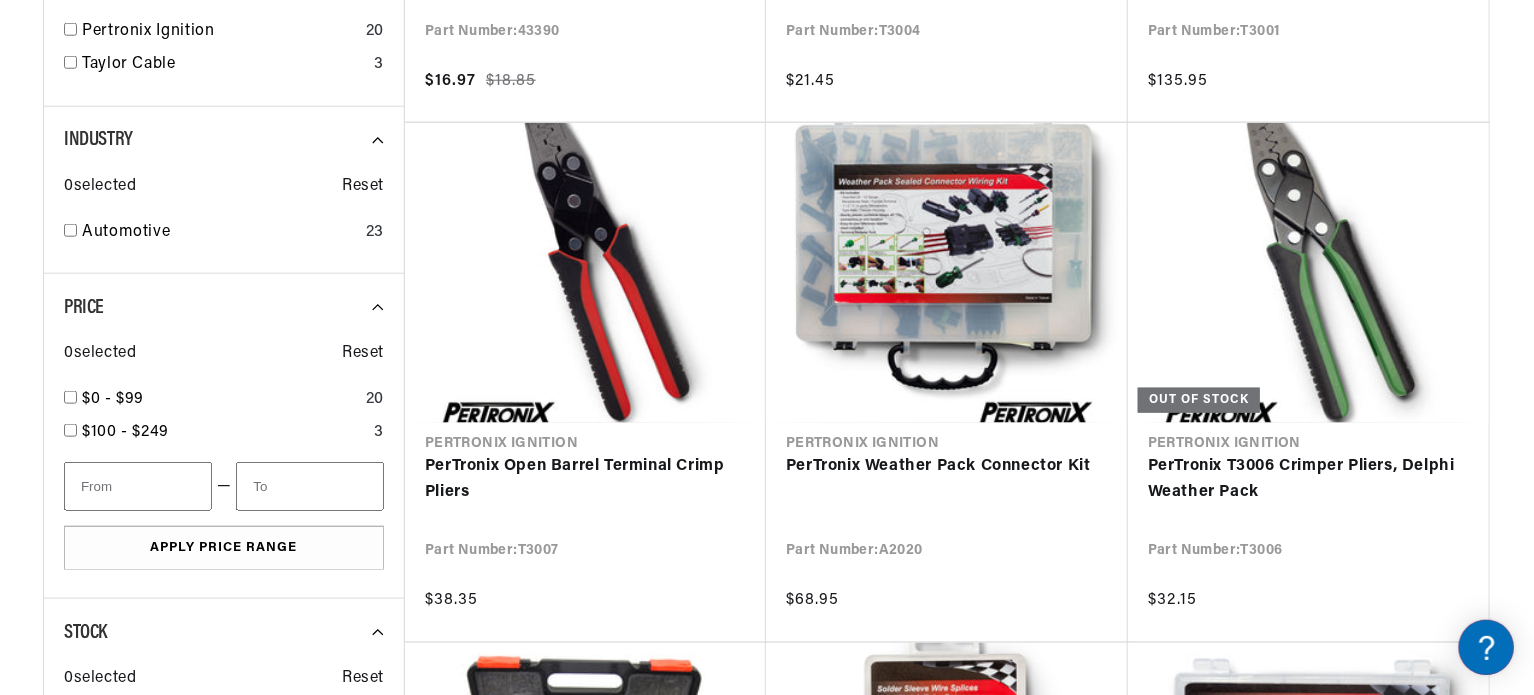 scroll, scrollTop: 0, scrollLeft: 2362, axis: horizontal 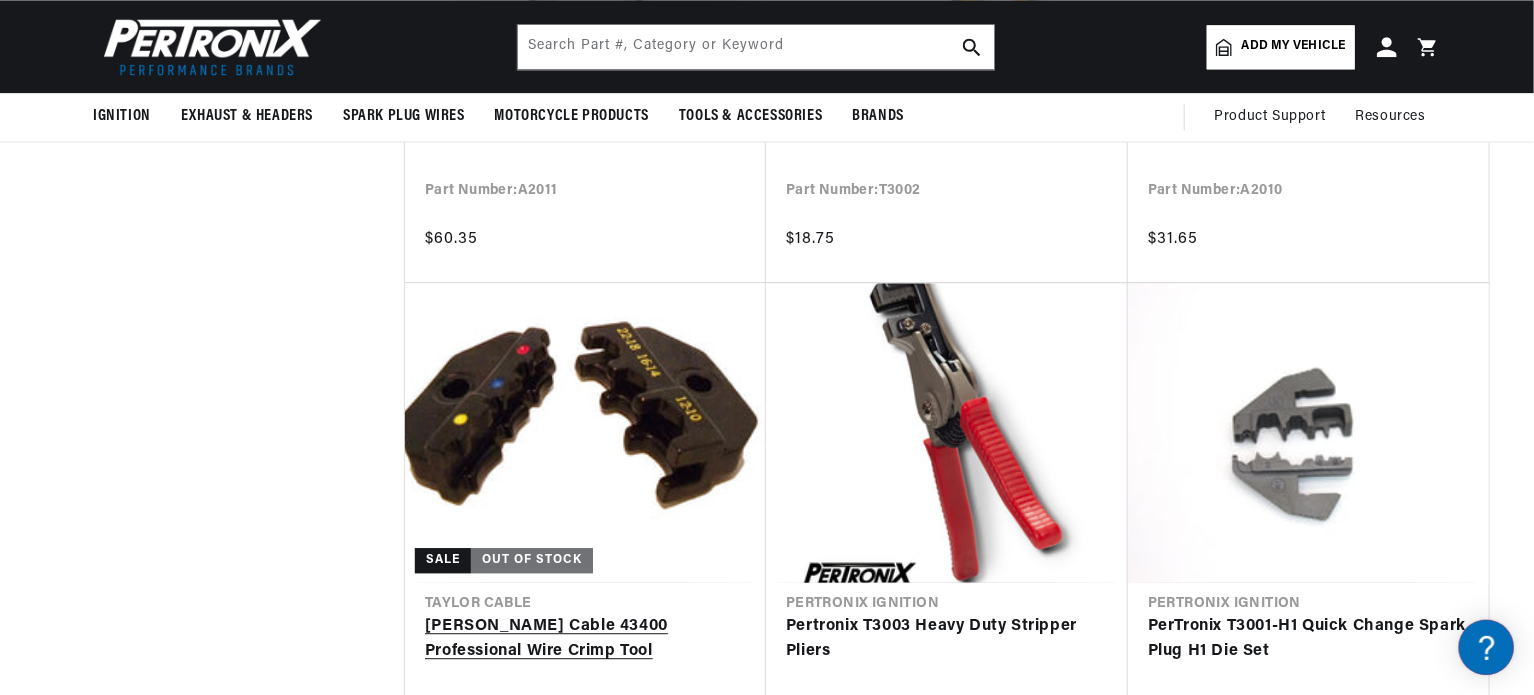 click on "Taylor Cable 43400 Professional Wire Crimp Tool" at bounding box center [585, 639] 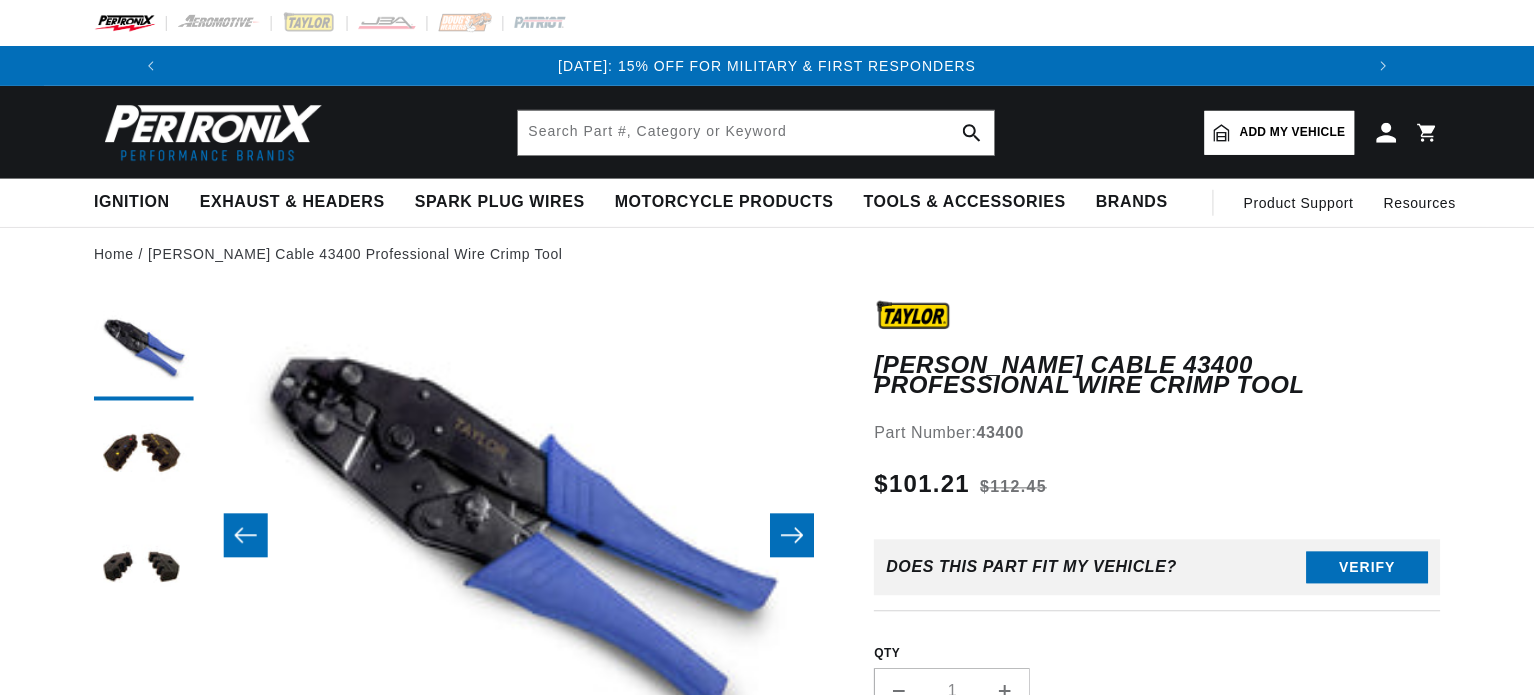 scroll, scrollTop: 0, scrollLeft: 0, axis: both 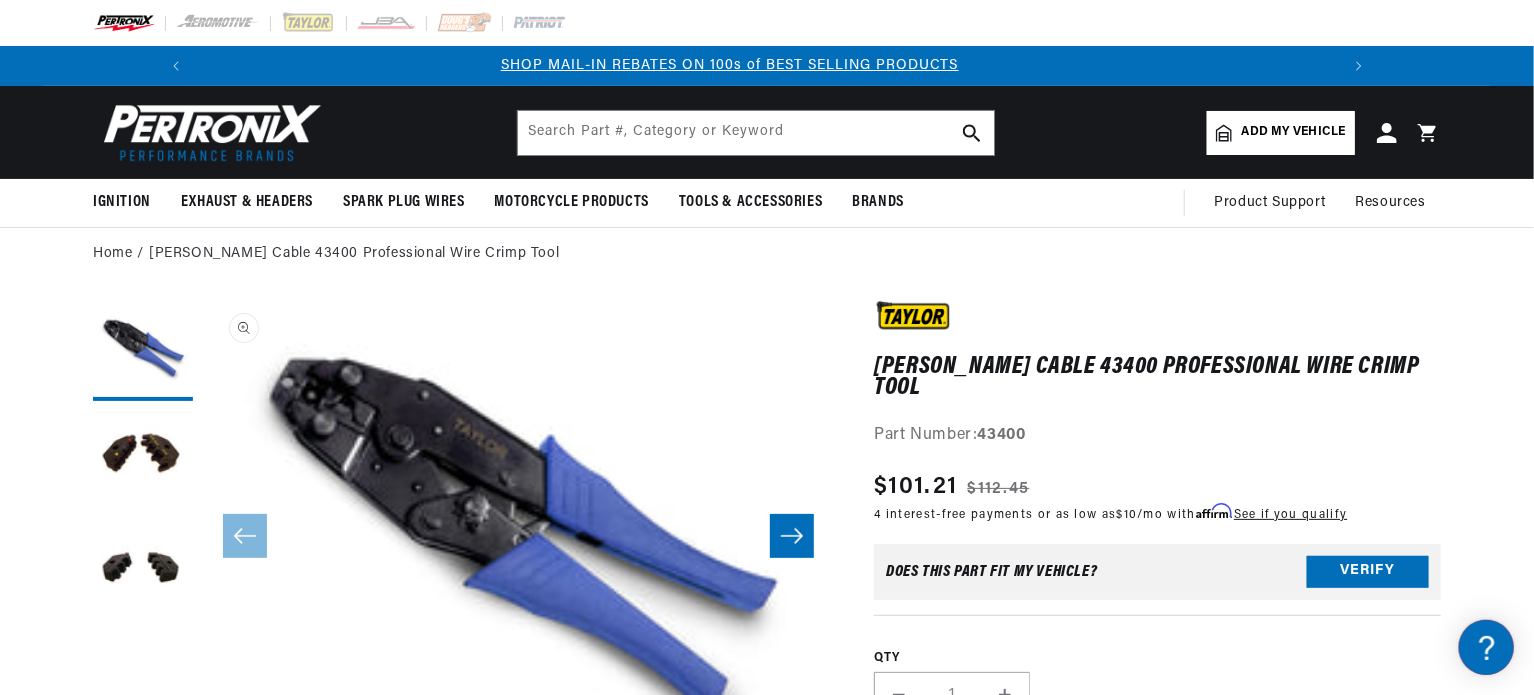 click on "Open media 1 in modal" at bounding box center (203, 761) 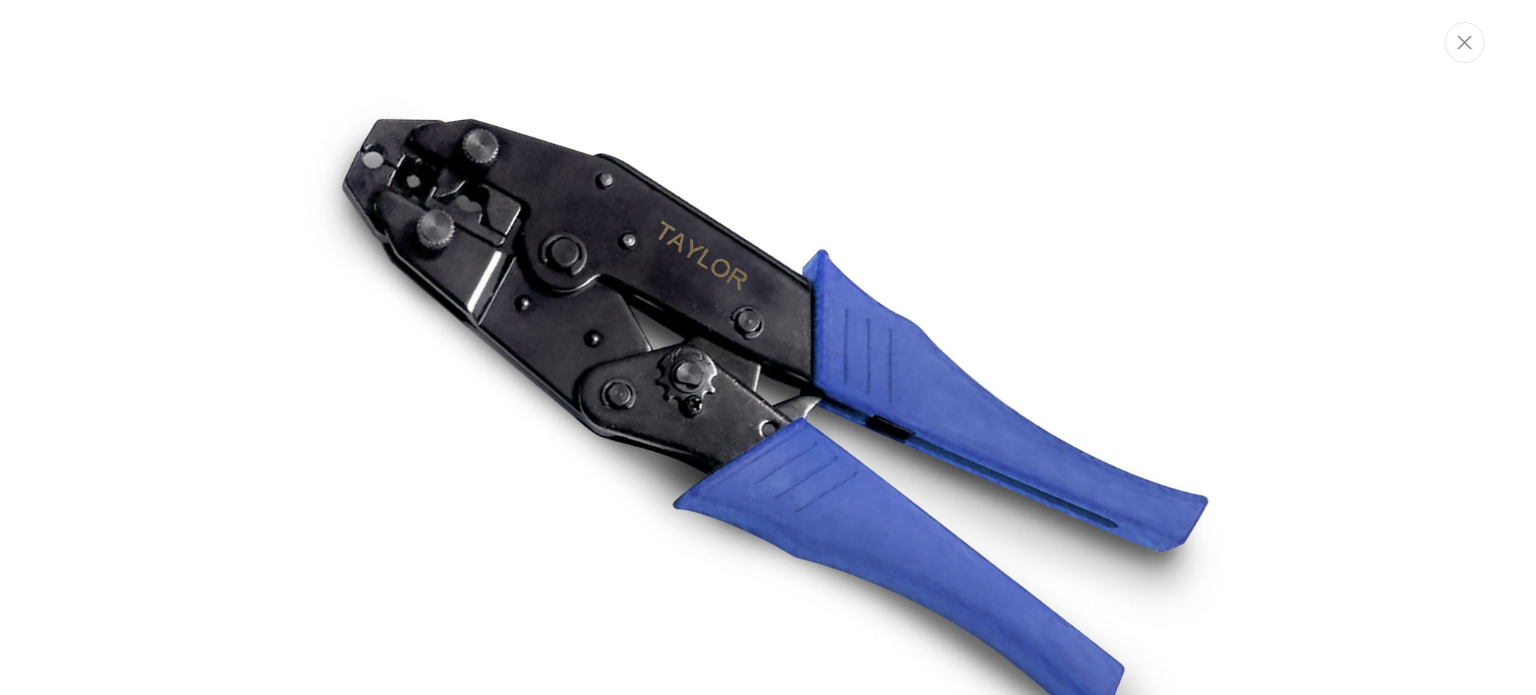 scroll, scrollTop: 66, scrollLeft: 0, axis: vertical 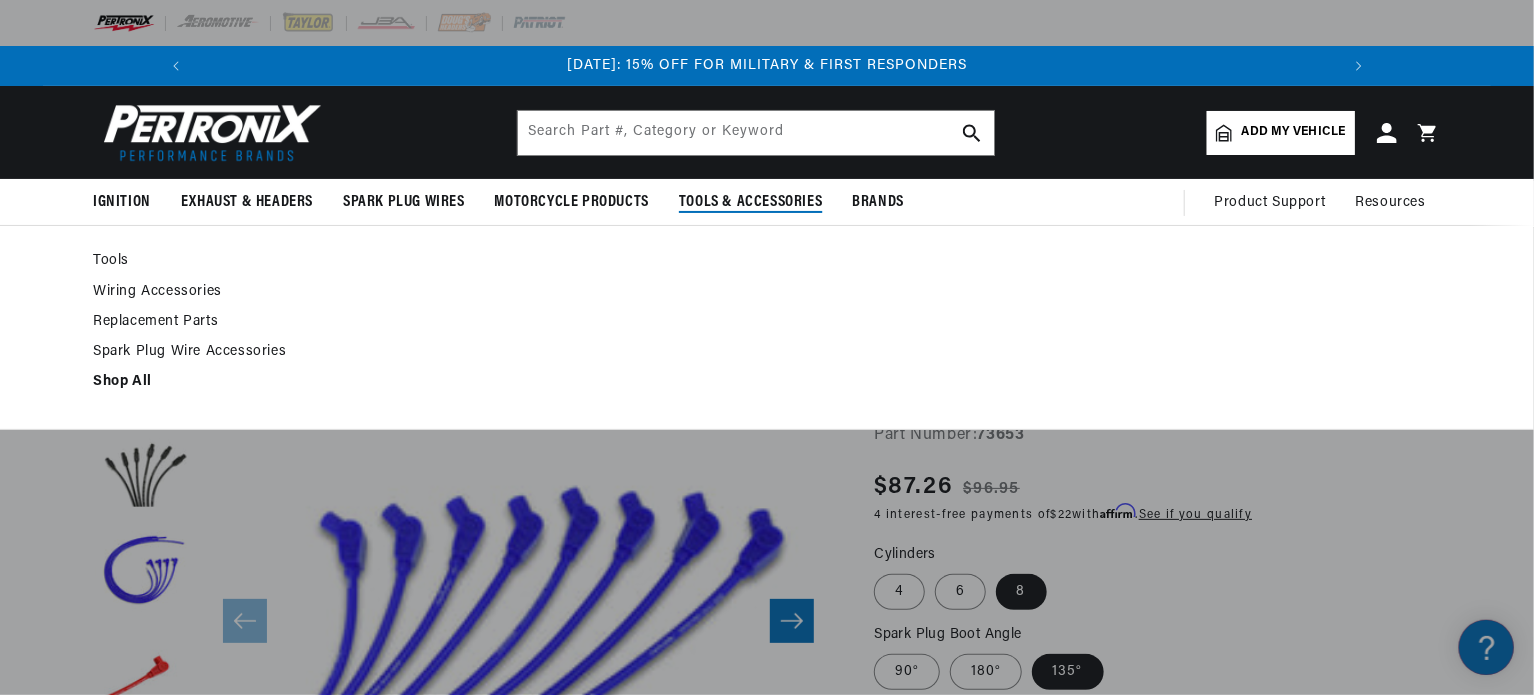 click on "Tools & Accessories" at bounding box center (750, 202) 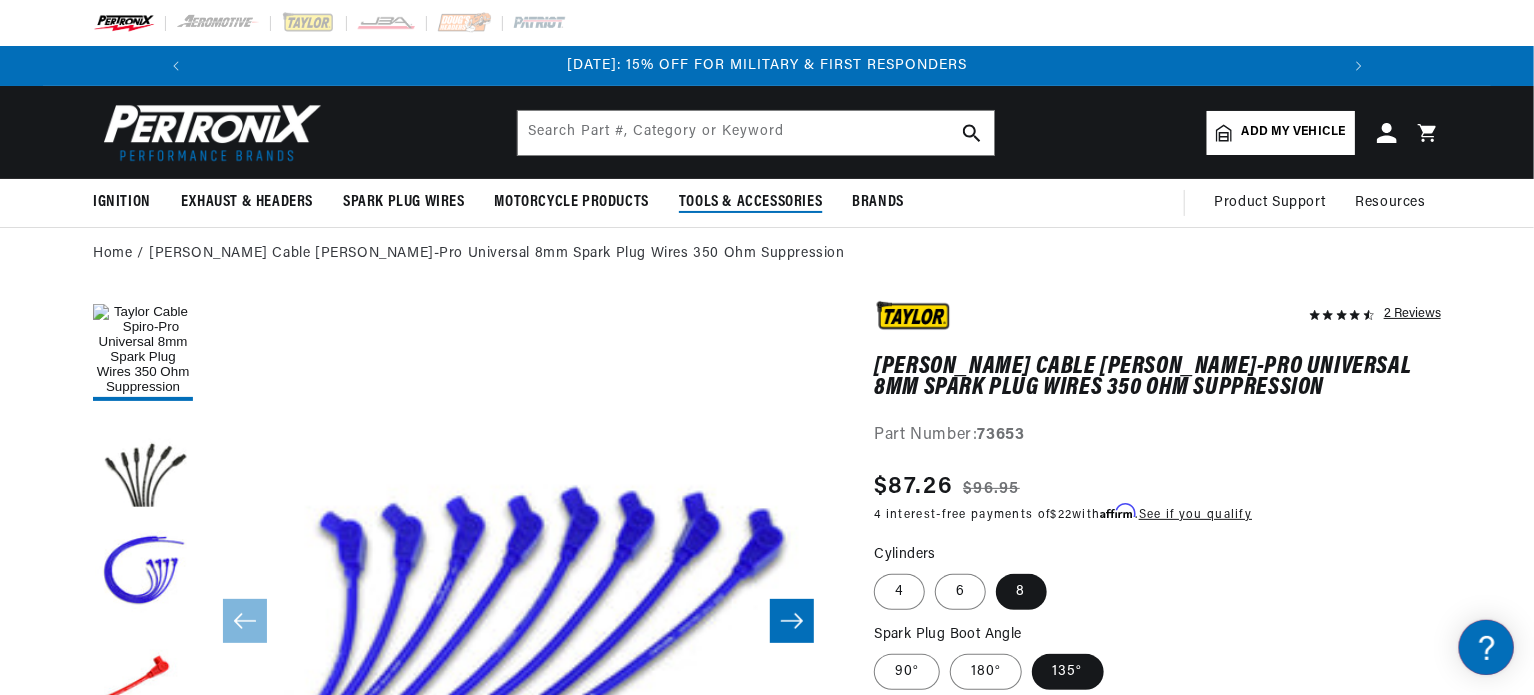 click on "Tools & Accessories" at bounding box center (750, 202) 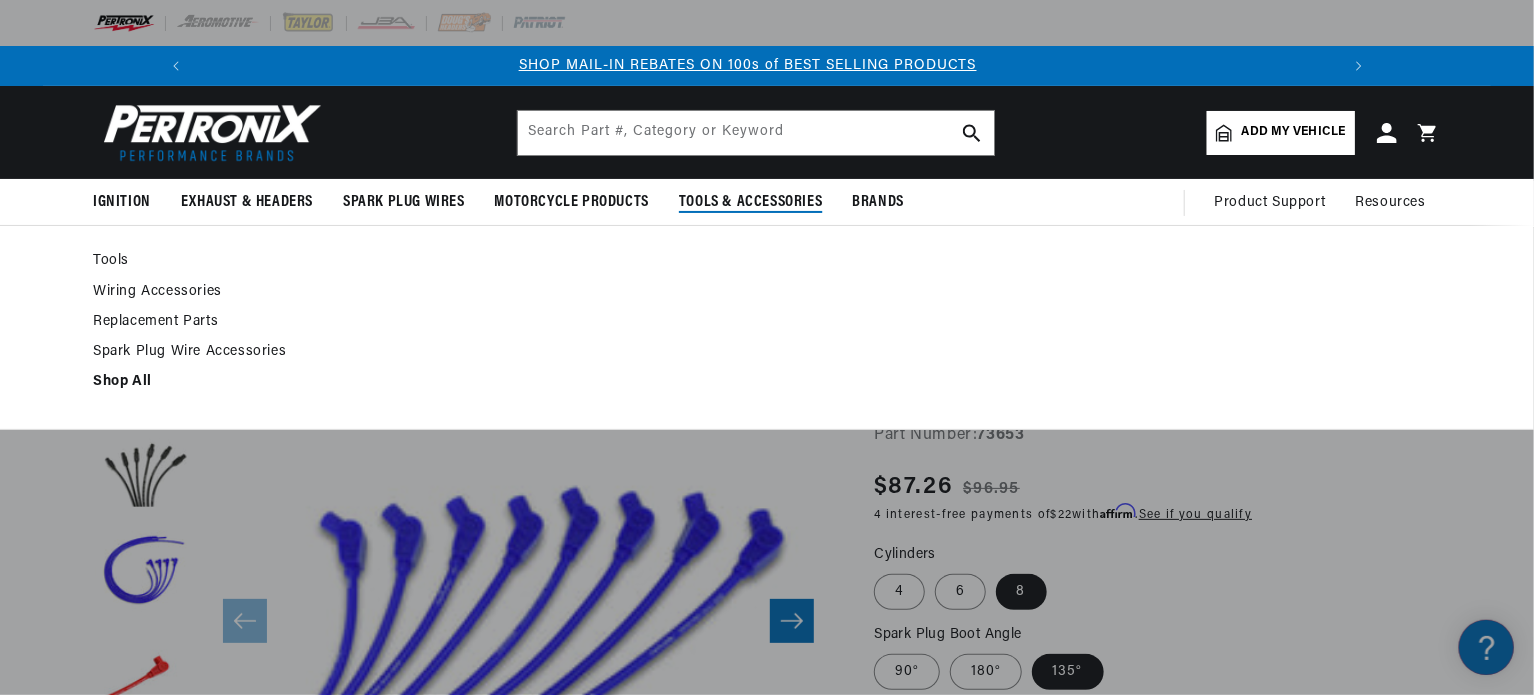 scroll, scrollTop: 0, scrollLeft: 1180, axis: horizontal 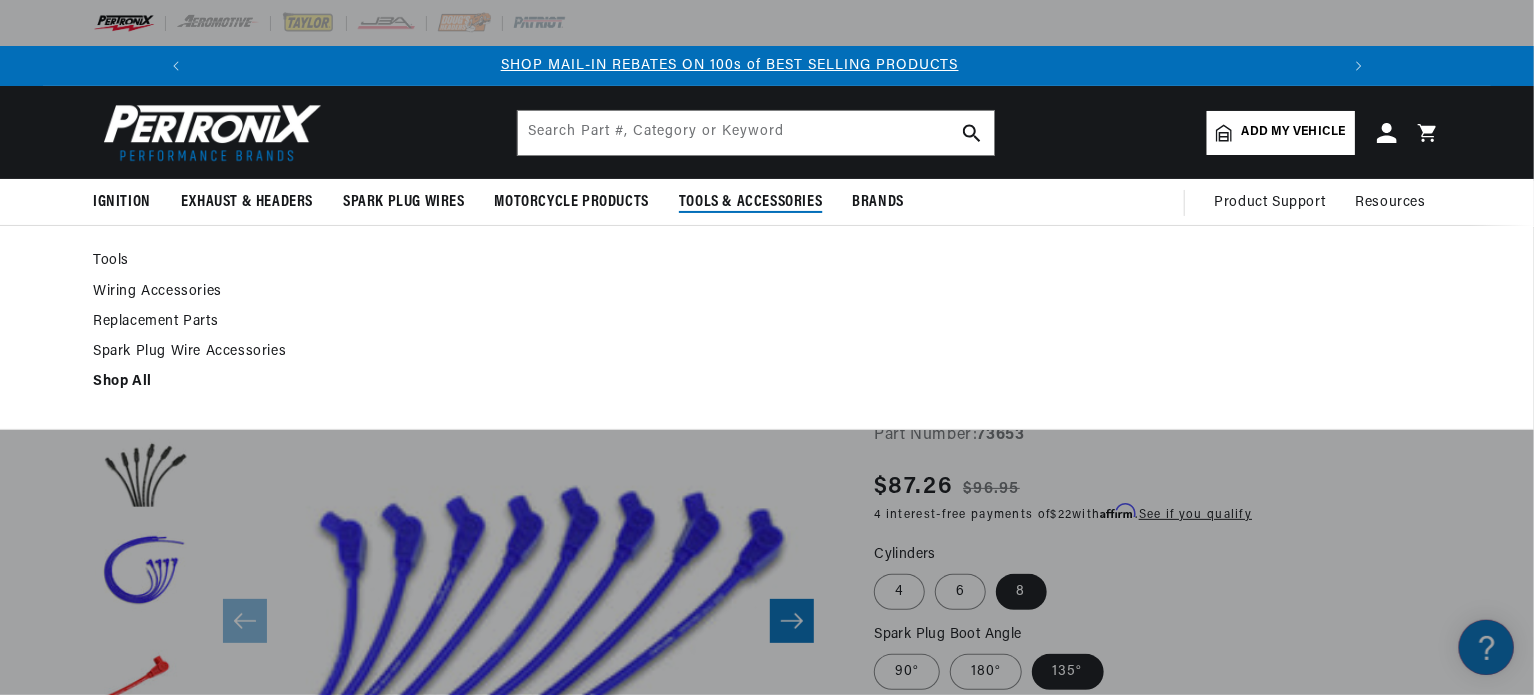 click on "Spark Plug Wire Accessories" at bounding box center (220, 352) 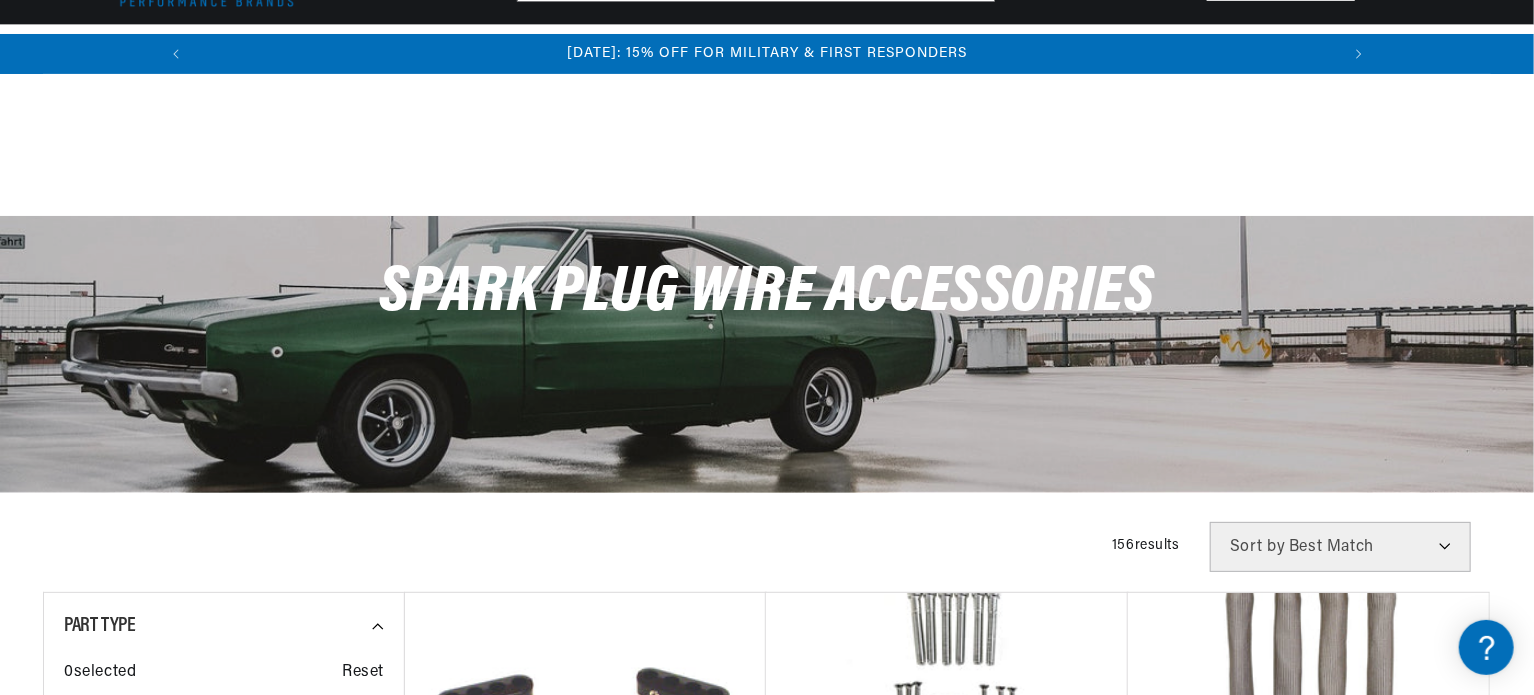 scroll, scrollTop: 300, scrollLeft: 0, axis: vertical 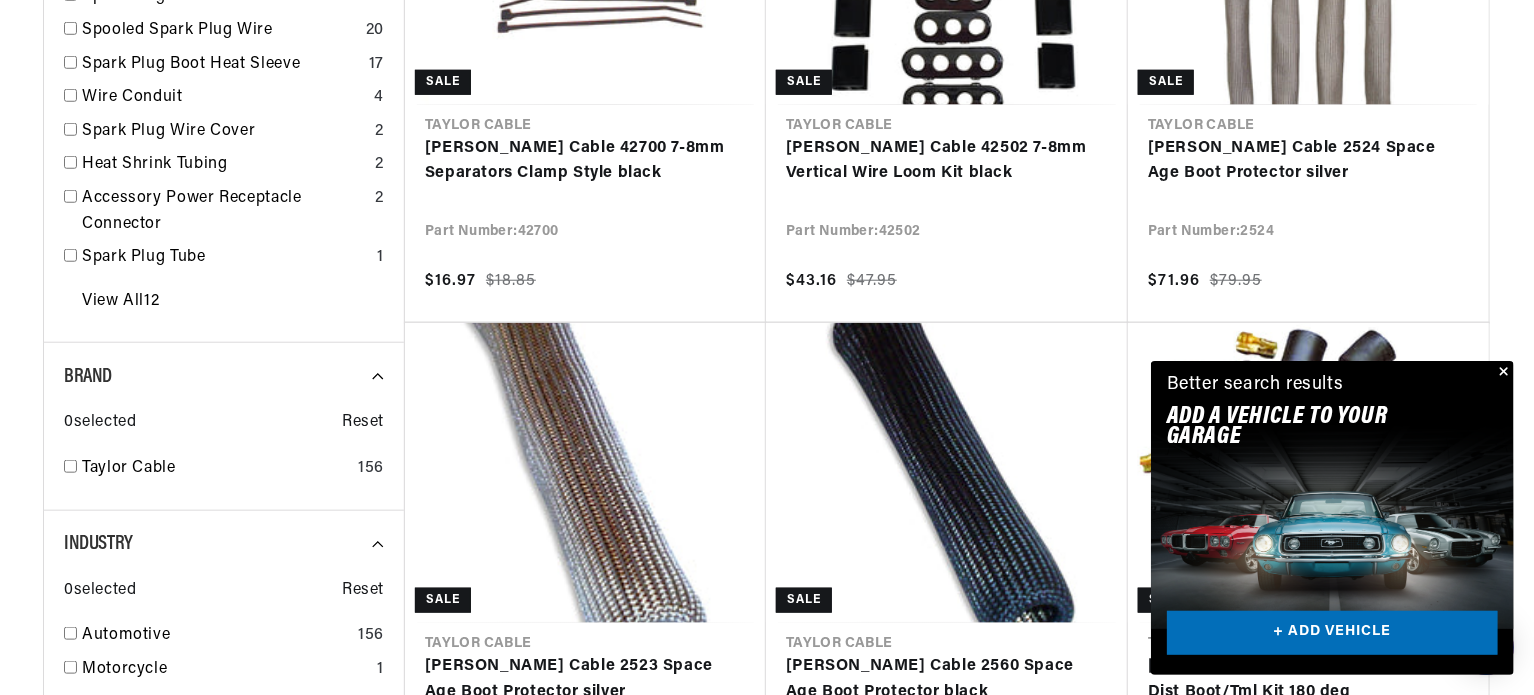 click at bounding box center (1502, 373) 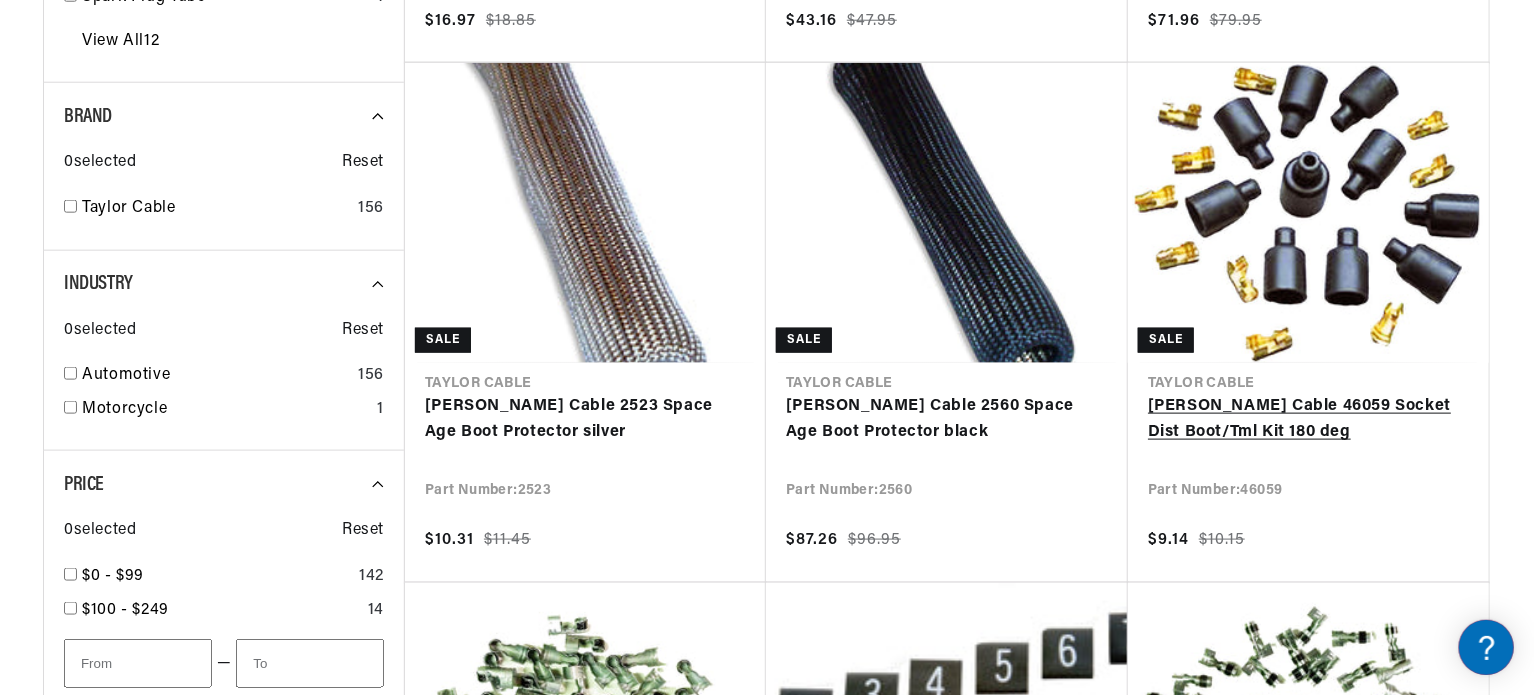 scroll, scrollTop: 1100, scrollLeft: 0, axis: vertical 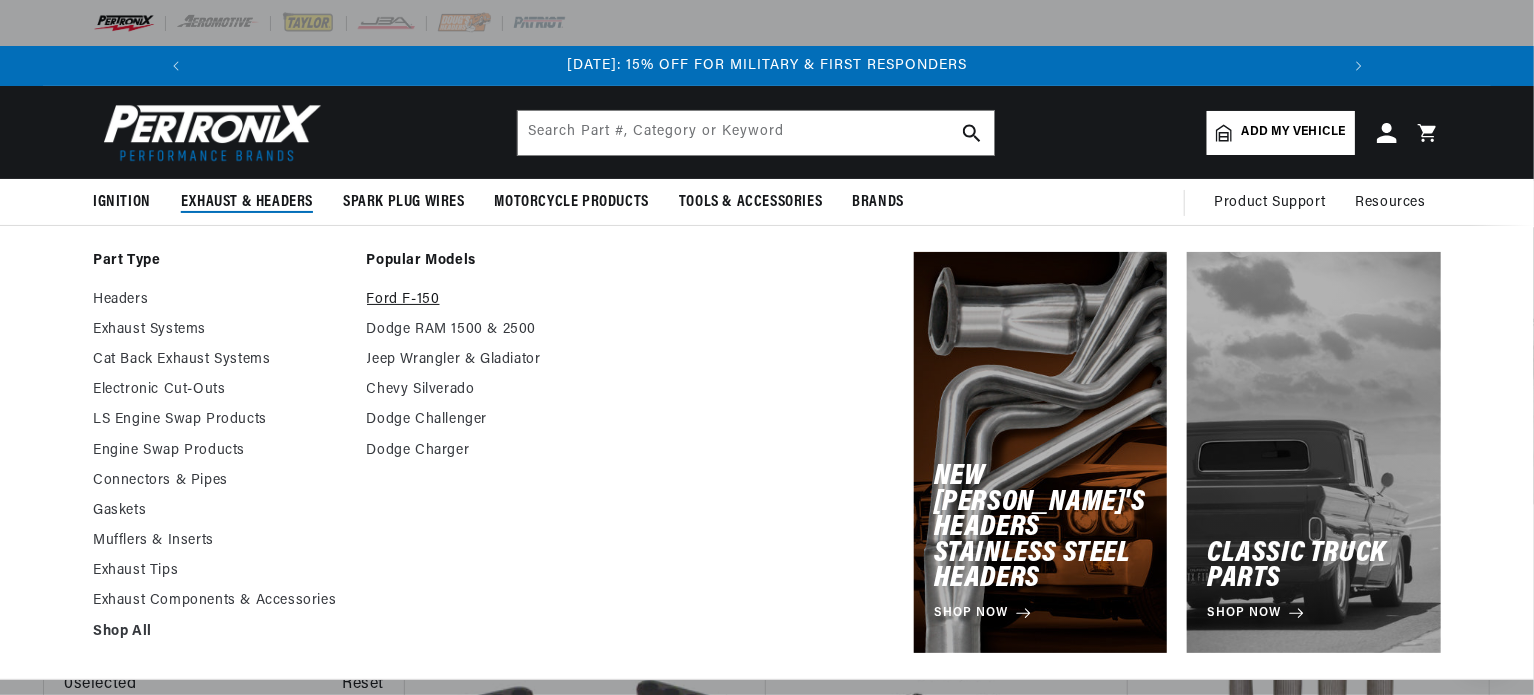 drag, startPoint x: 316, startPoint y: 264, endPoint x: 605, endPoint y: 293, distance: 290.4514 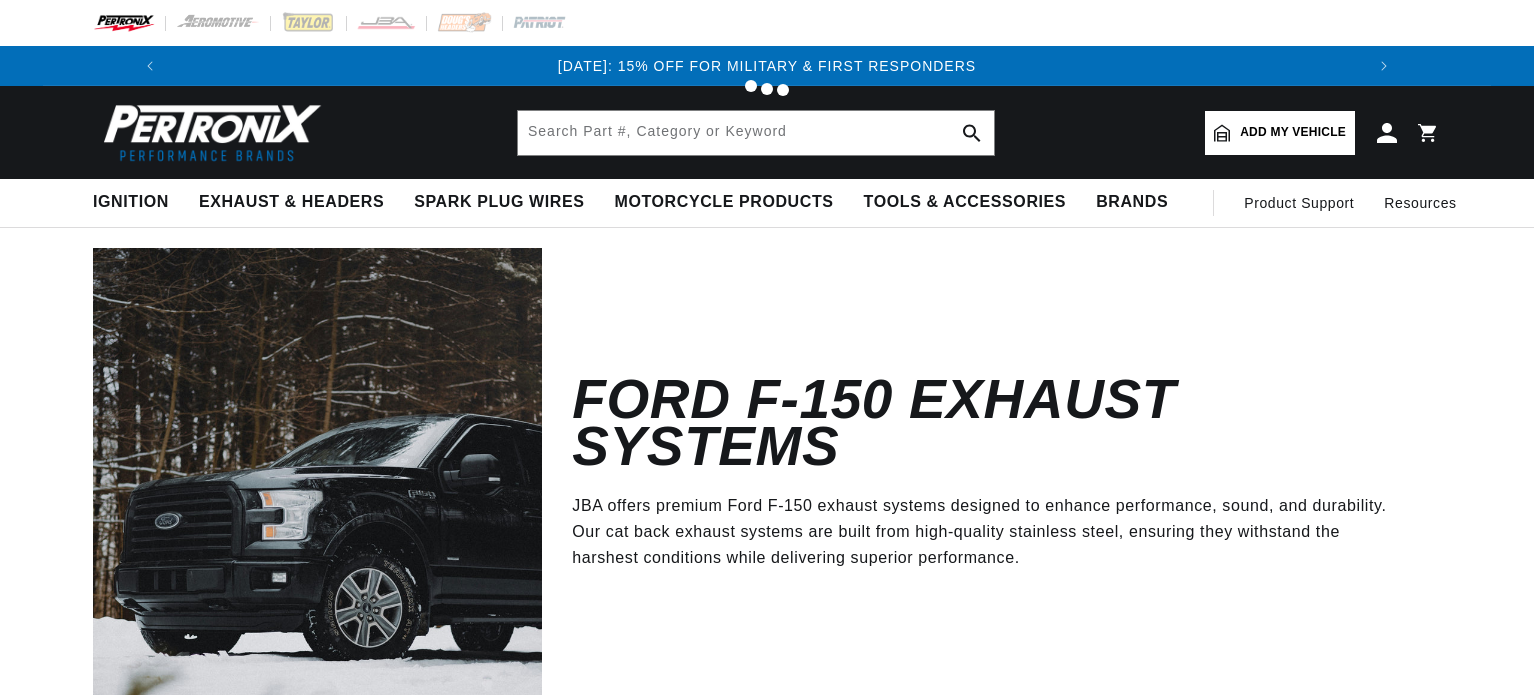 scroll, scrollTop: 0, scrollLeft: 0, axis: both 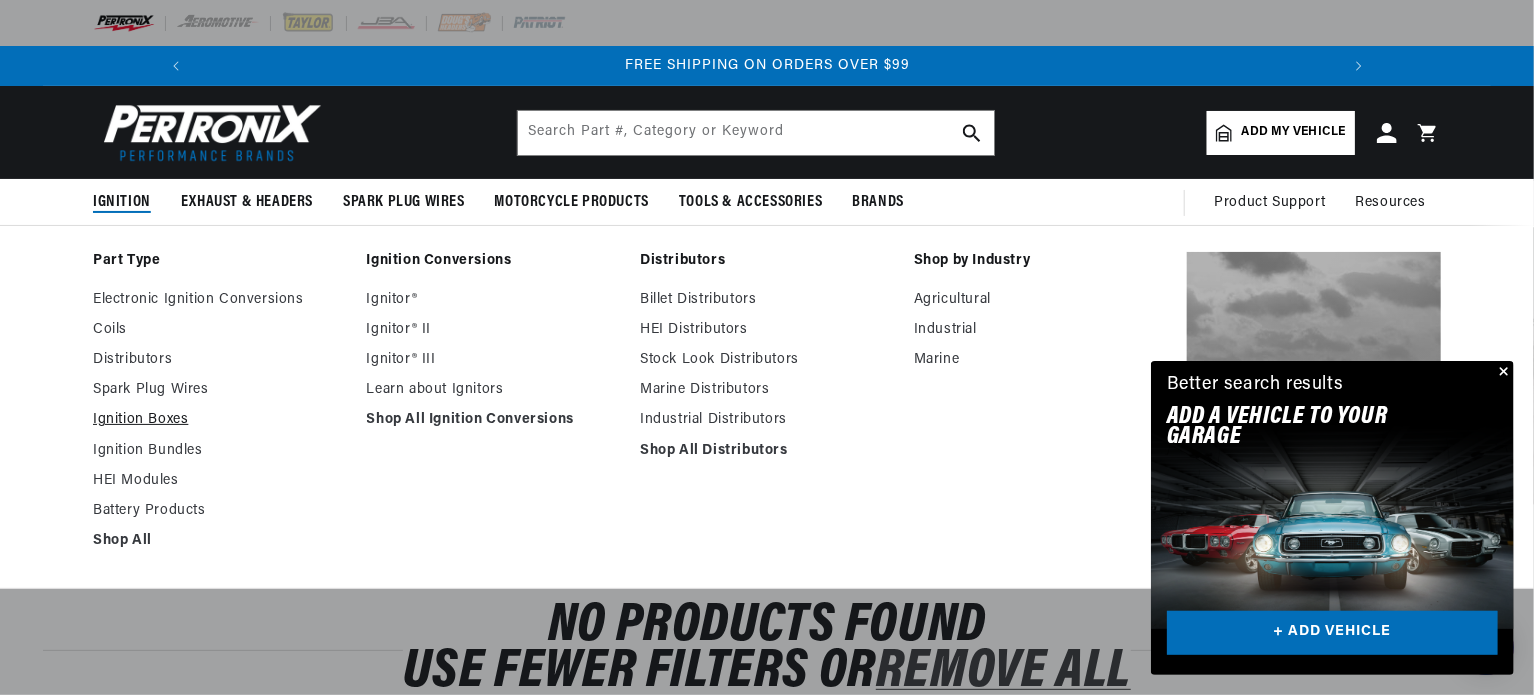click on "Ignition Boxes" at bounding box center (220, 420) 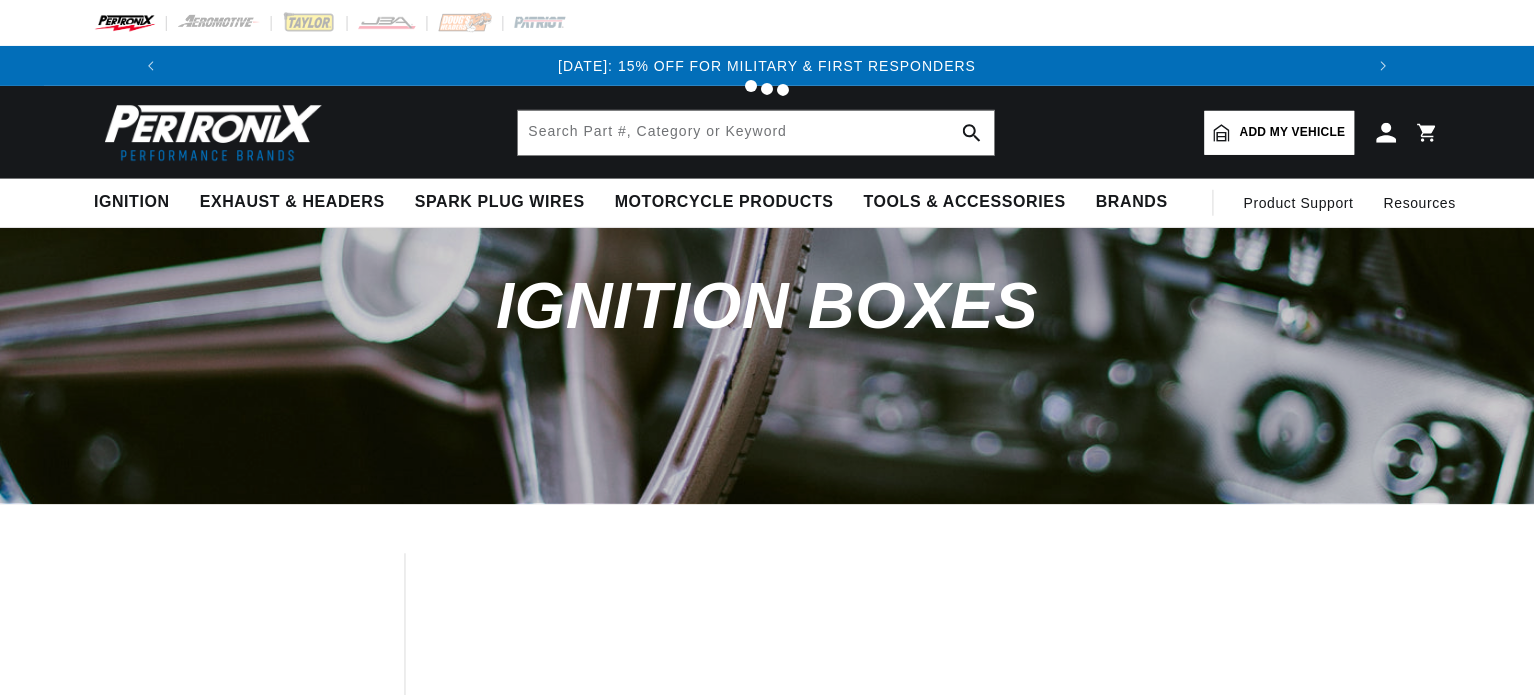 scroll, scrollTop: 0, scrollLeft: 0, axis: both 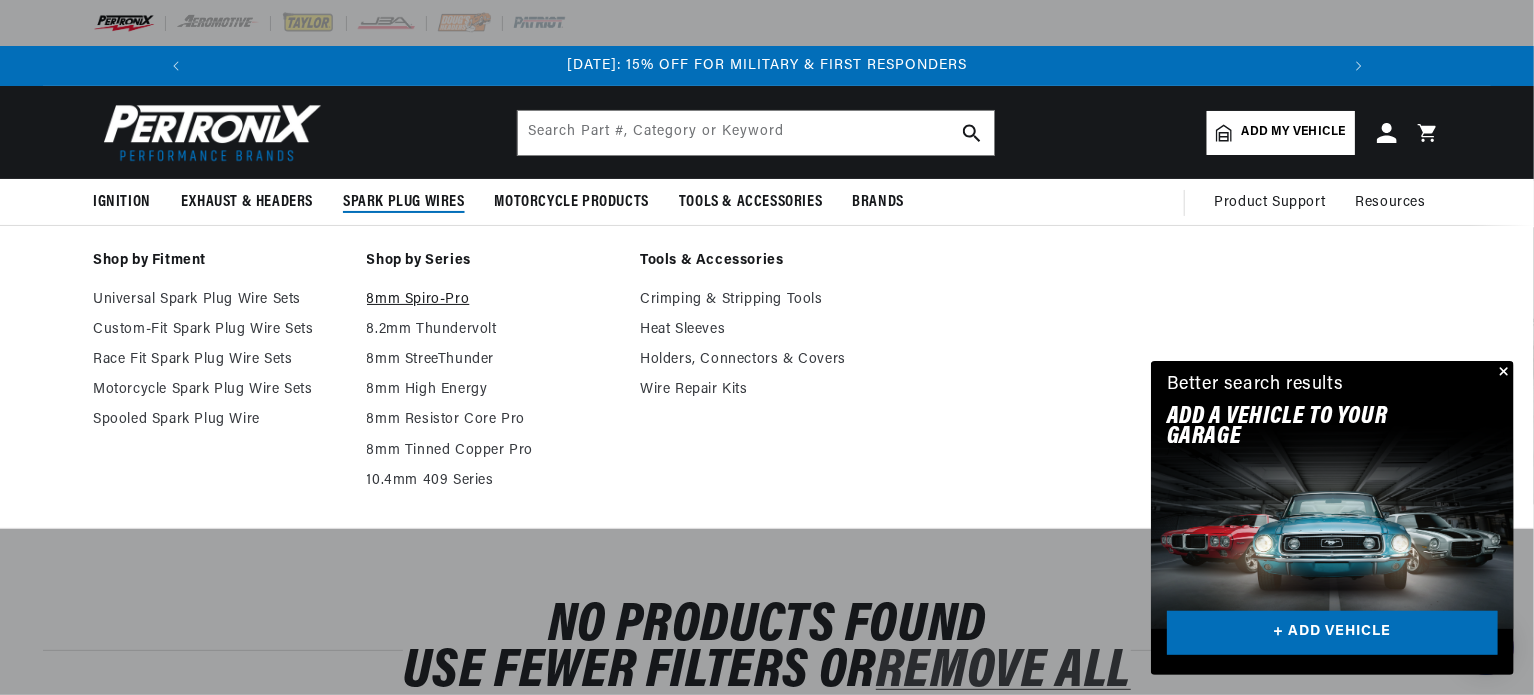 click on "8mm Spiro-Pro" at bounding box center [494, 300] 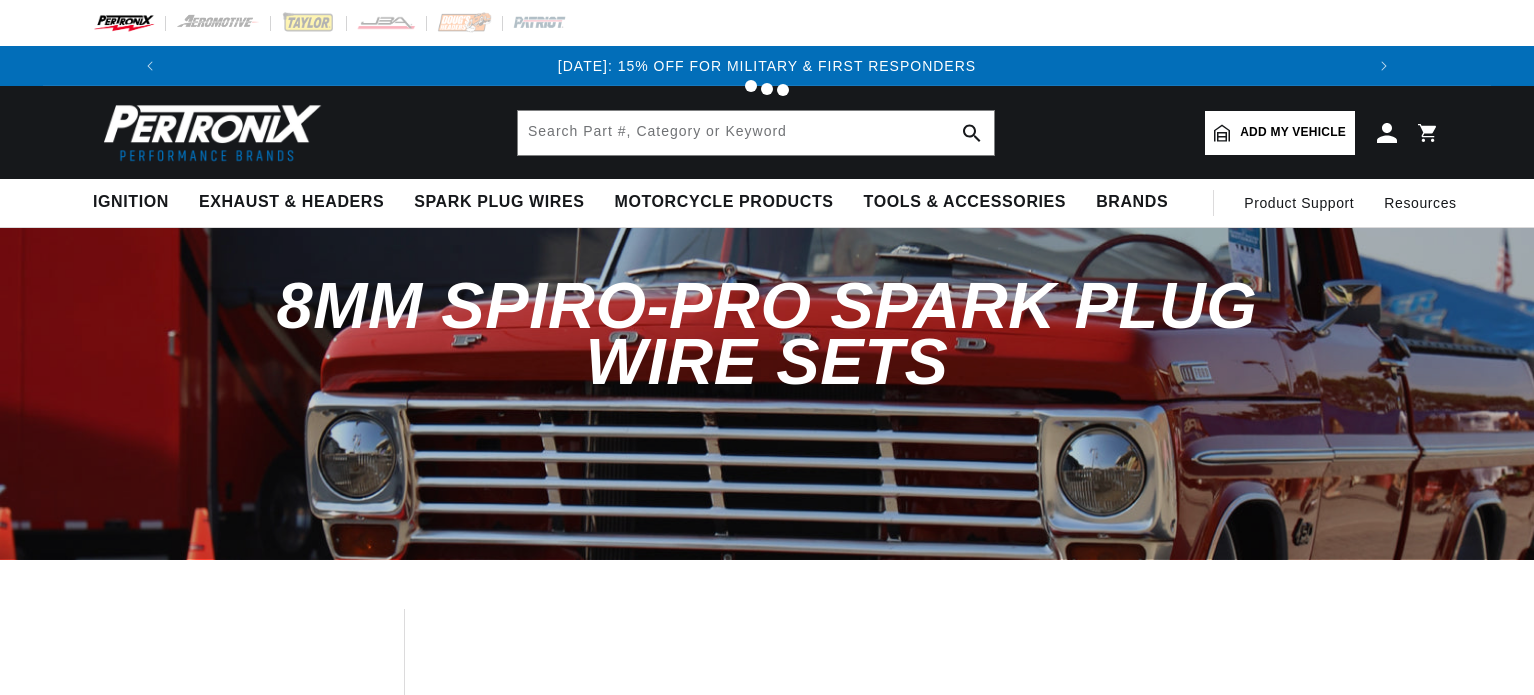 scroll, scrollTop: 0, scrollLeft: 0, axis: both 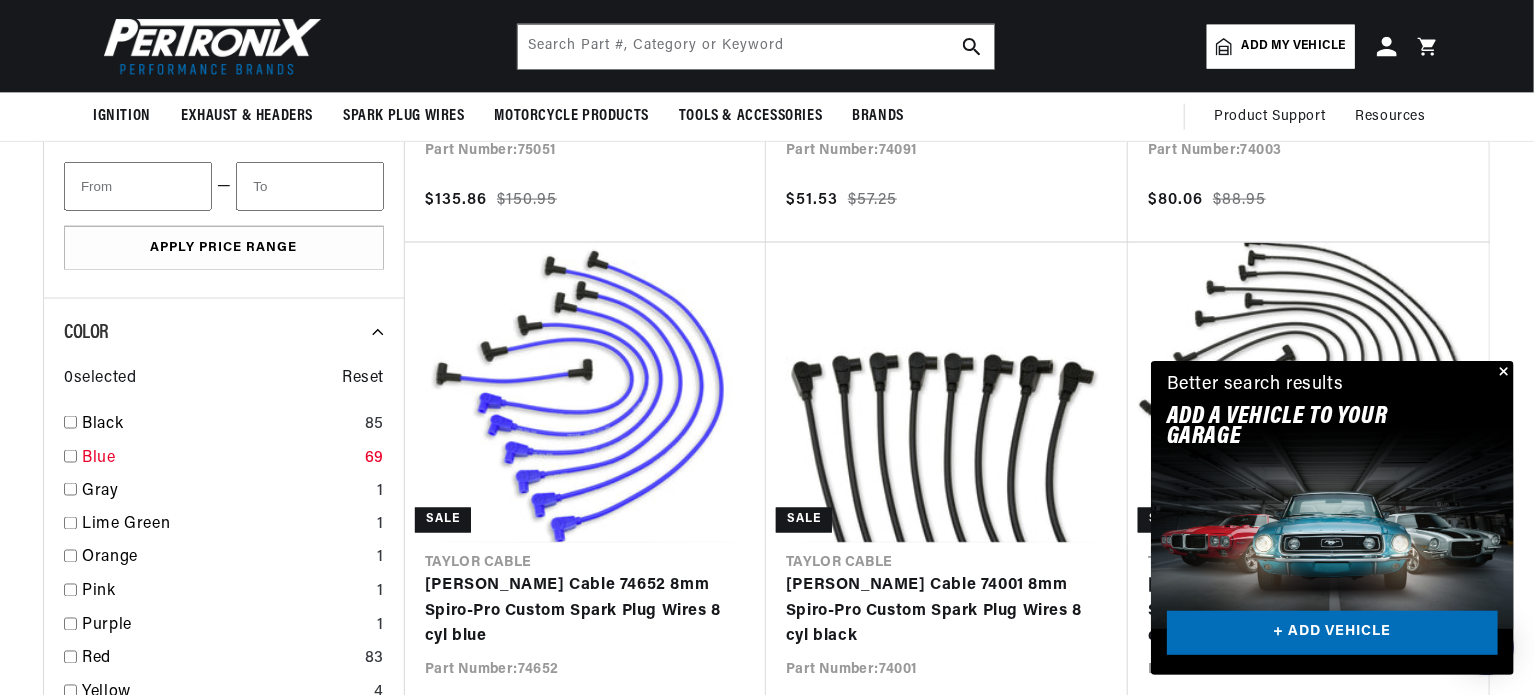 click on "Blue" at bounding box center [219, 459] 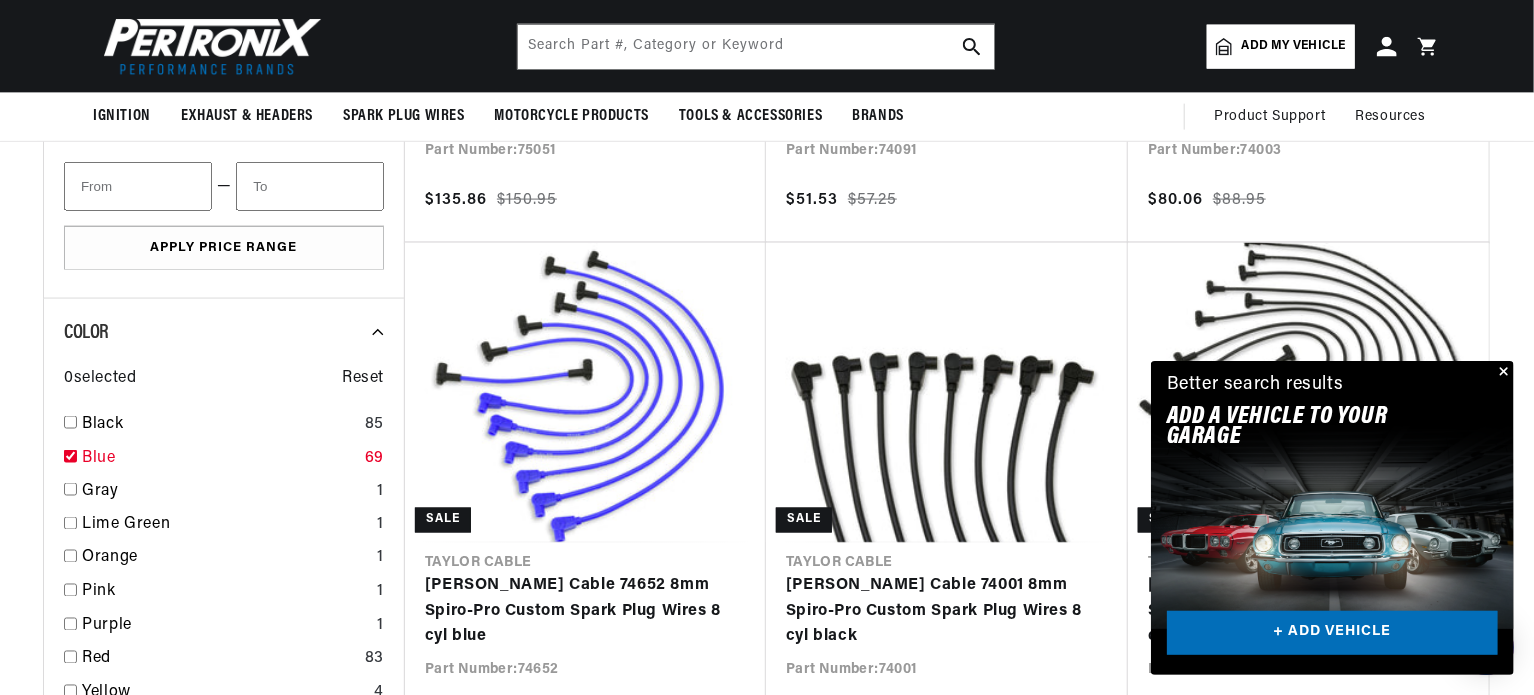 checkbox on "true" 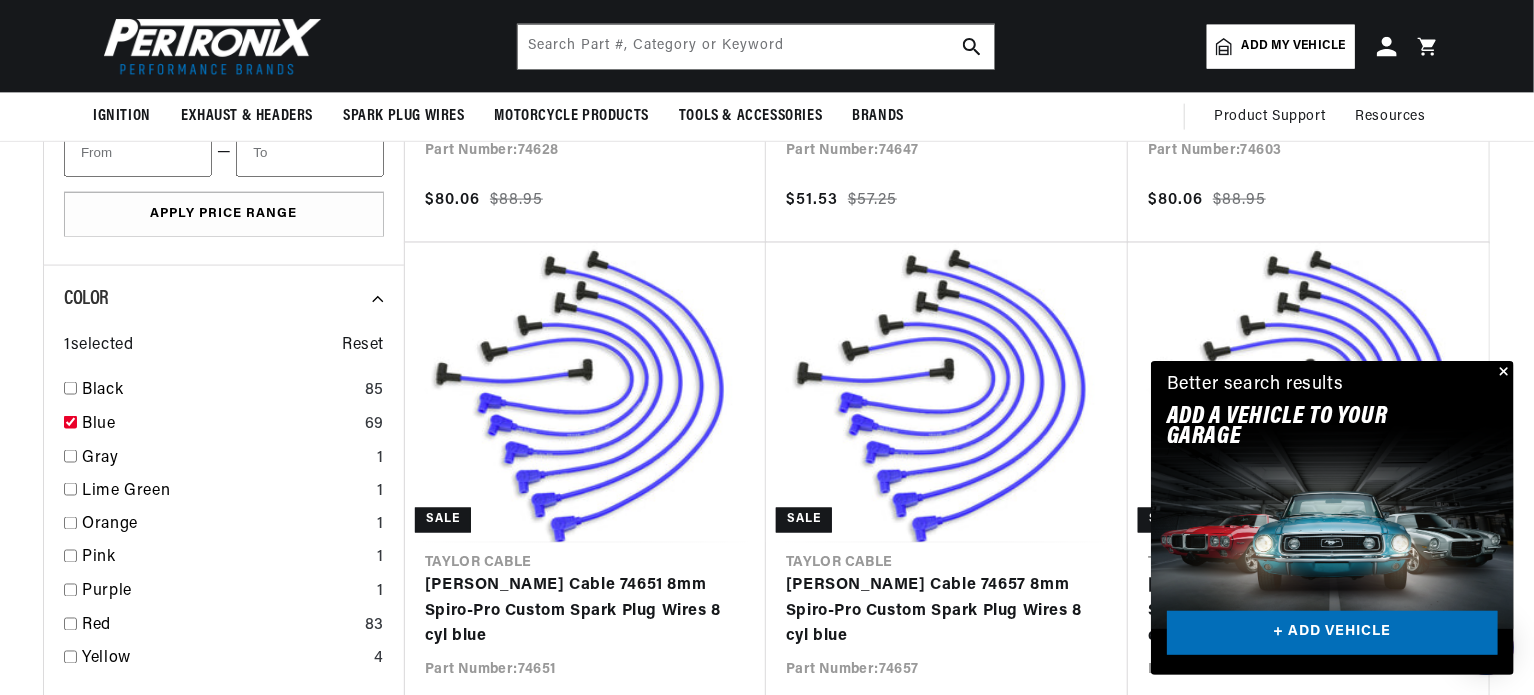 scroll, scrollTop: 0, scrollLeft: 2362, axis: horizontal 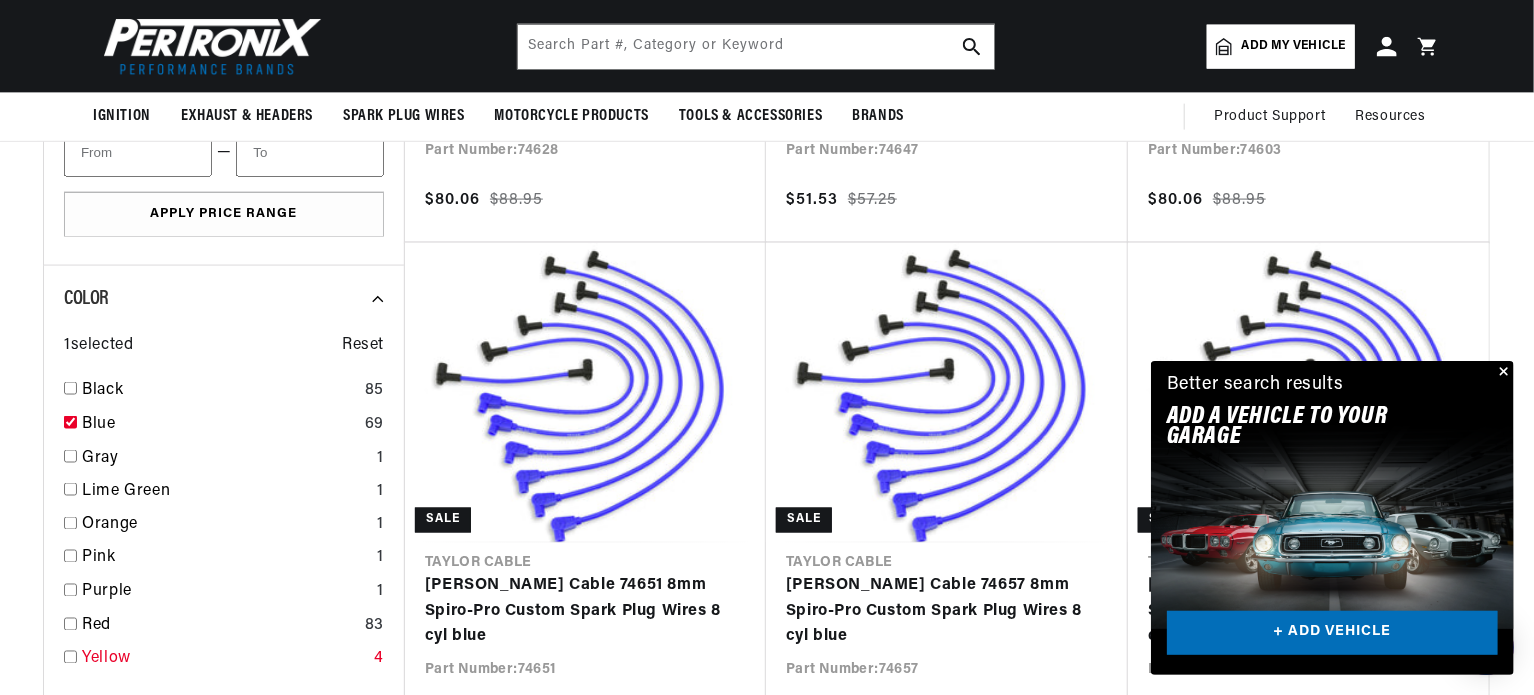 click on "Yellow" at bounding box center (224, 660) 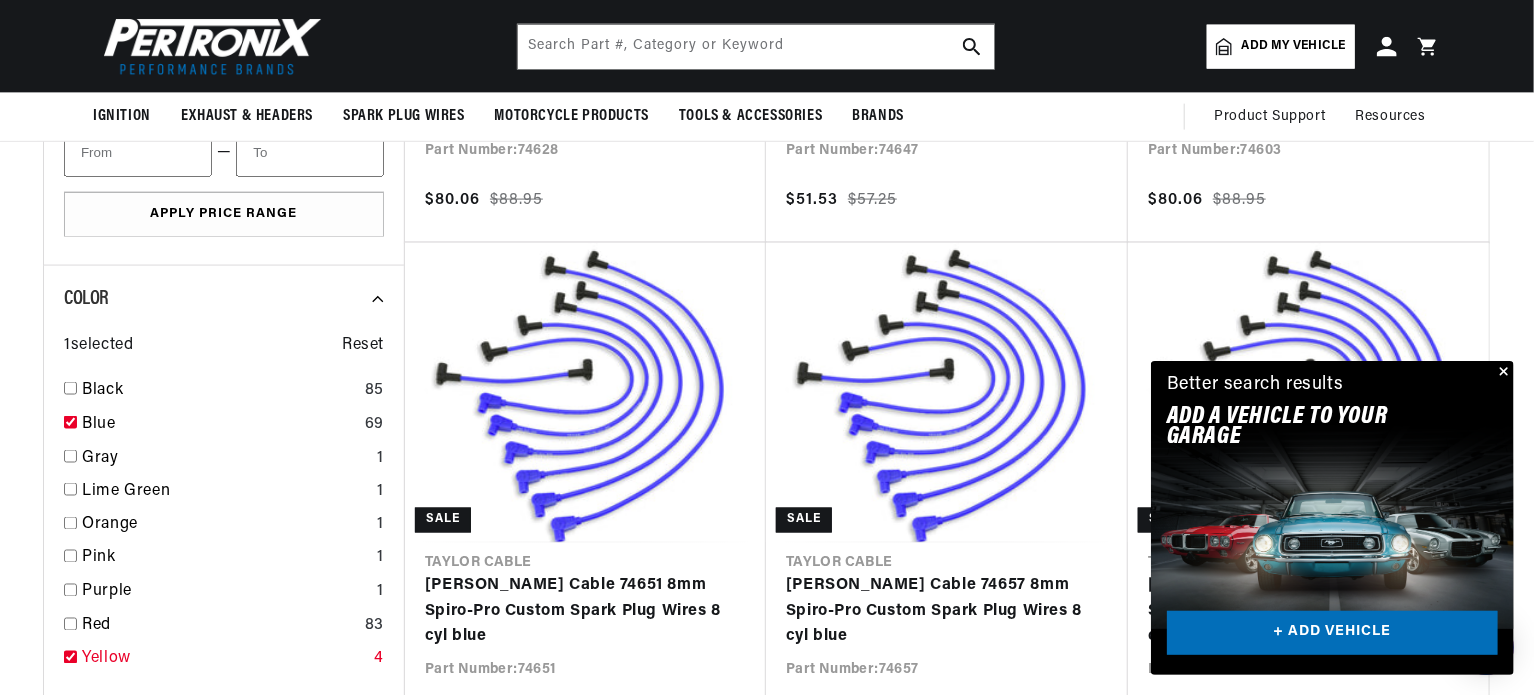 checkbox on "true" 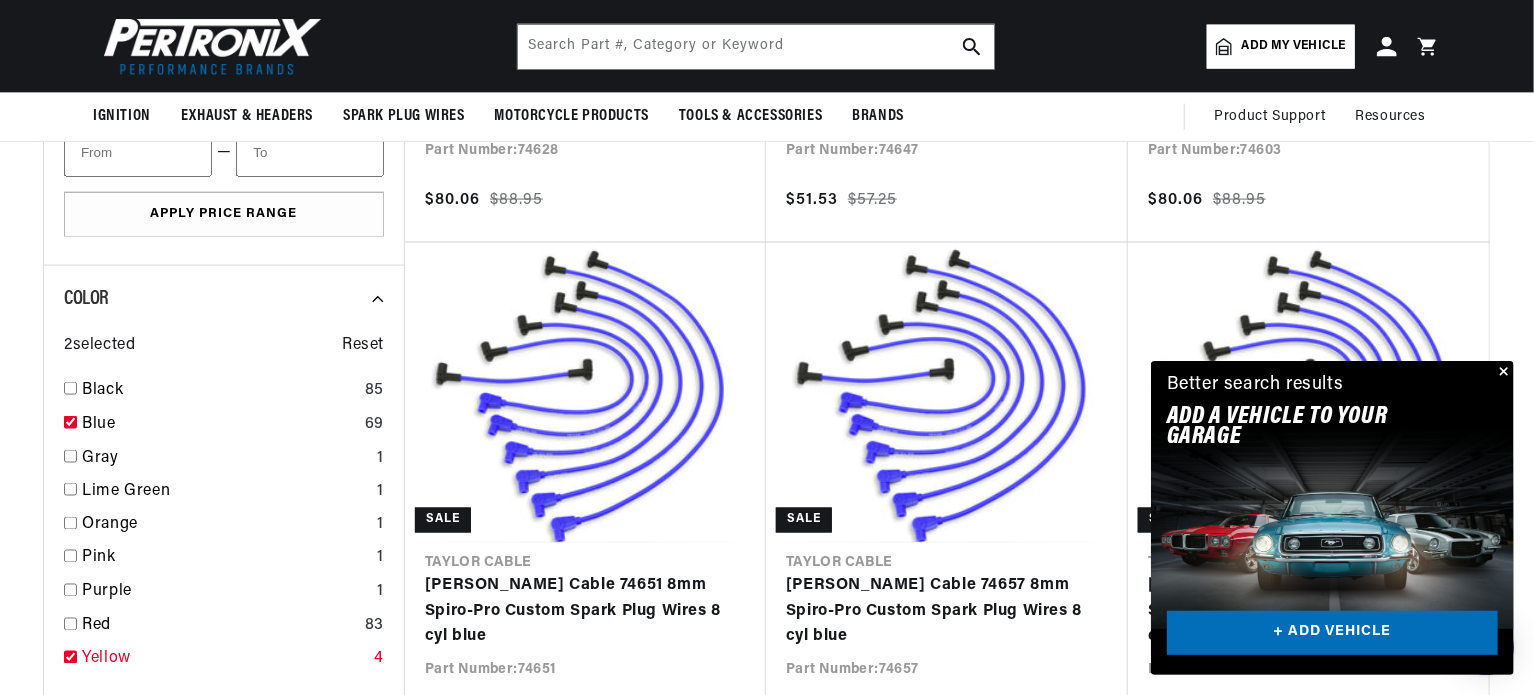 scroll, scrollTop: 0, scrollLeft: 0, axis: both 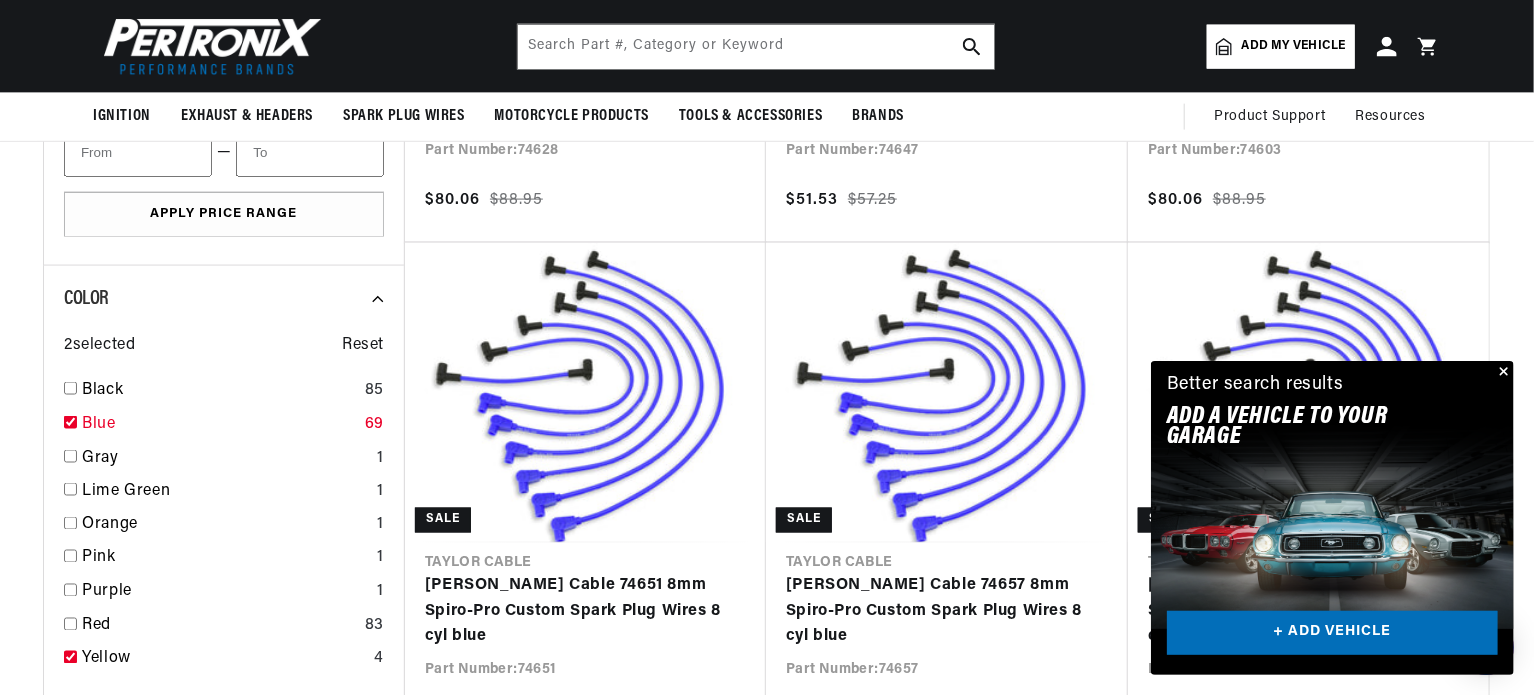 click on "Blue" at bounding box center (219, 425) 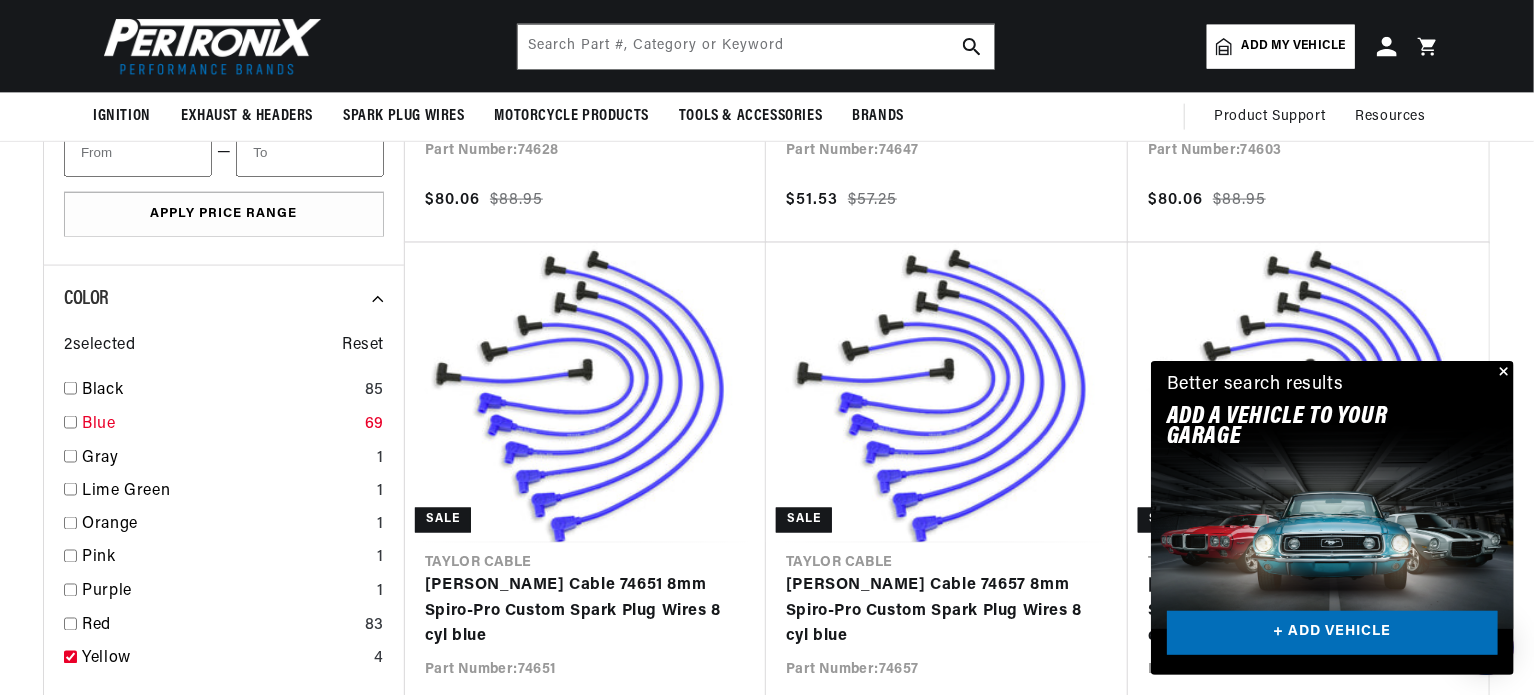 checkbox on "false" 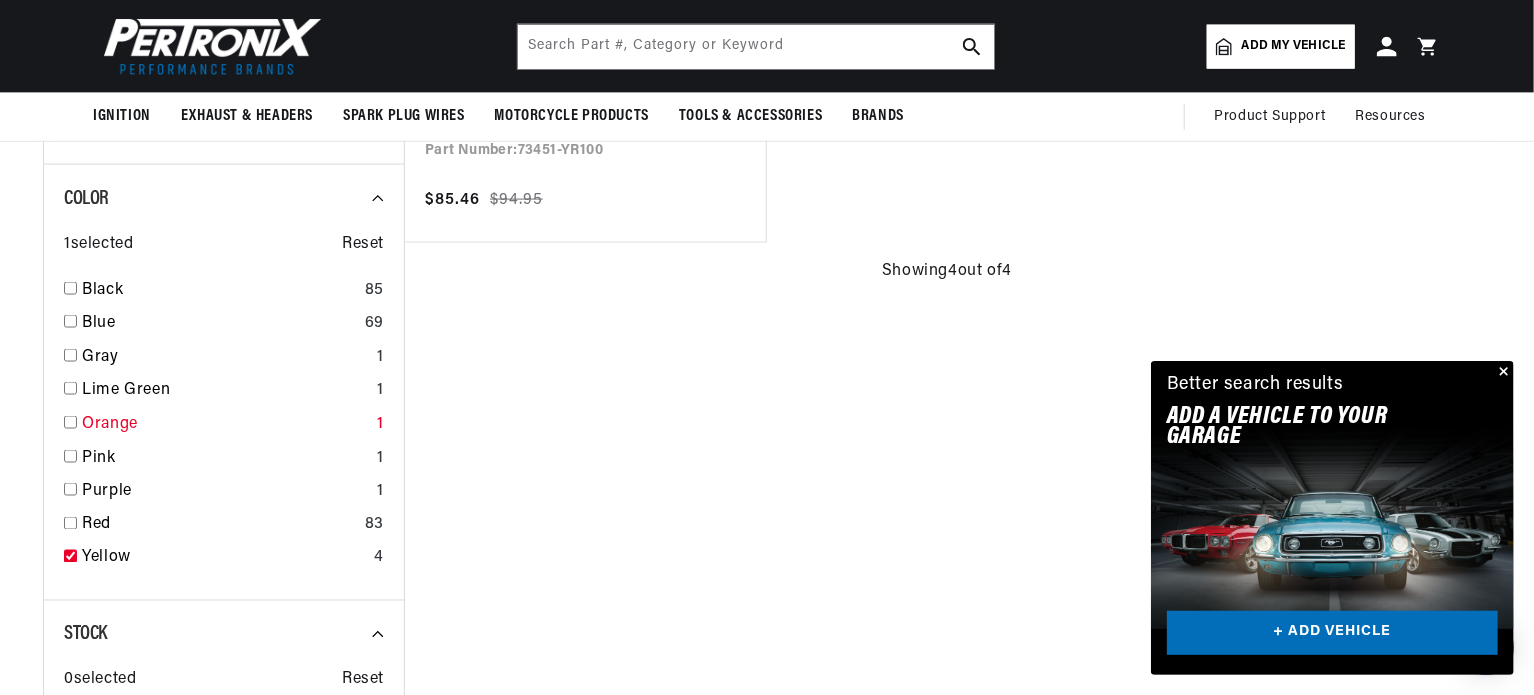 scroll, scrollTop: 0, scrollLeft: 1180, axis: horizontal 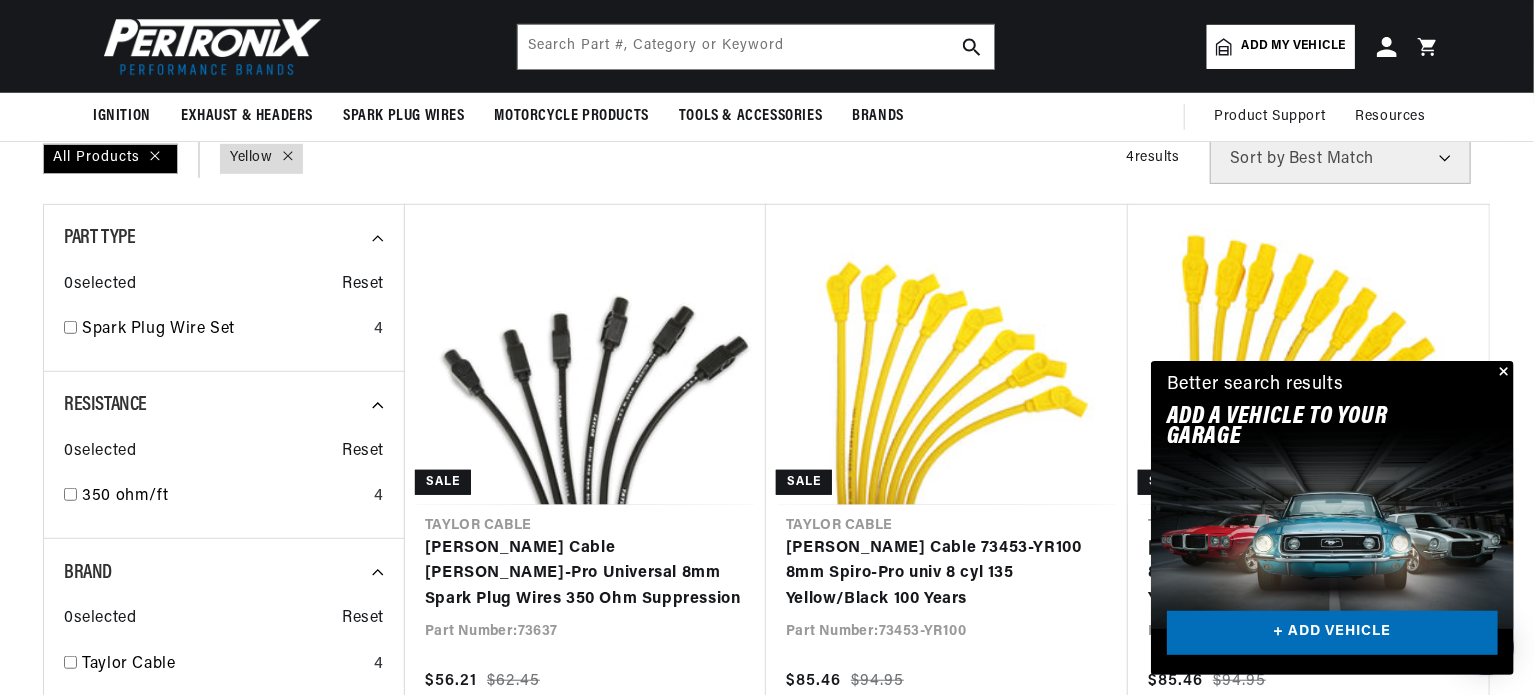 click at bounding box center [1502, 373] 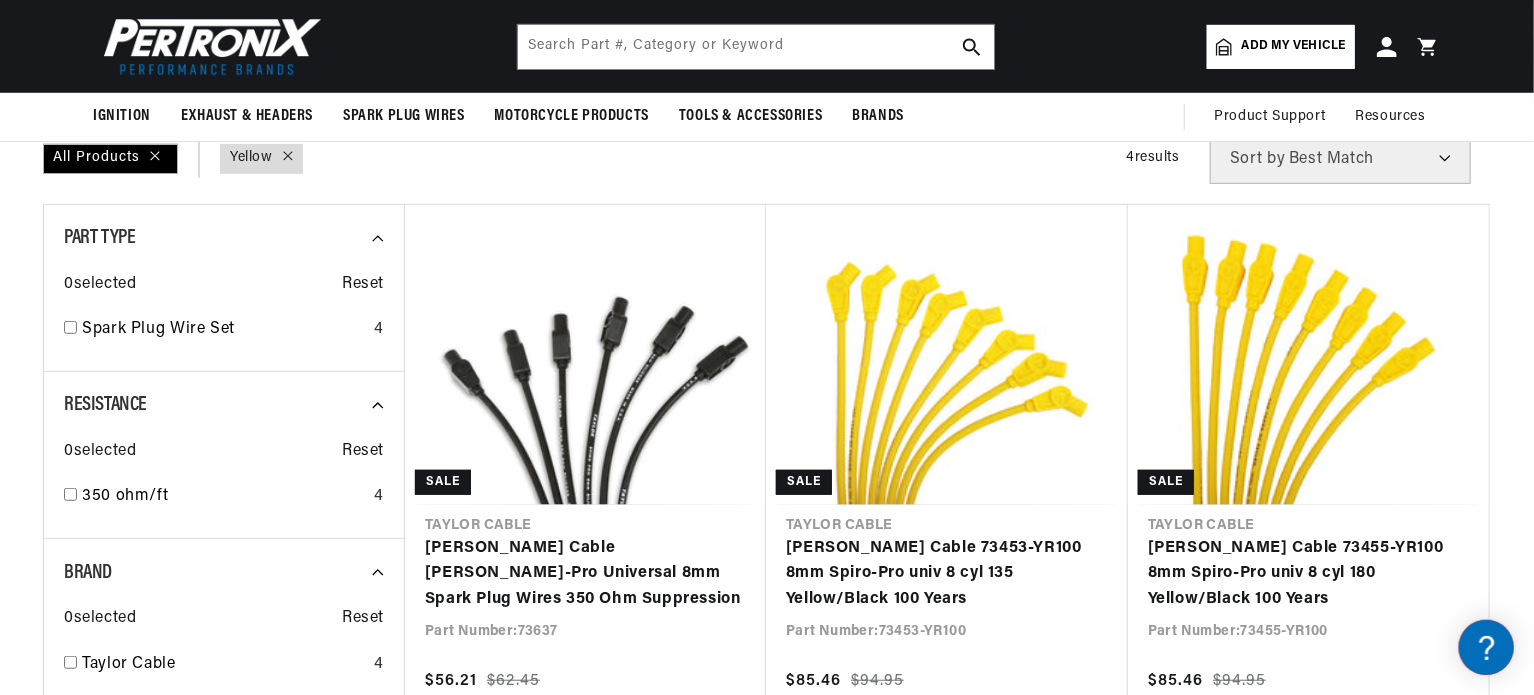 scroll, scrollTop: 0, scrollLeft: 0, axis: both 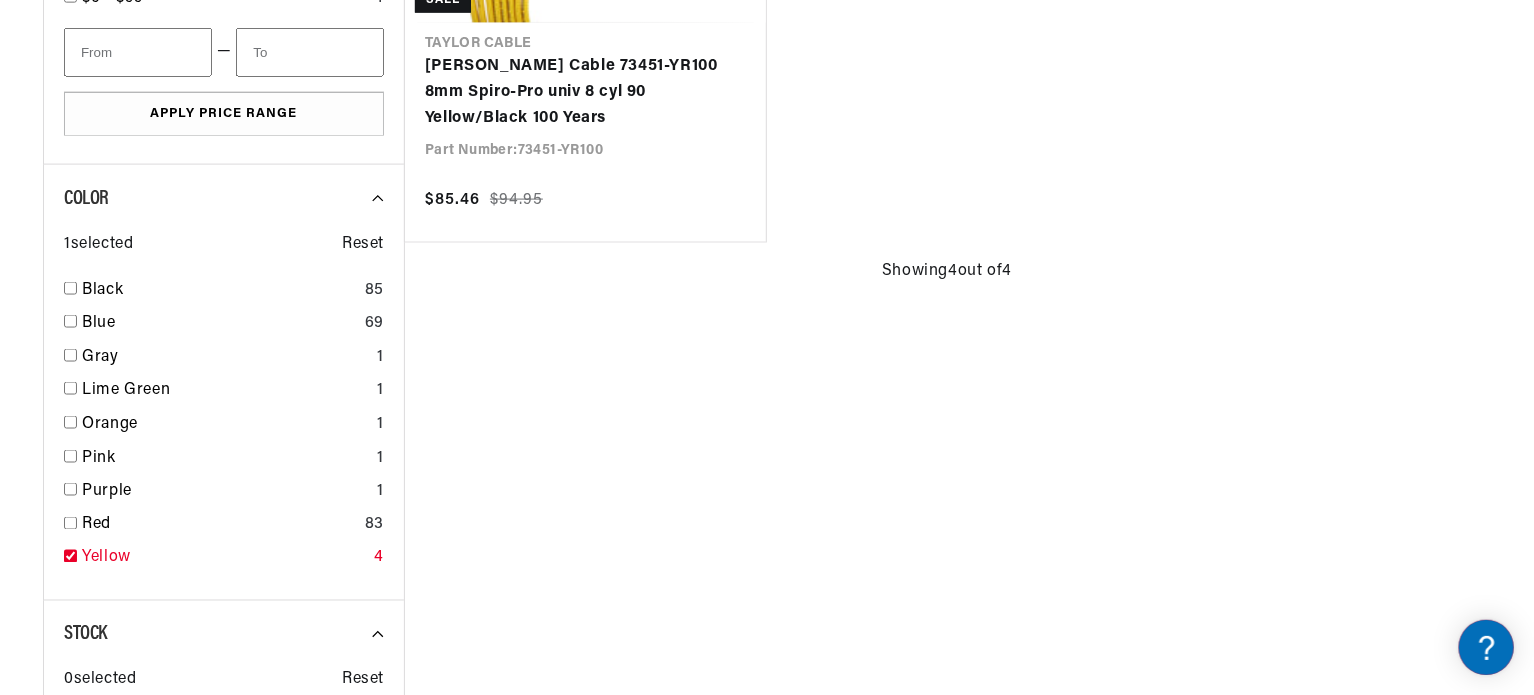 click at bounding box center [70, 556] 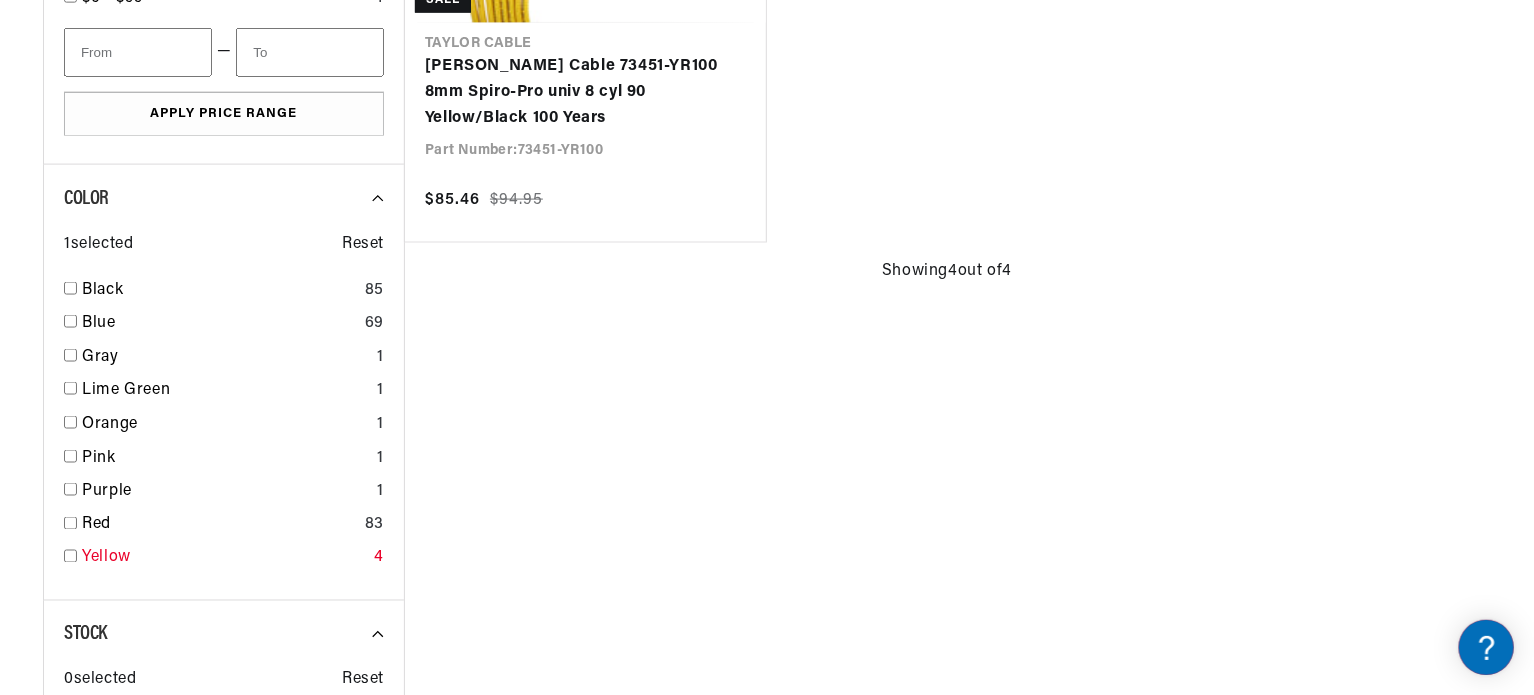 checkbox on "false" 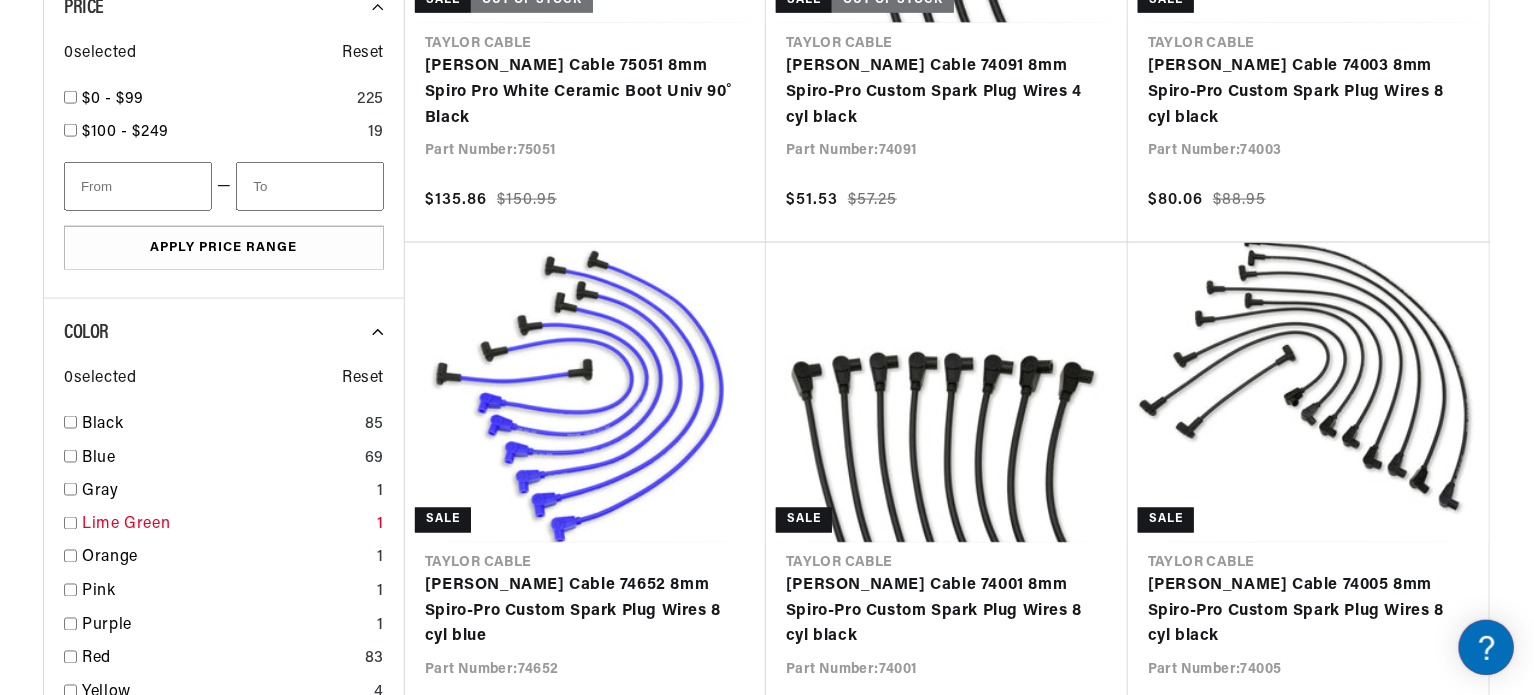 scroll, scrollTop: 0, scrollLeft: 0, axis: both 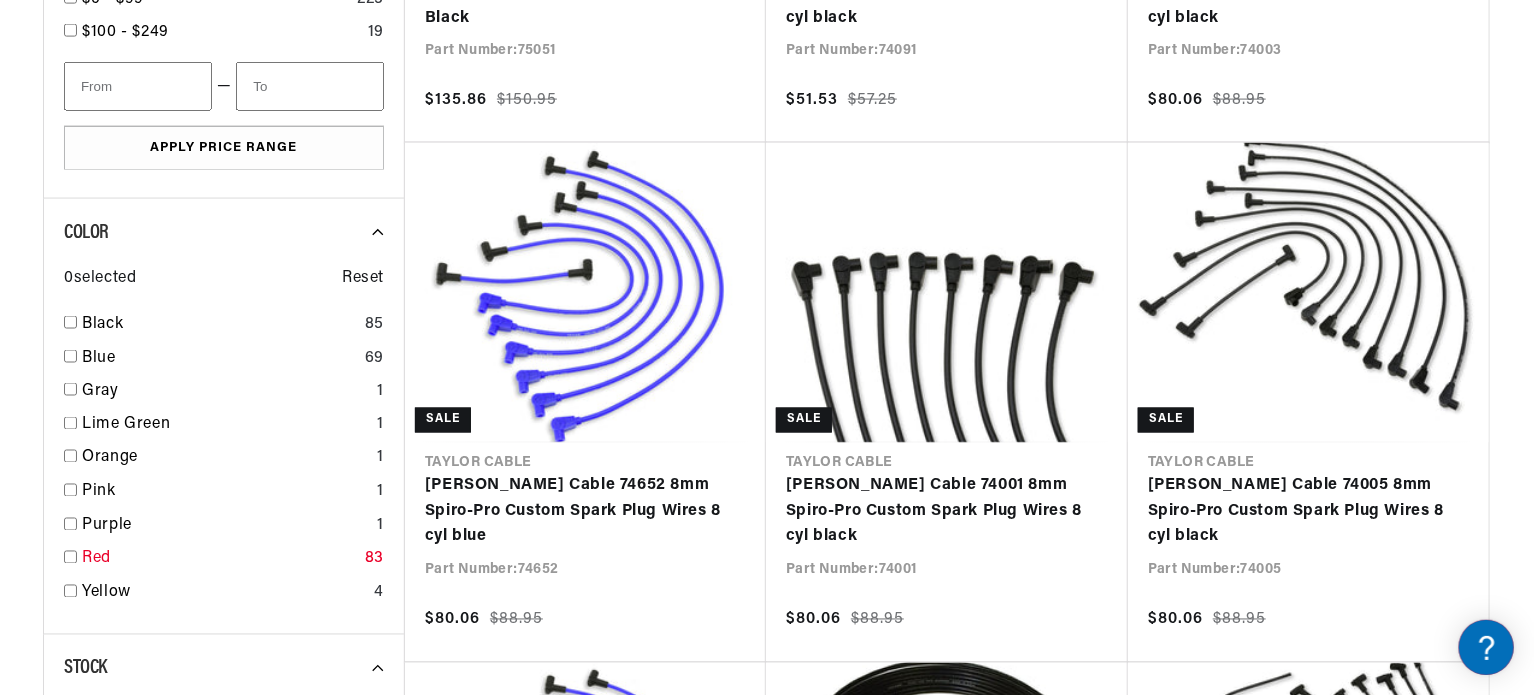 click on "Red" at bounding box center [219, 560] 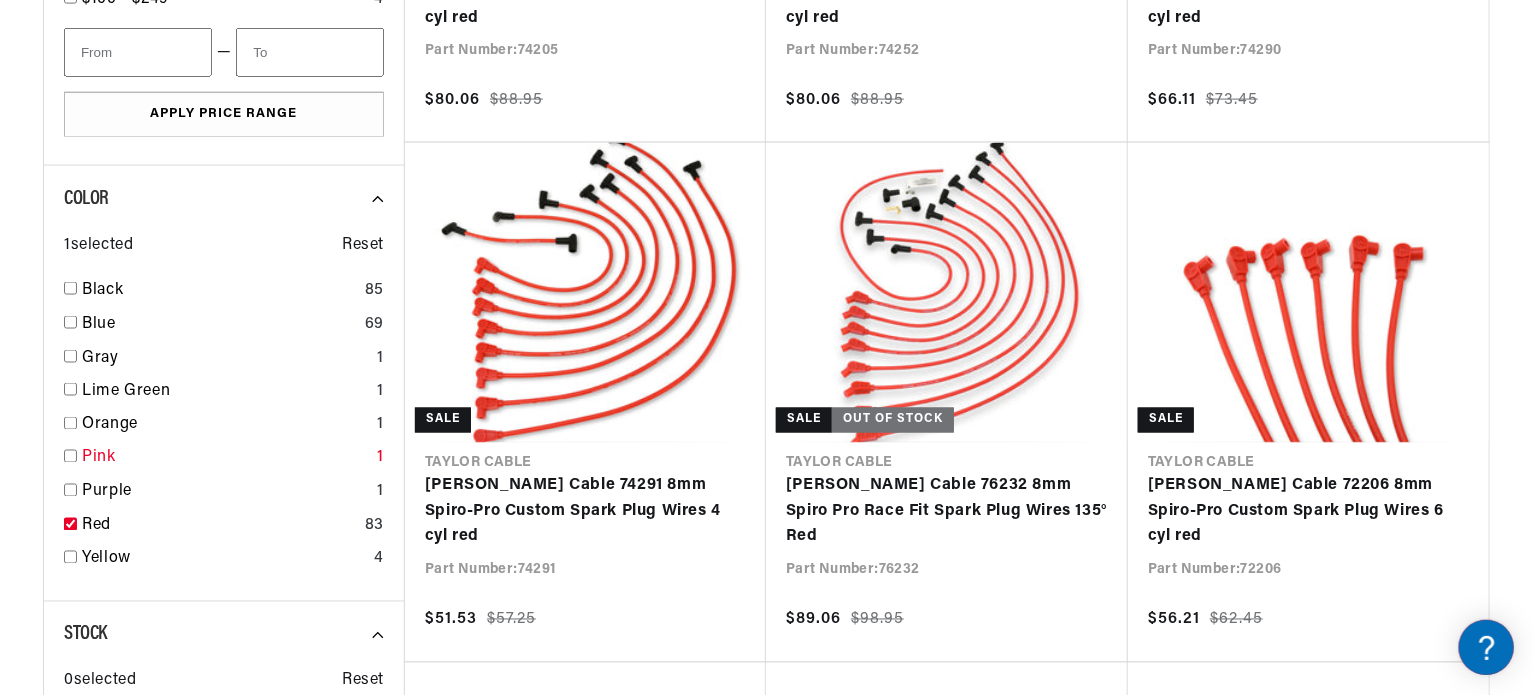 scroll, scrollTop: 0, scrollLeft: 2362, axis: horizontal 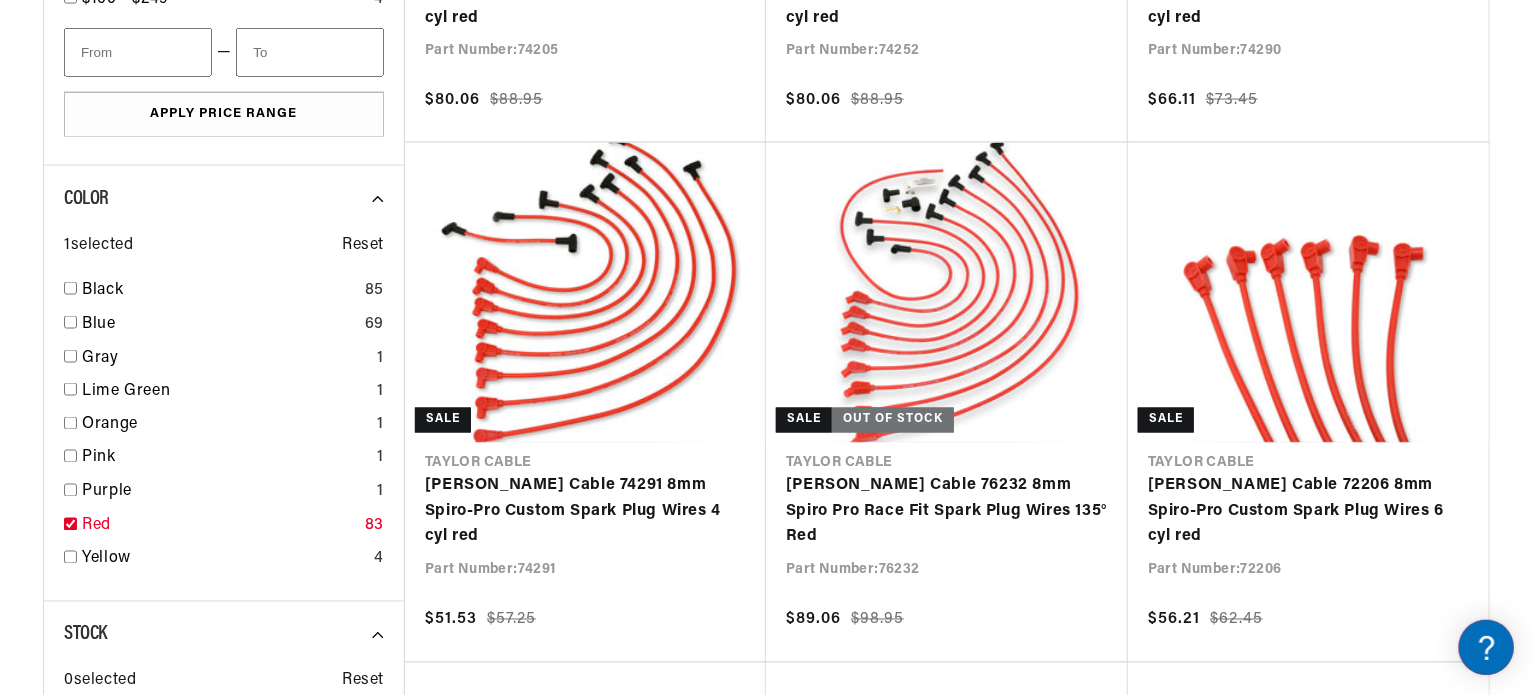 click at bounding box center [70, 524] 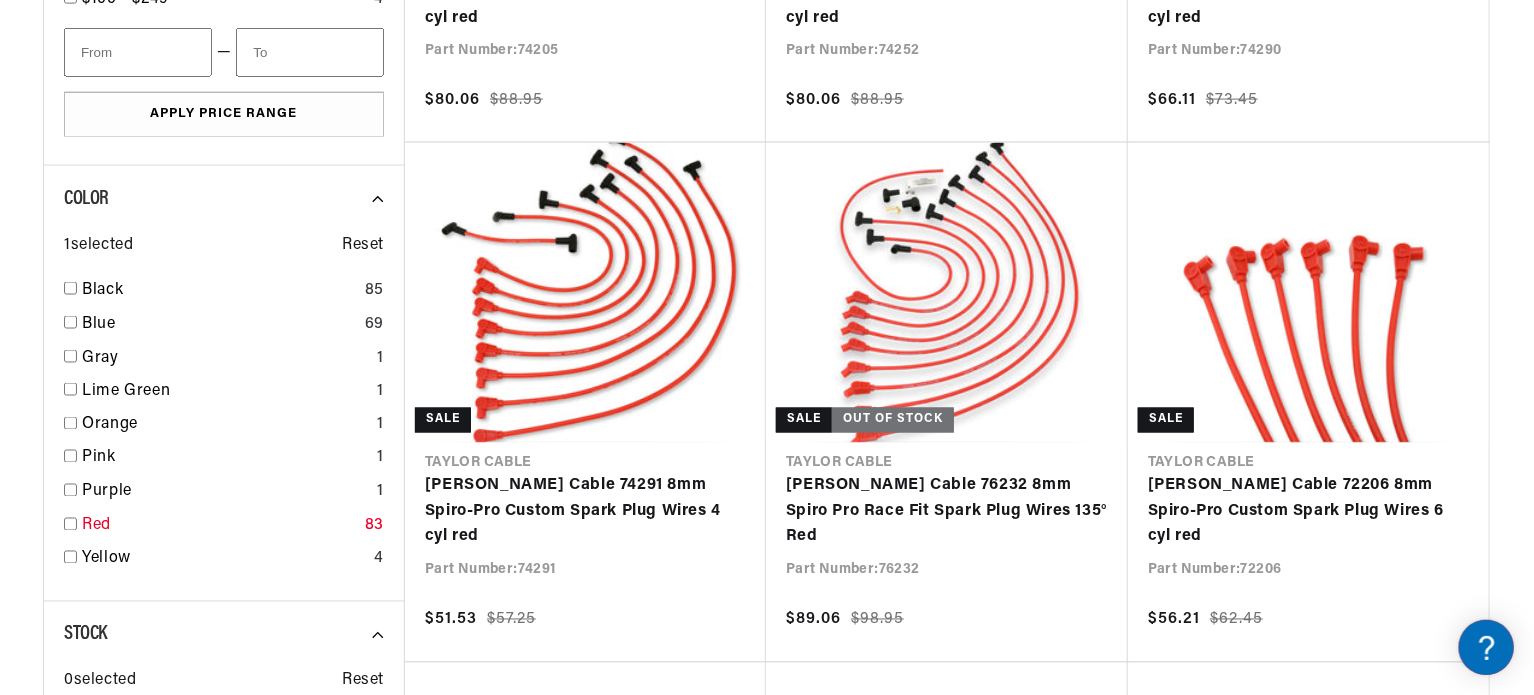 checkbox on "false" 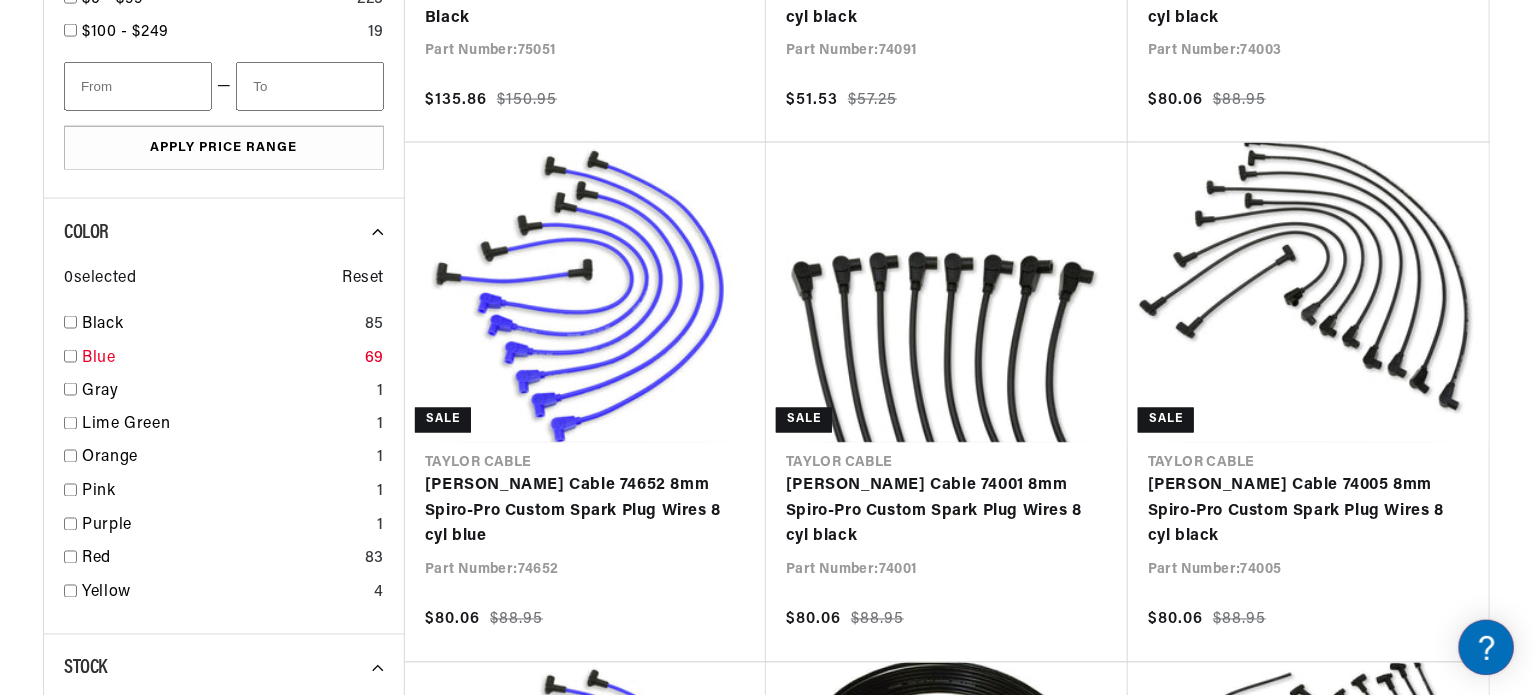 click on "Blue" at bounding box center (219, 359) 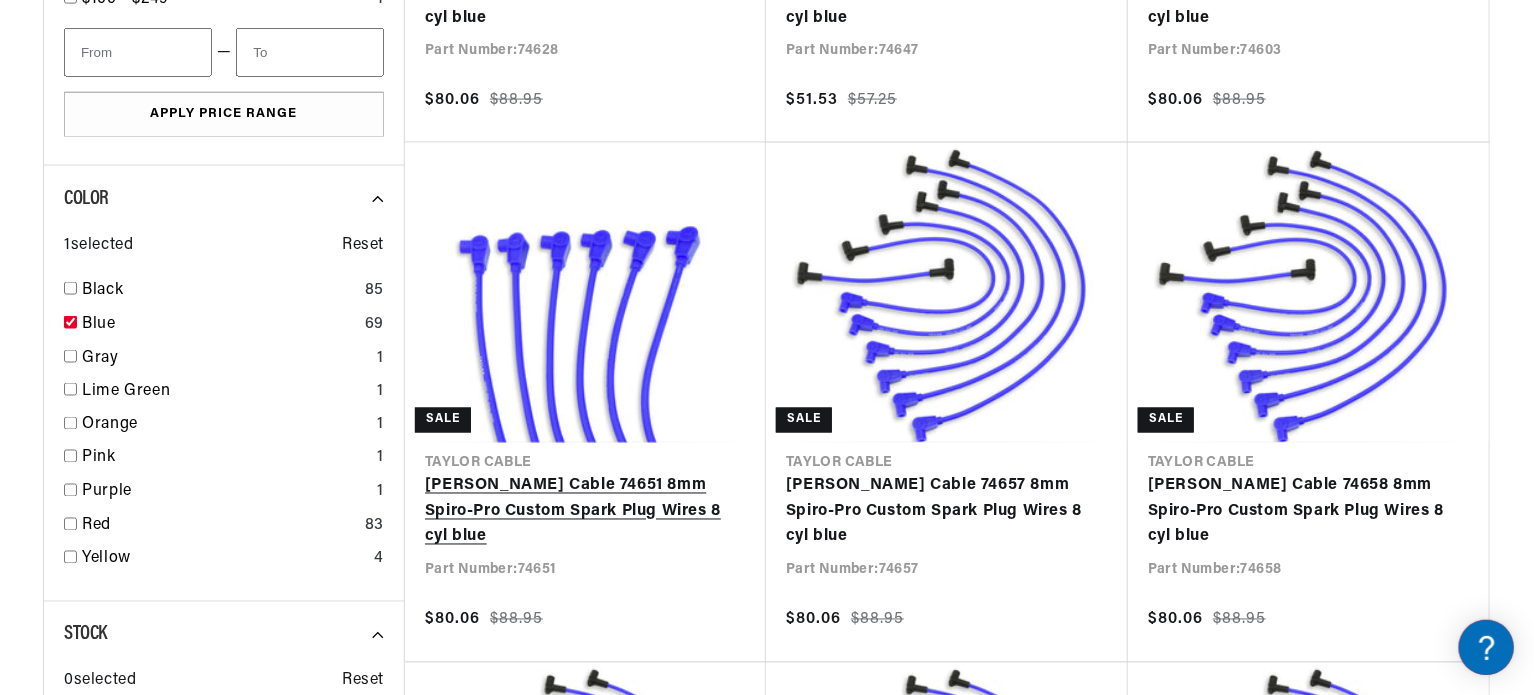 scroll, scrollTop: 0, scrollLeft: 1180, axis: horizontal 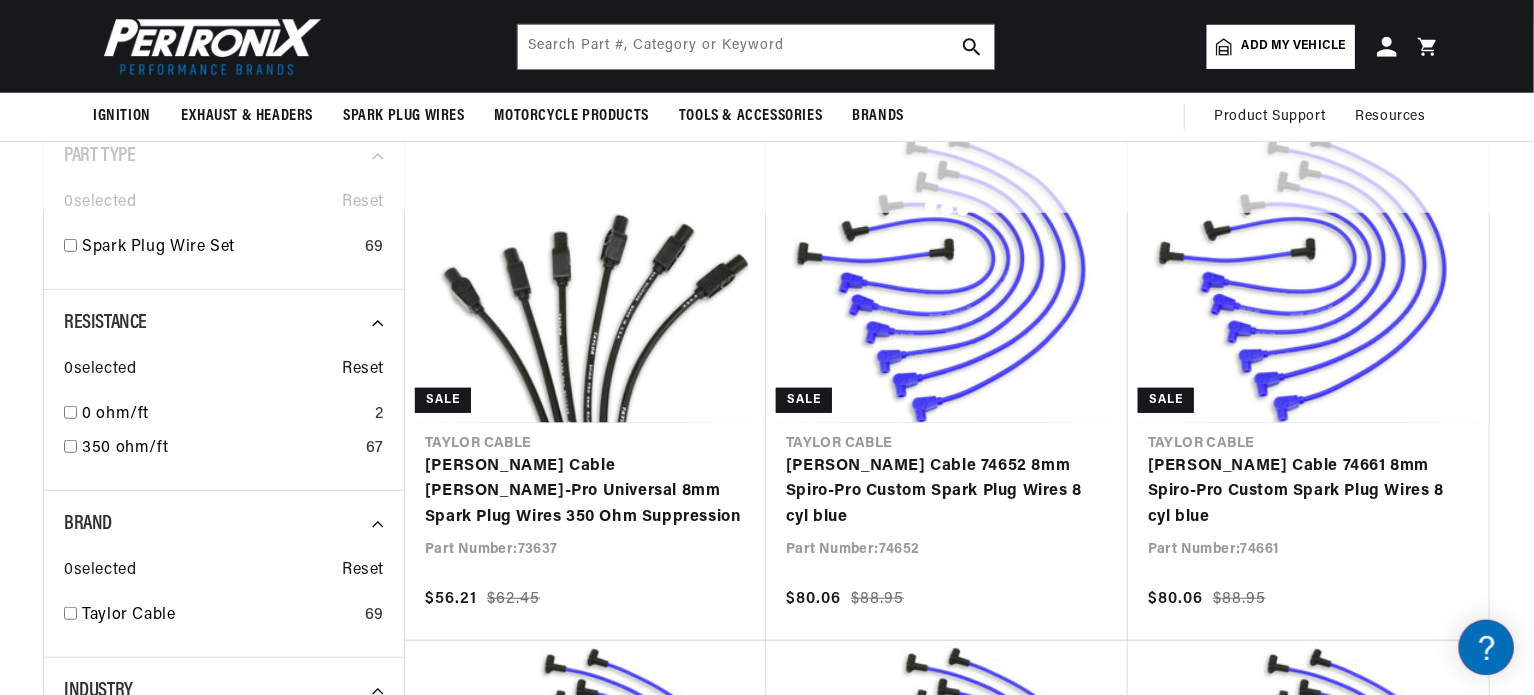 checkbox on "false" 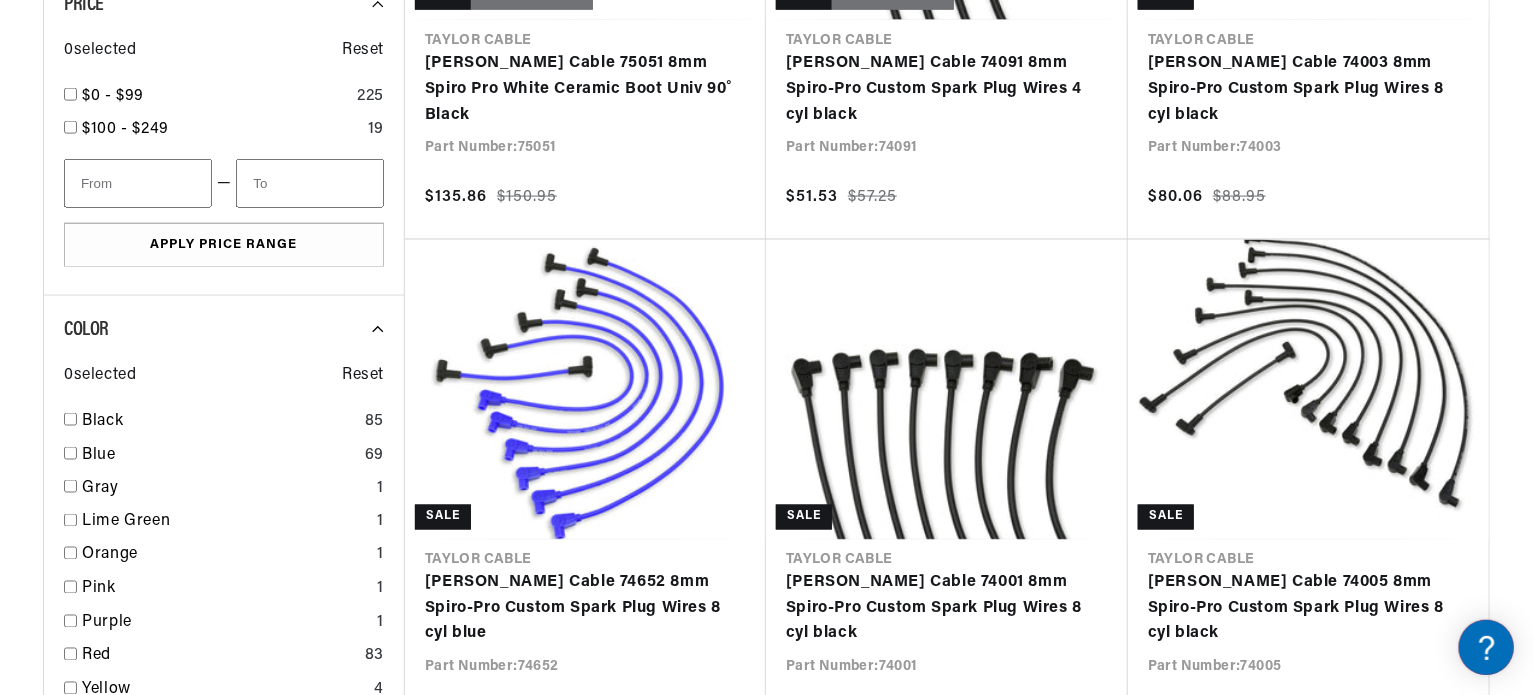 scroll, scrollTop: 1500, scrollLeft: 0, axis: vertical 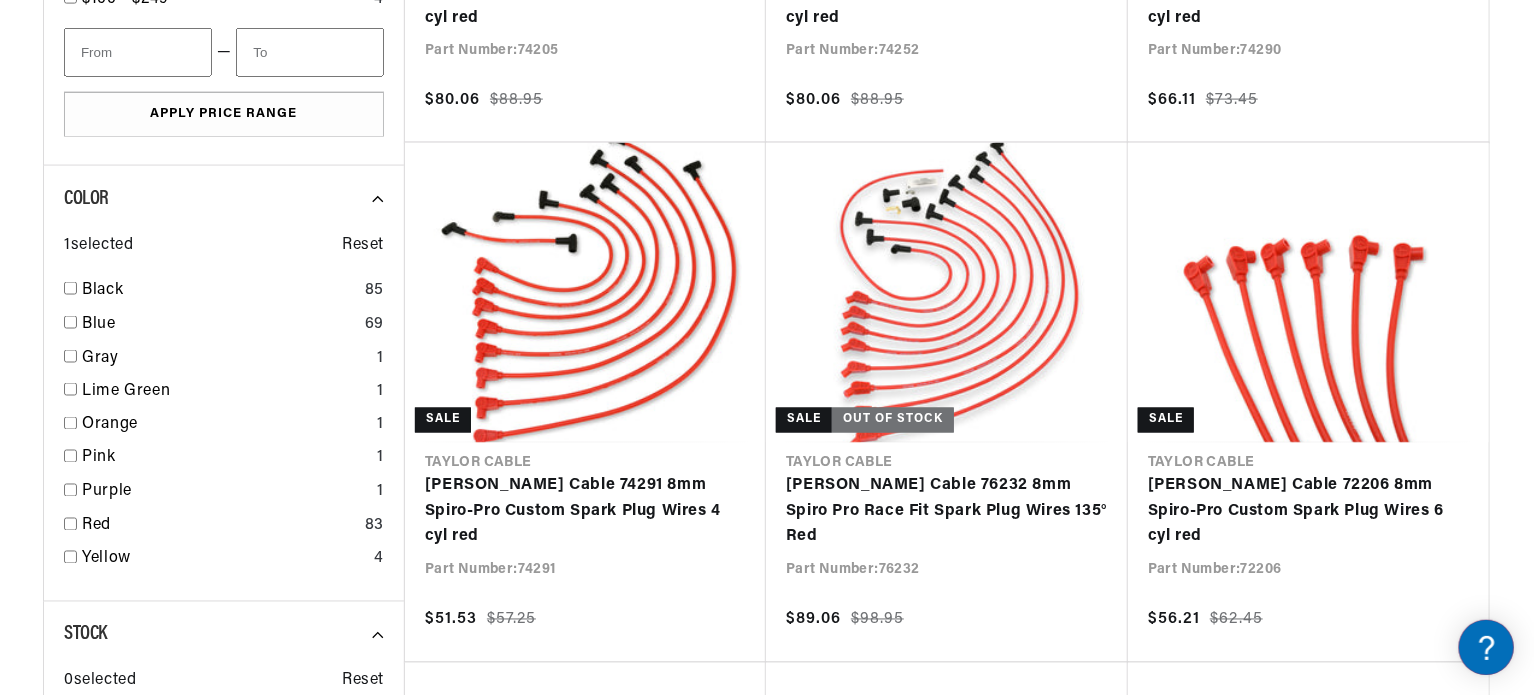 checkbox on "false" 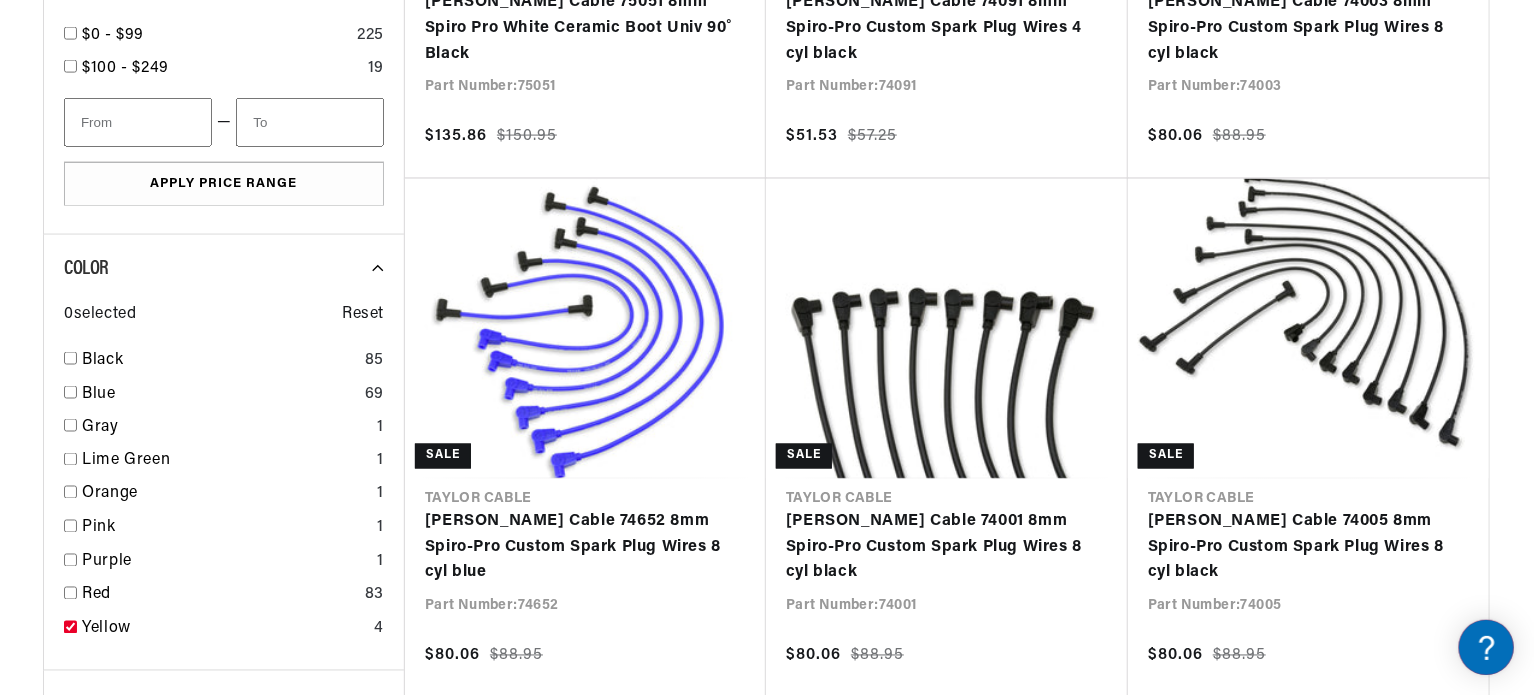 checkbox on "true" 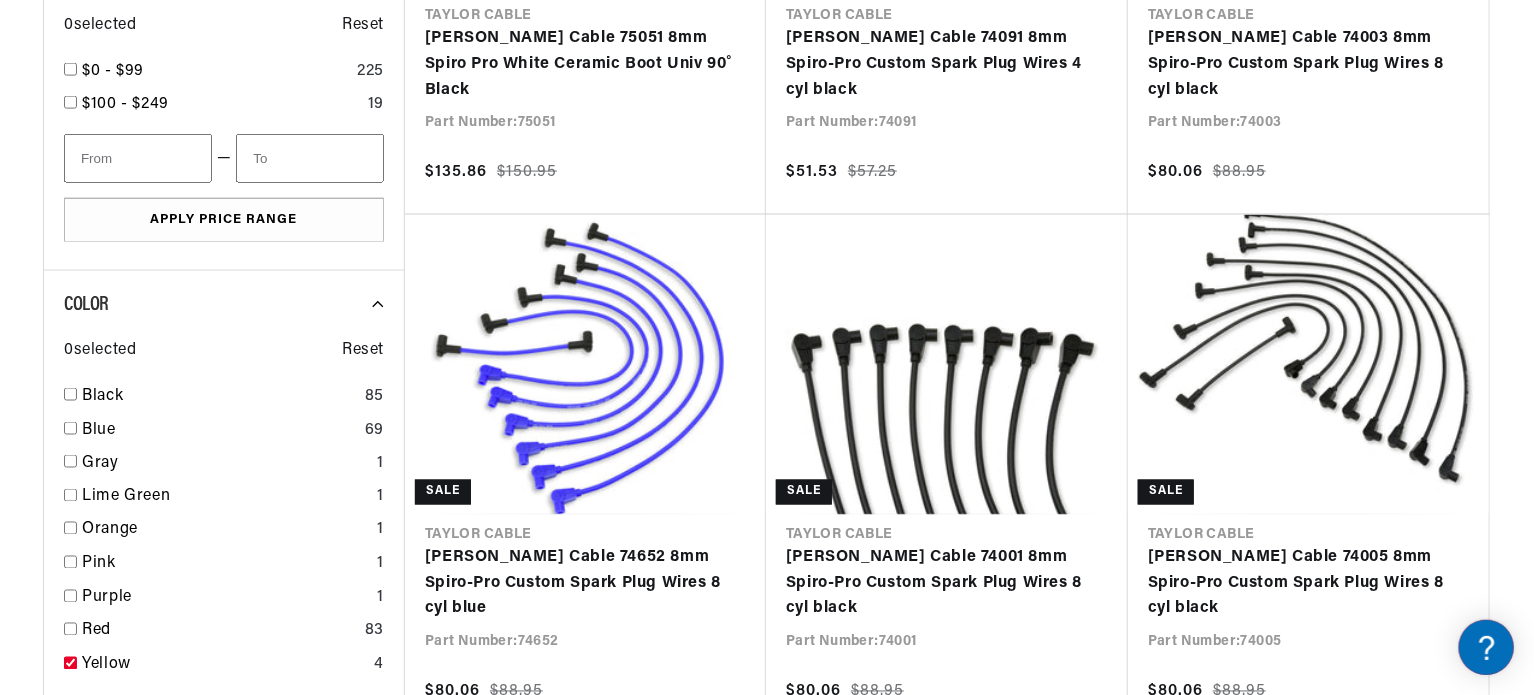 scroll, scrollTop: 1400, scrollLeft: 0, axis: vertical 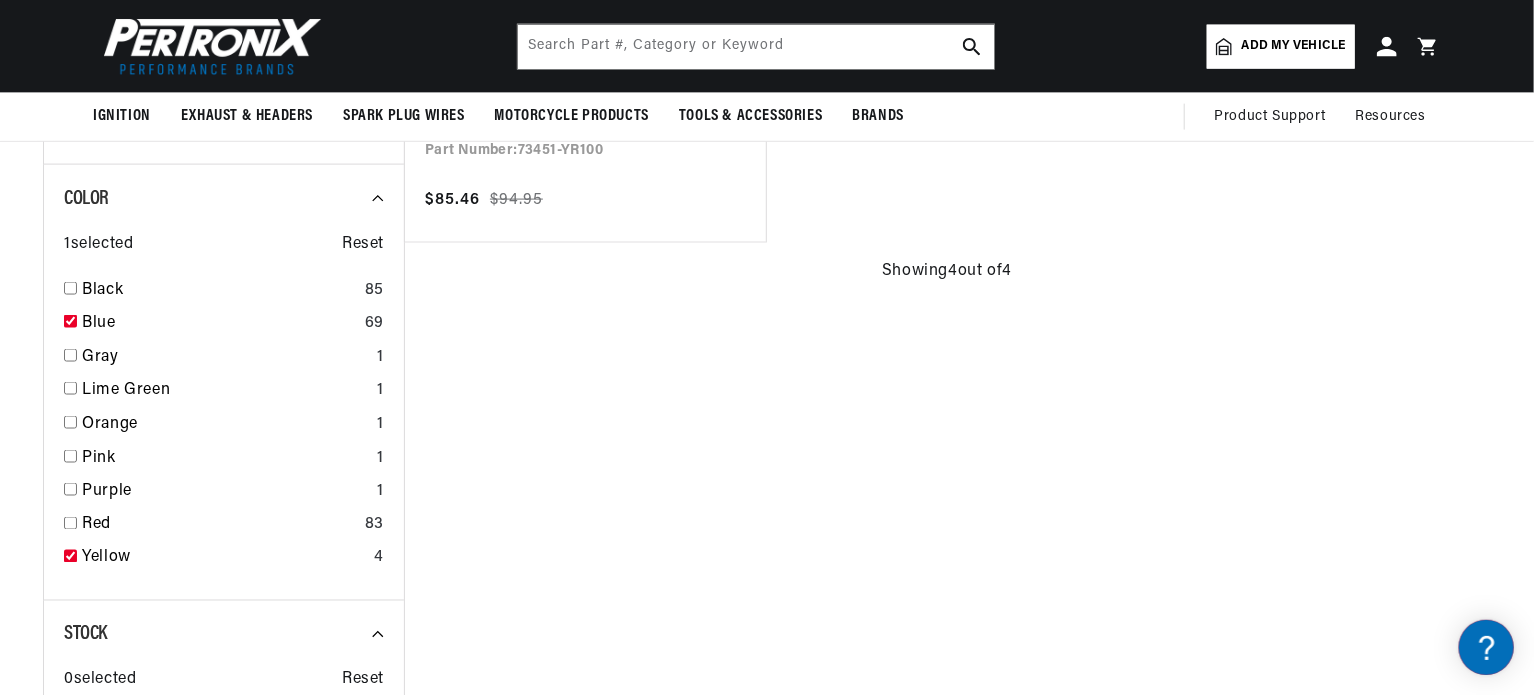 checkbox on "true" 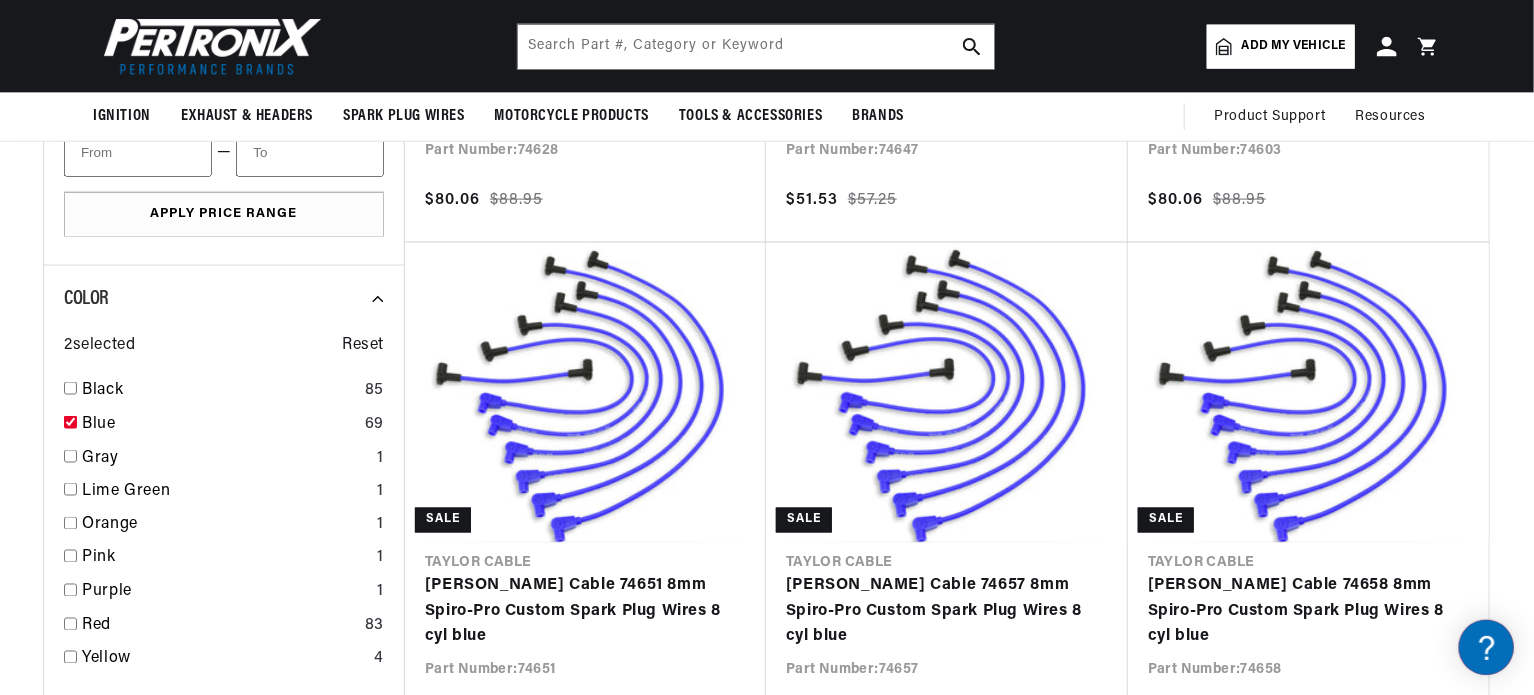 checkbox on "false" 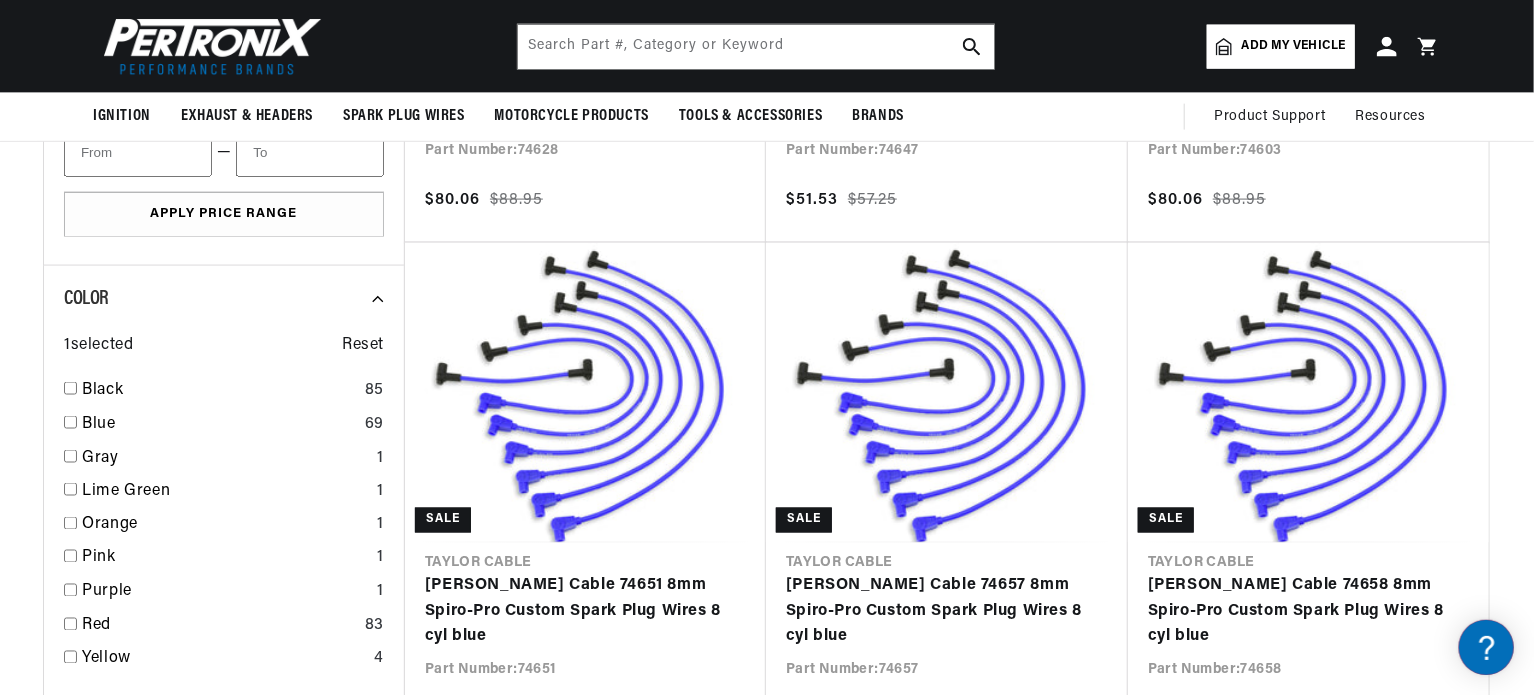 checkbox on "false" 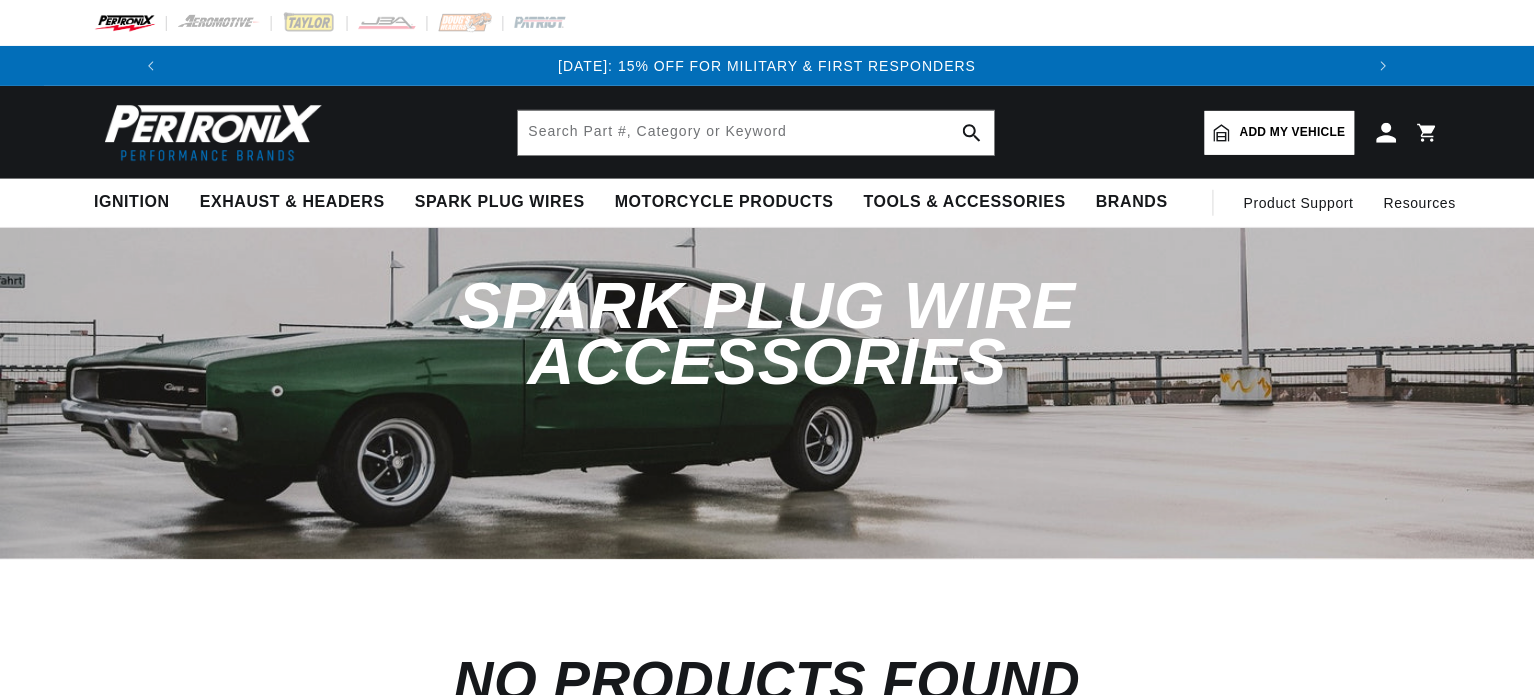 scroll, scrollTop: 0, scrollLeft: 0, axis: both 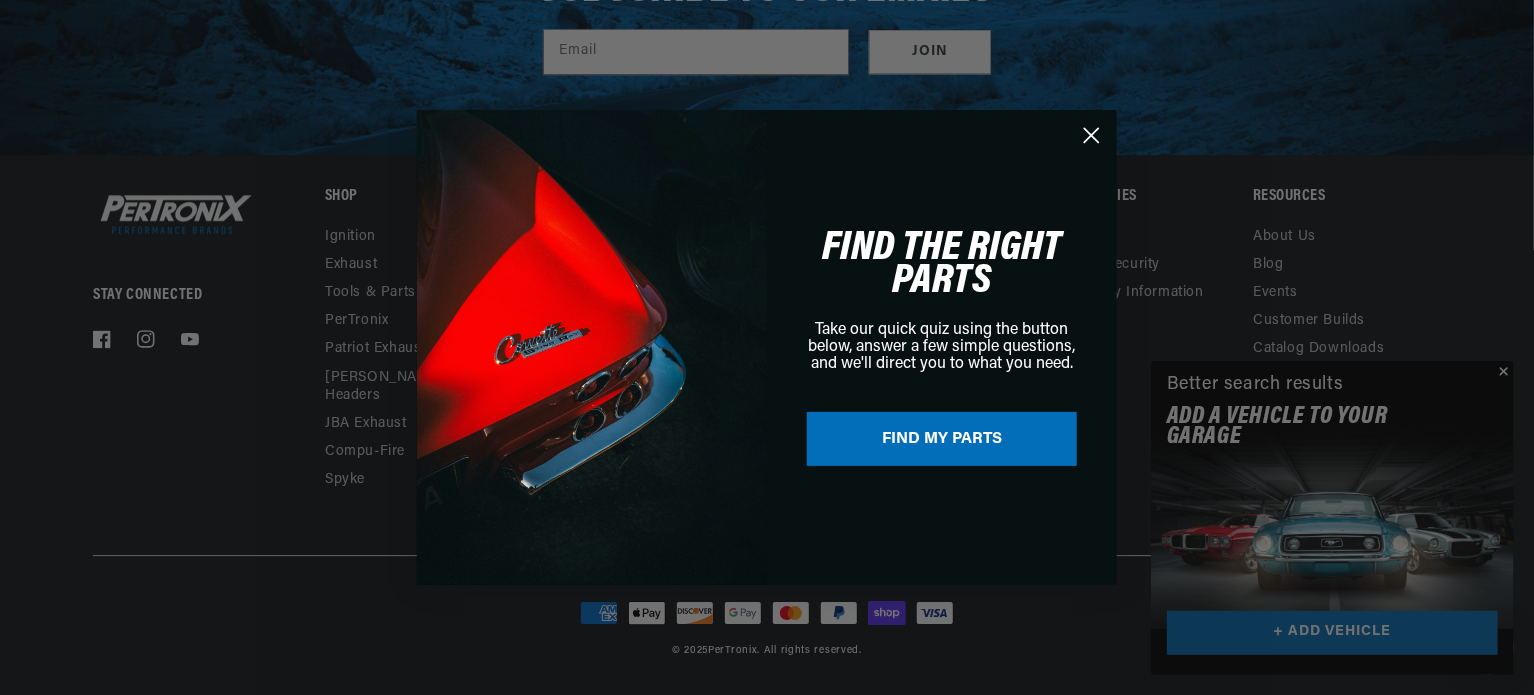click 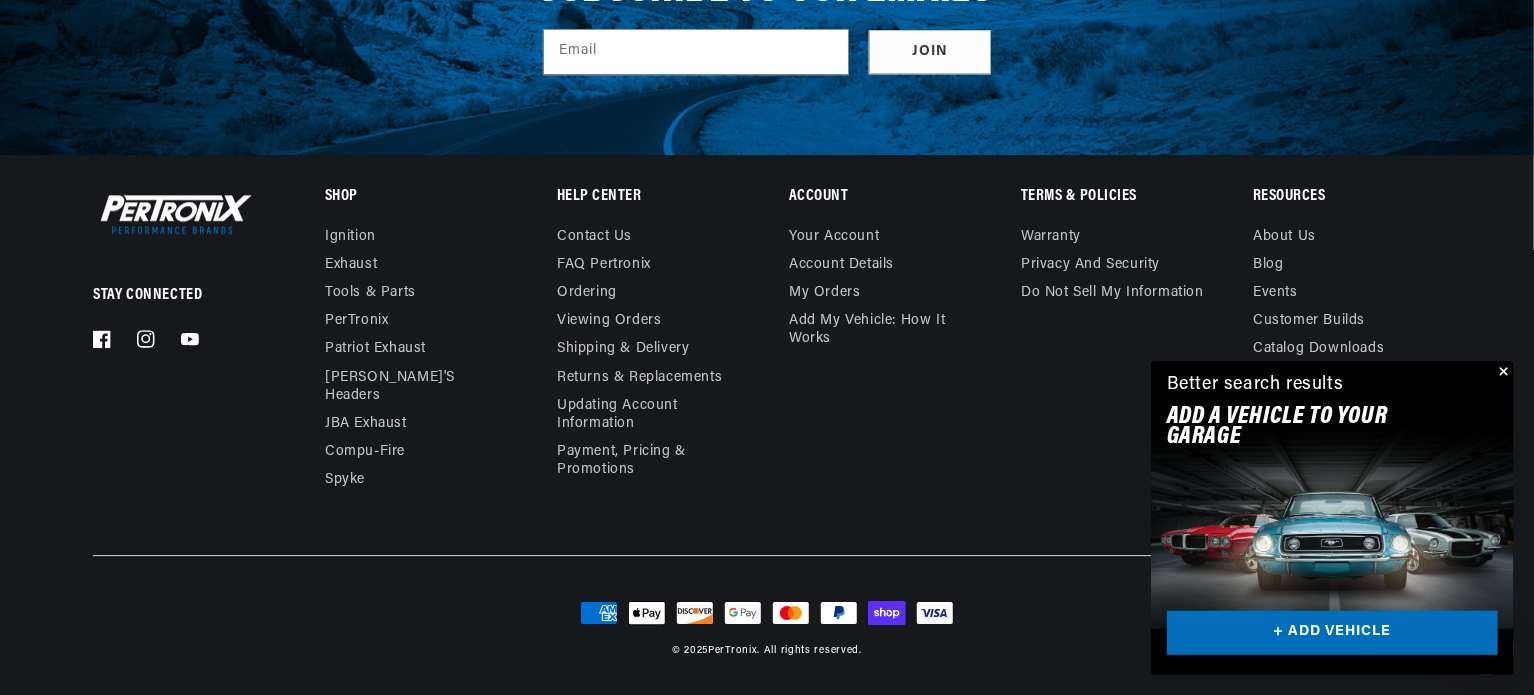 scroll, scrollTop: 0, scrollLeft: 2362, axis: horizontal 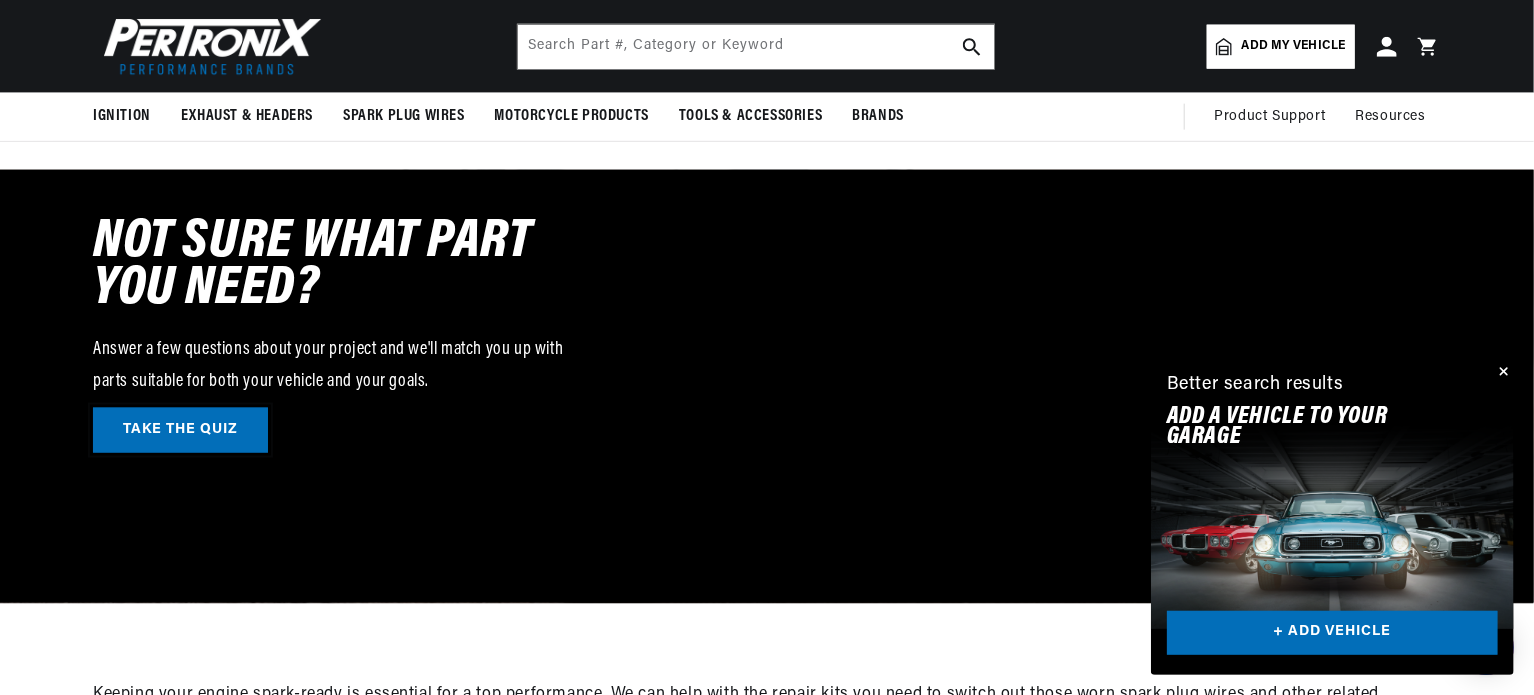 click on "TAKE THE QUIZ" at bounding box center (180, 430) 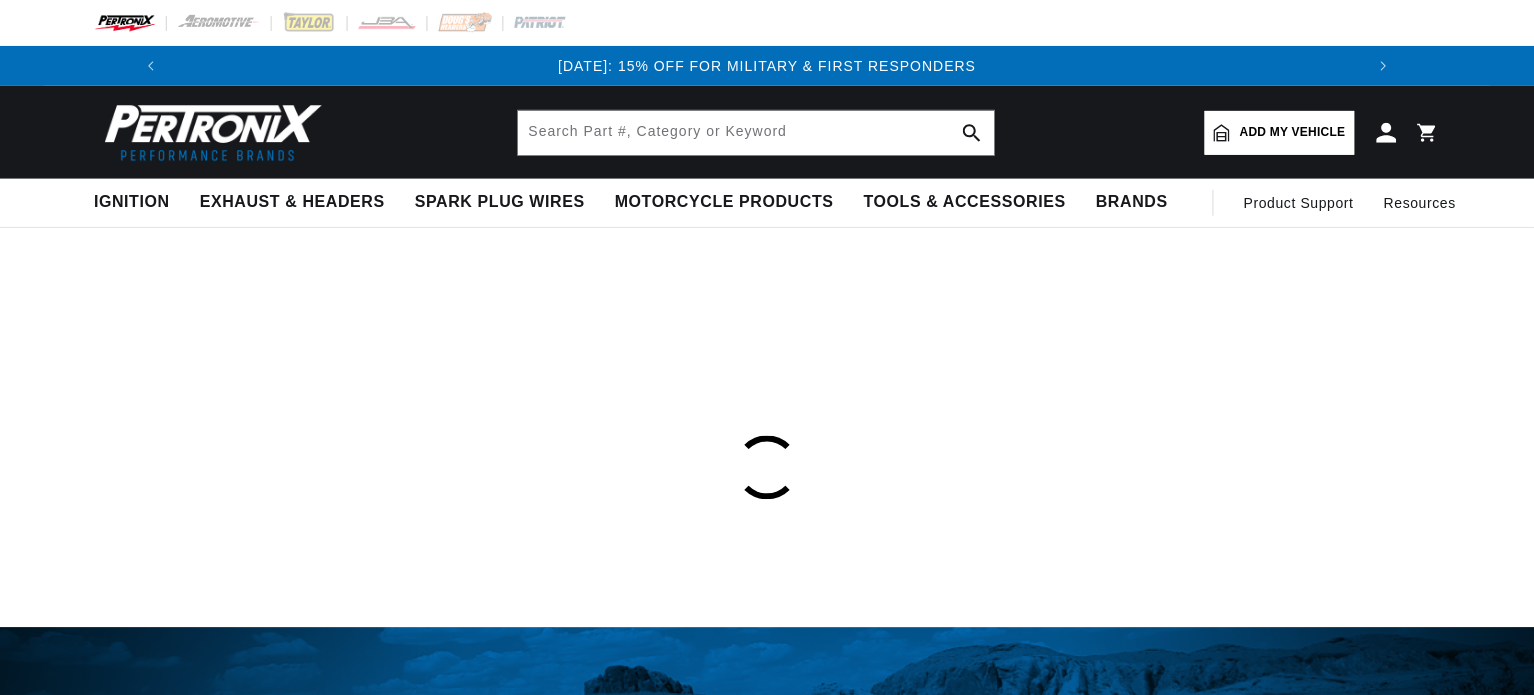 scroll, scrollTop: 0, scrollLeft: 0, axis: both 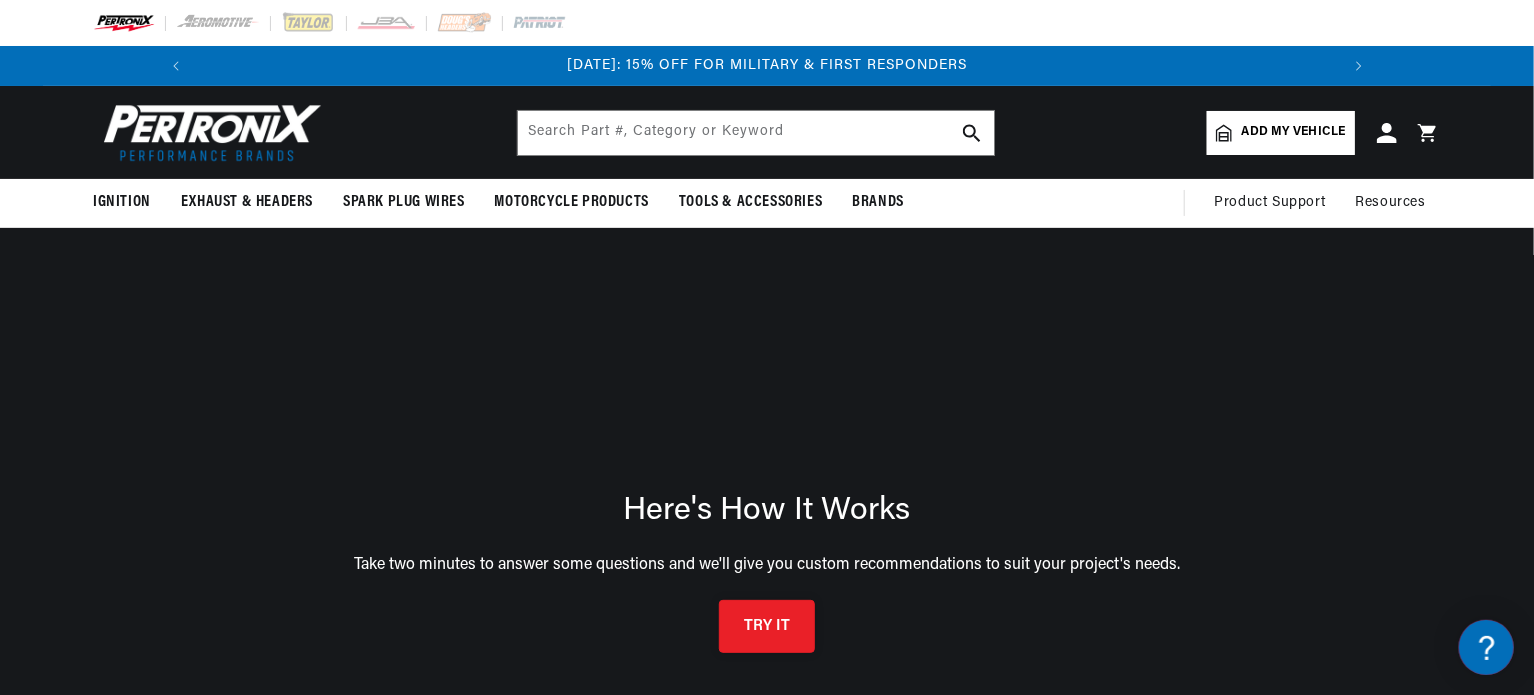 click on "TRY IT" at bounding box center (767, 626) 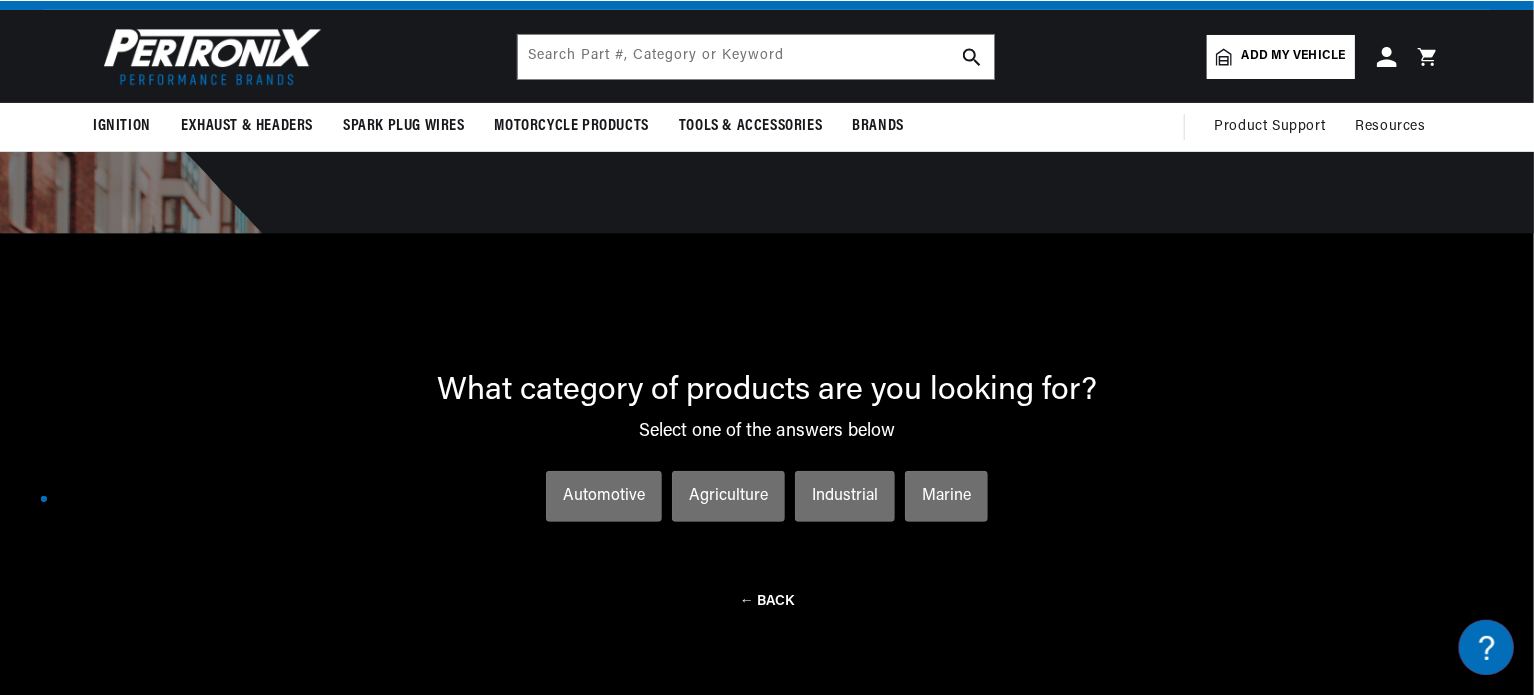scroll, scrollTop: 143, scrollLeft: 0, axis: vertical 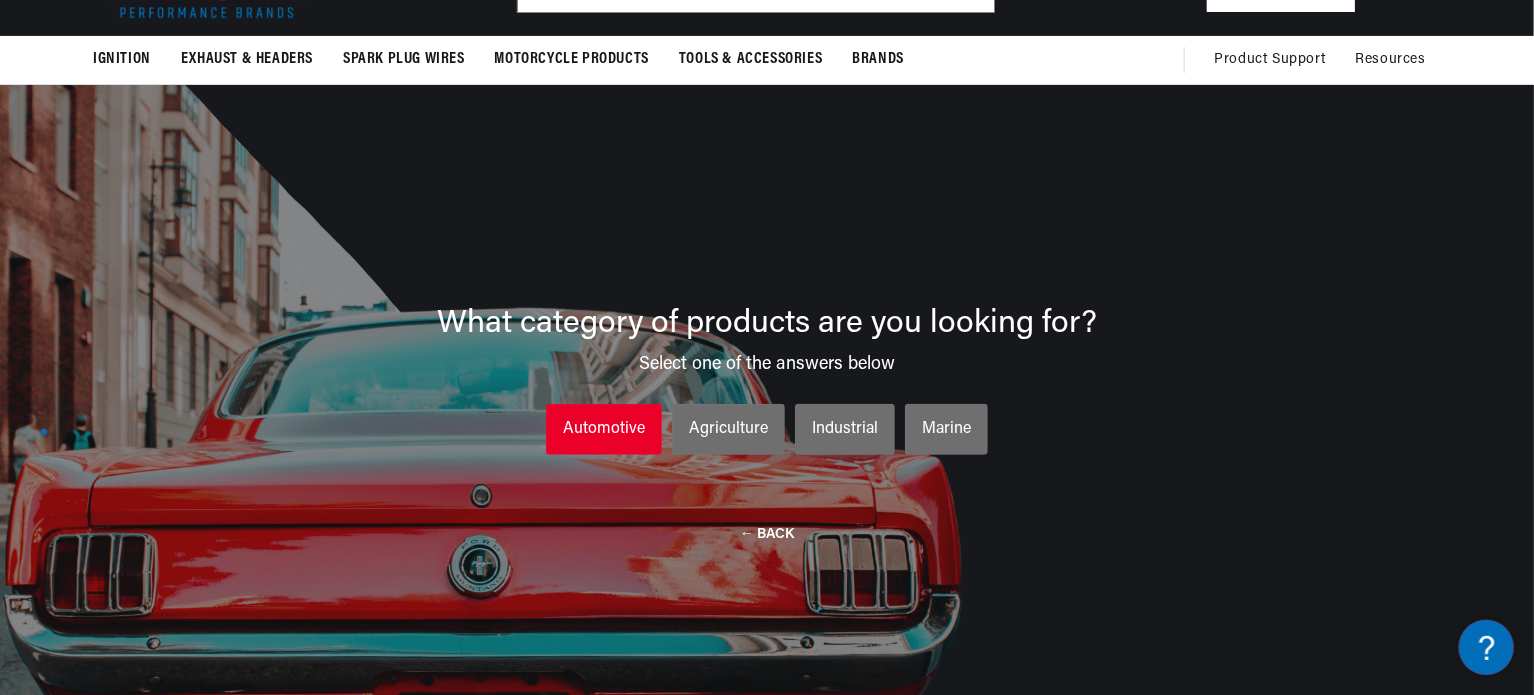 click on "Automotive Automotive Automotive" at bounding box center [604, 430] 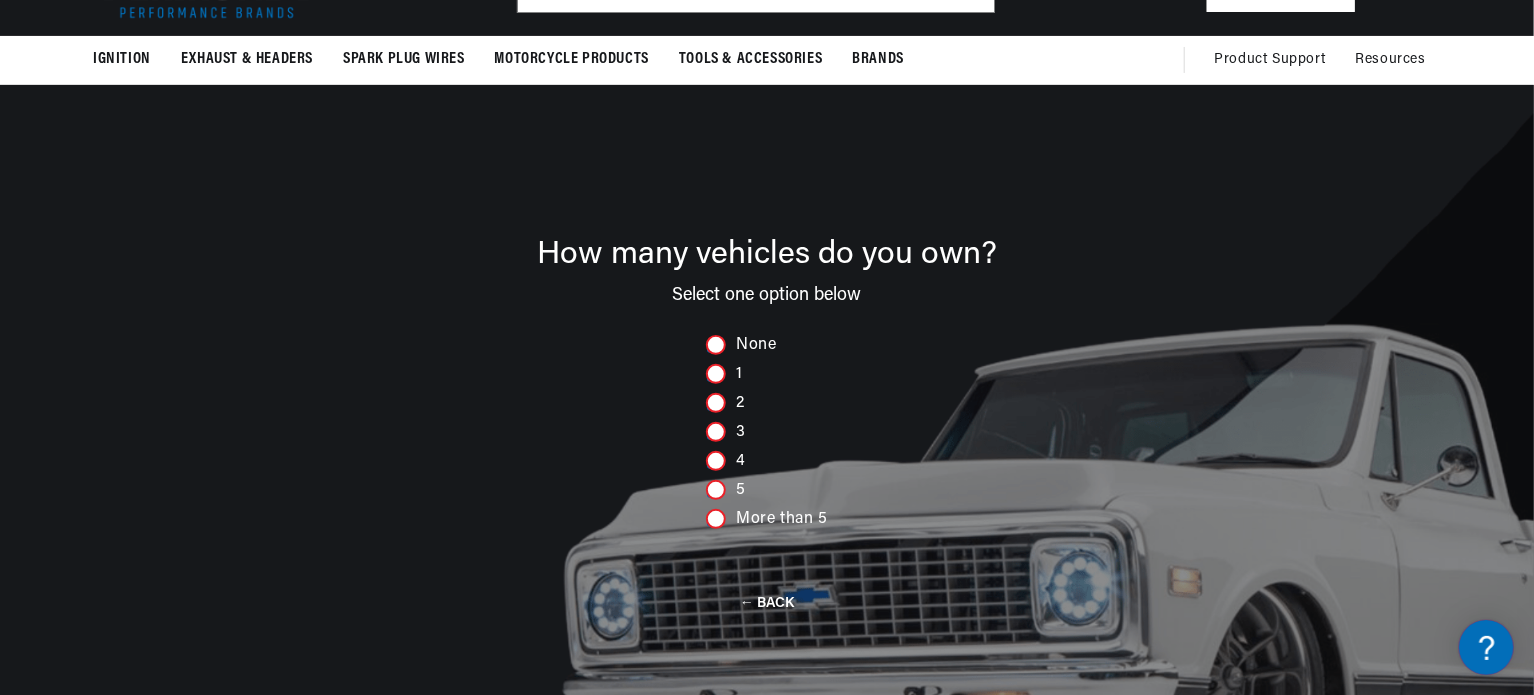 click at bounding box center [716, 432] 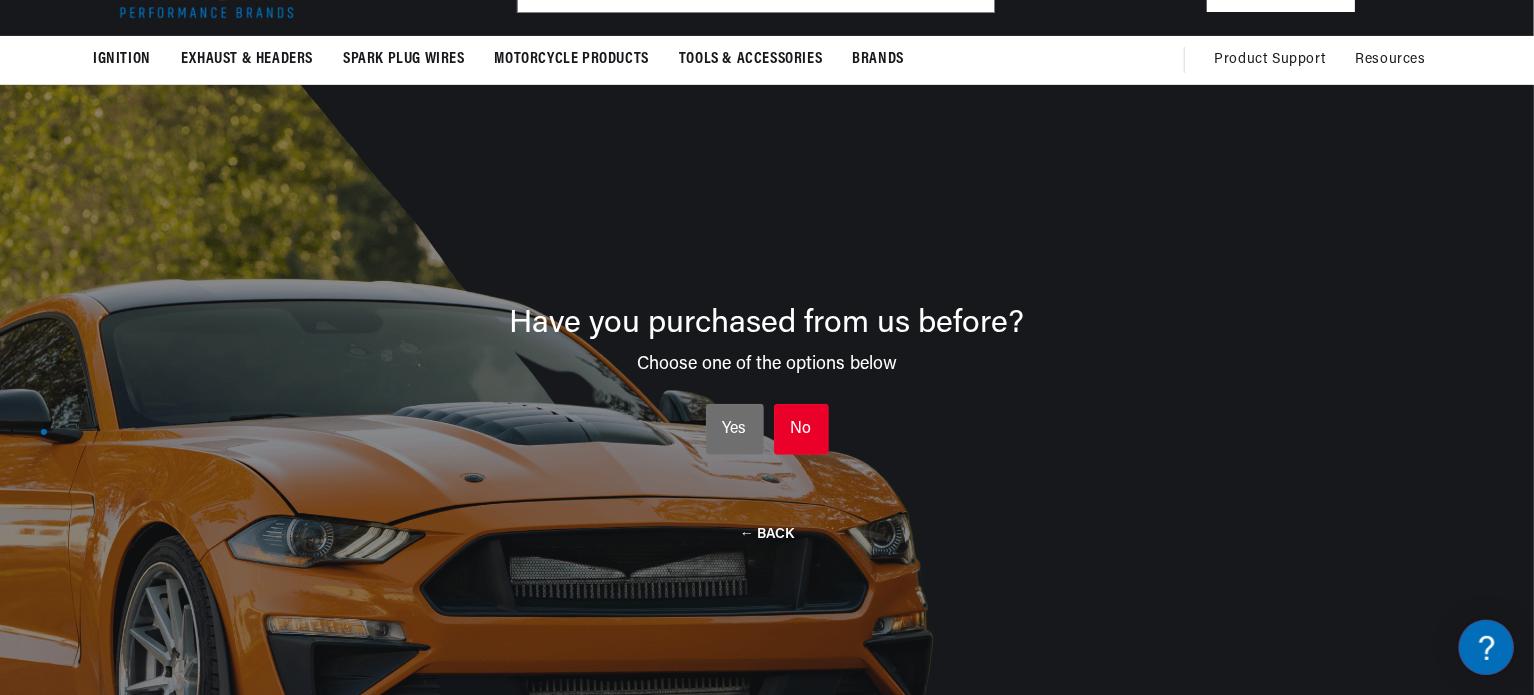 click on "No No No" at bounding box center [801, 430] 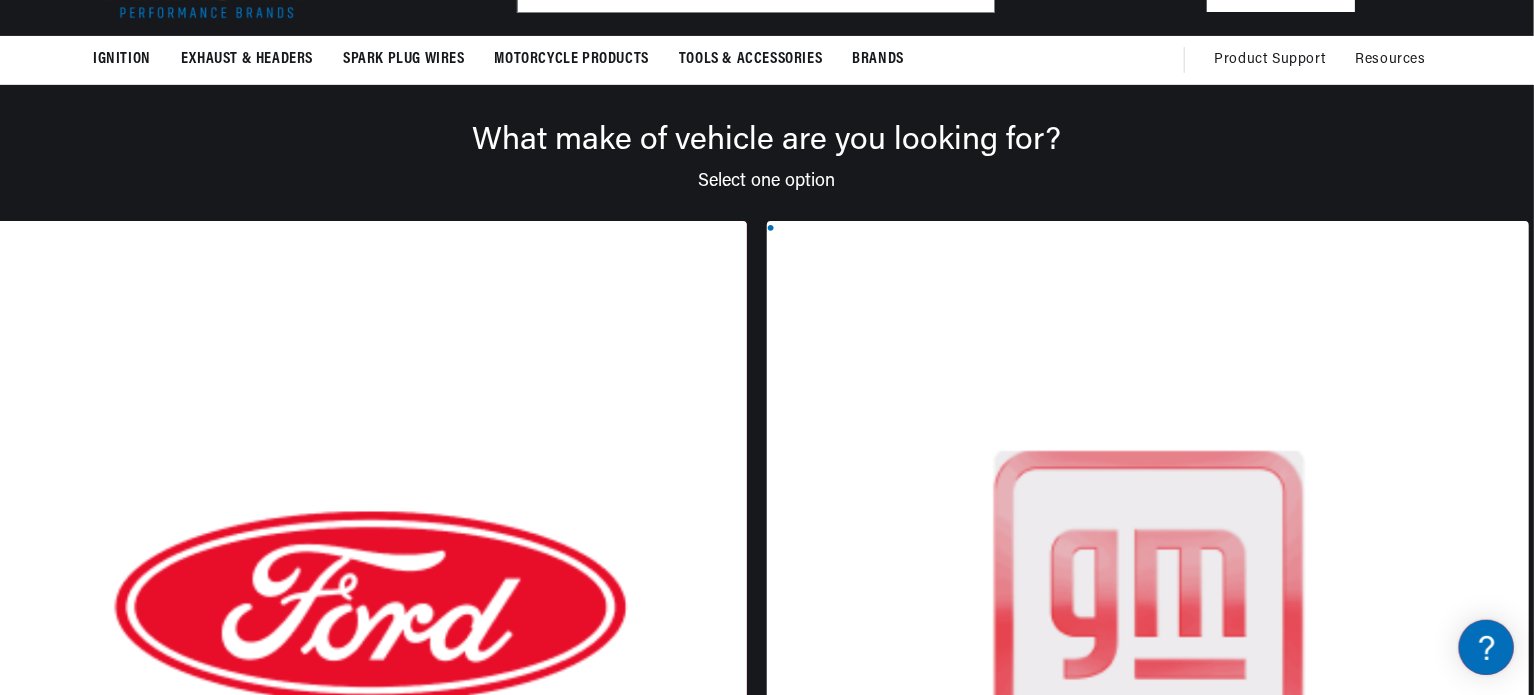 click at bounding box center [366, 625] 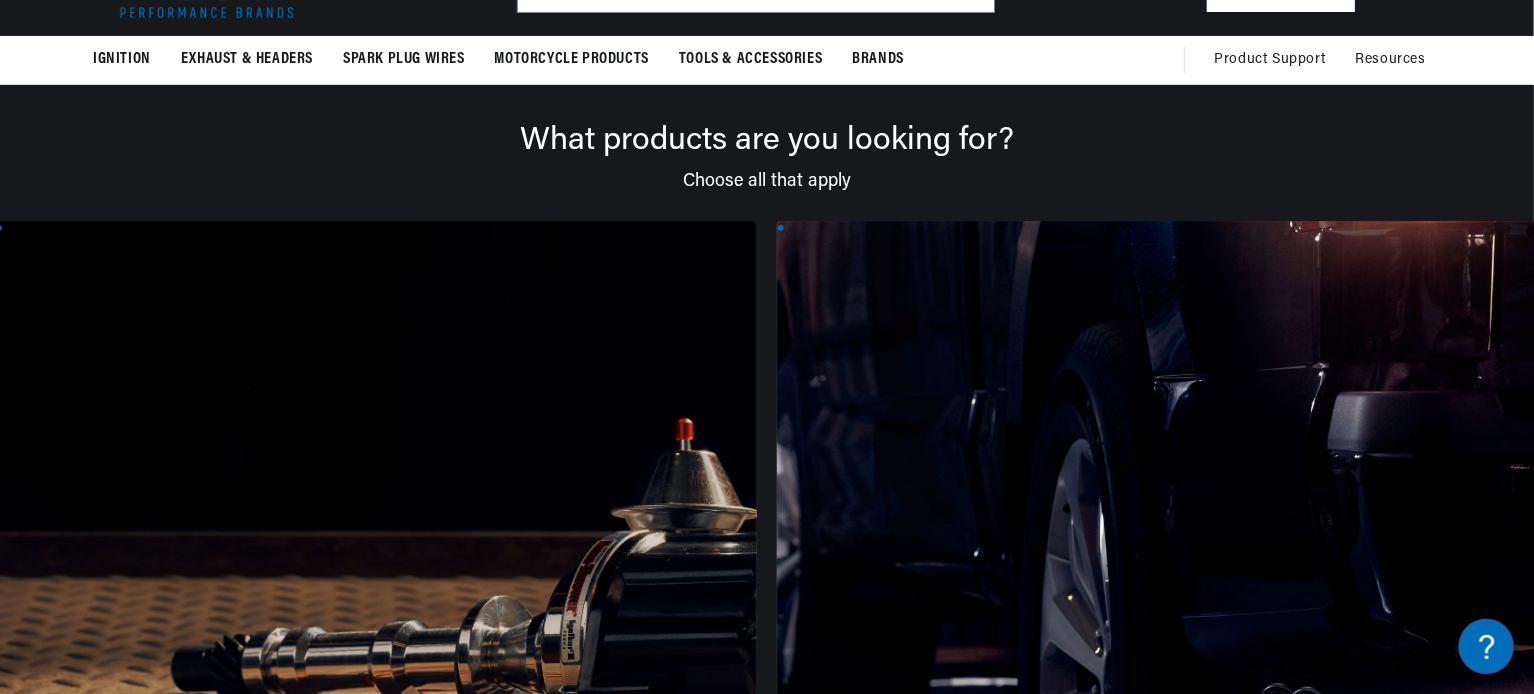 scroll, scrollTop: 0, scrollLeft: 0, axis: both 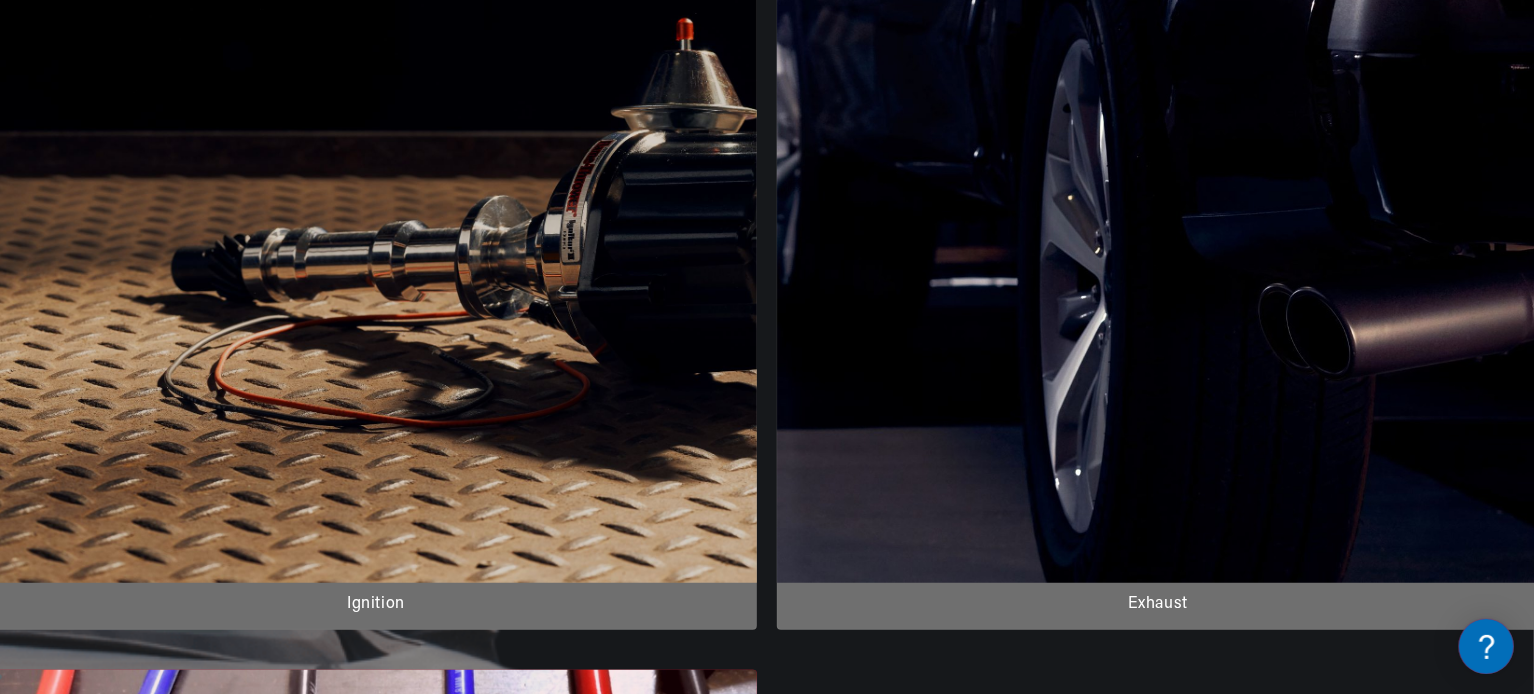 click on "CONTINUE" at bounding box center [767, 1532] 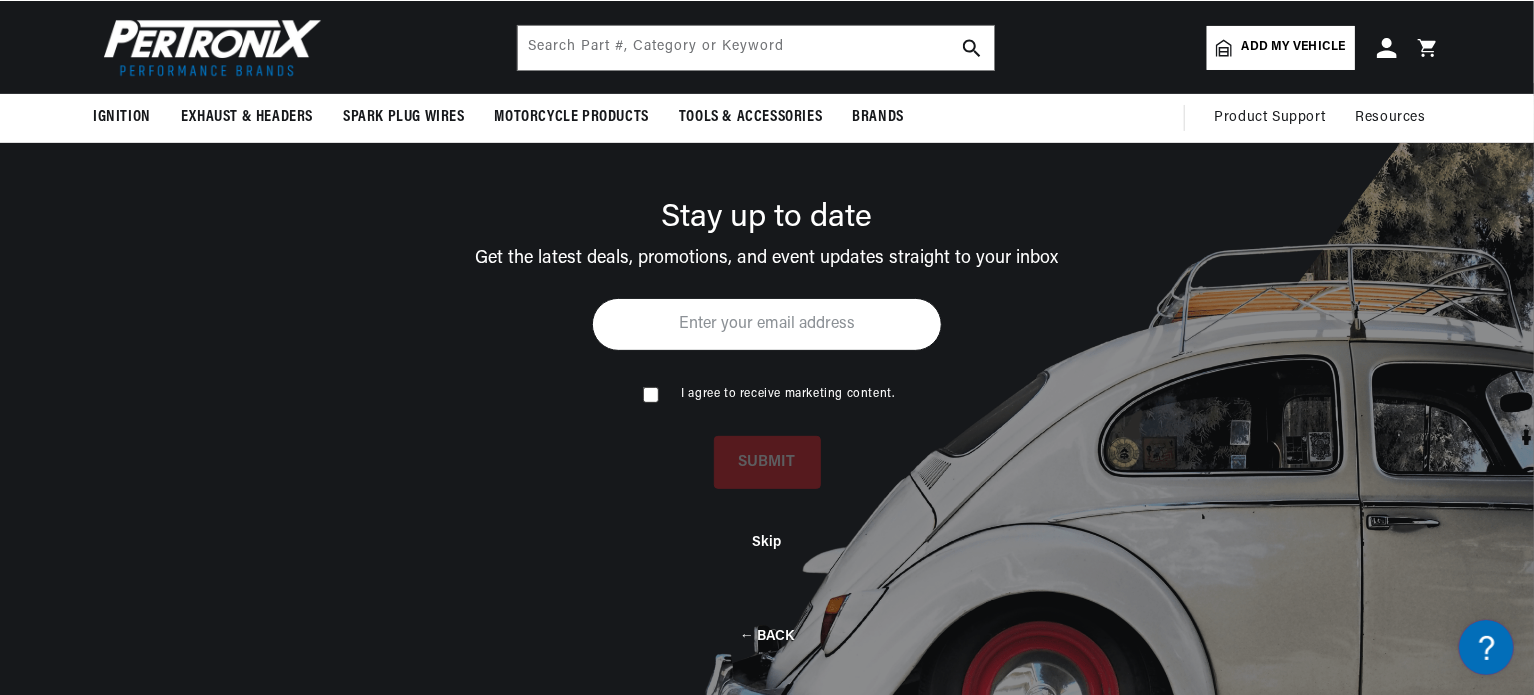 scroll, scrollTop: 143, scrollLeft: 0, axis: vertical 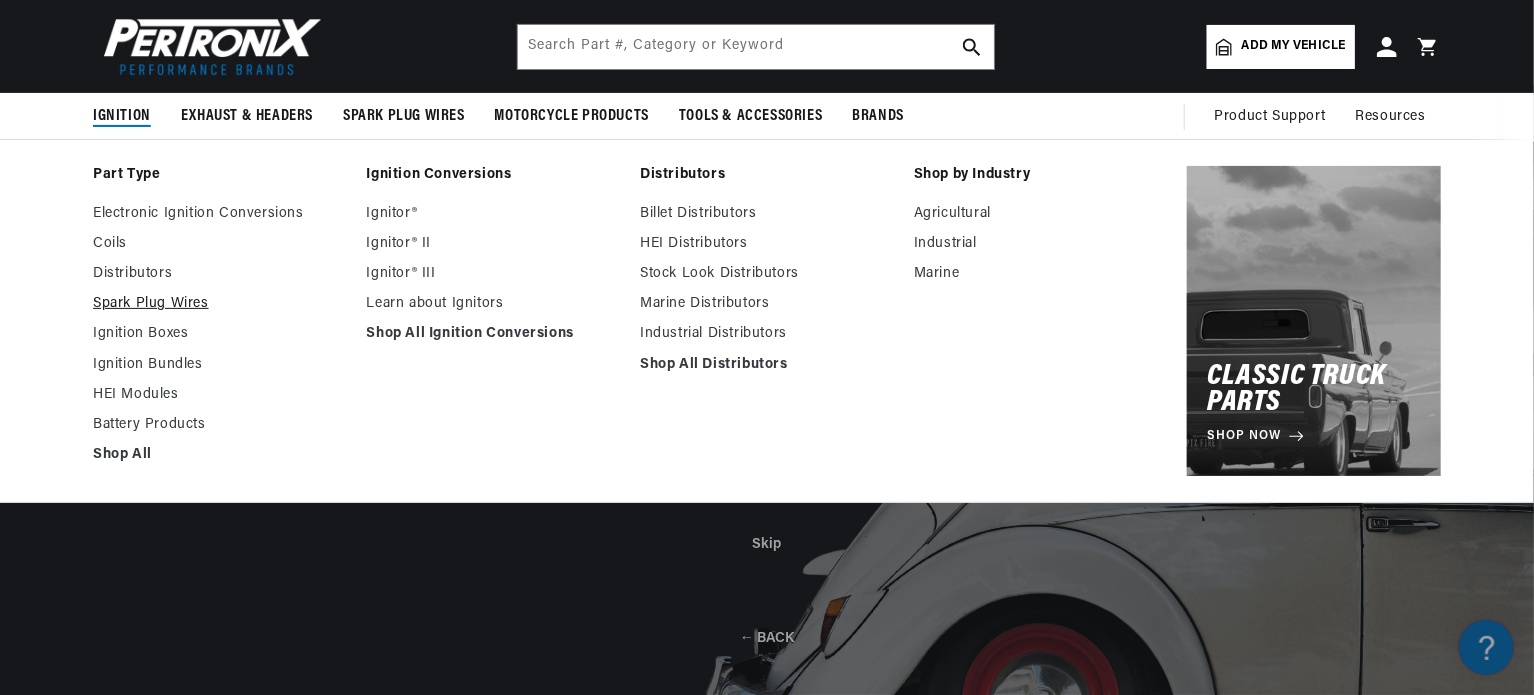 click on "Spark Plug Wires" at bounding box center [220, 304] 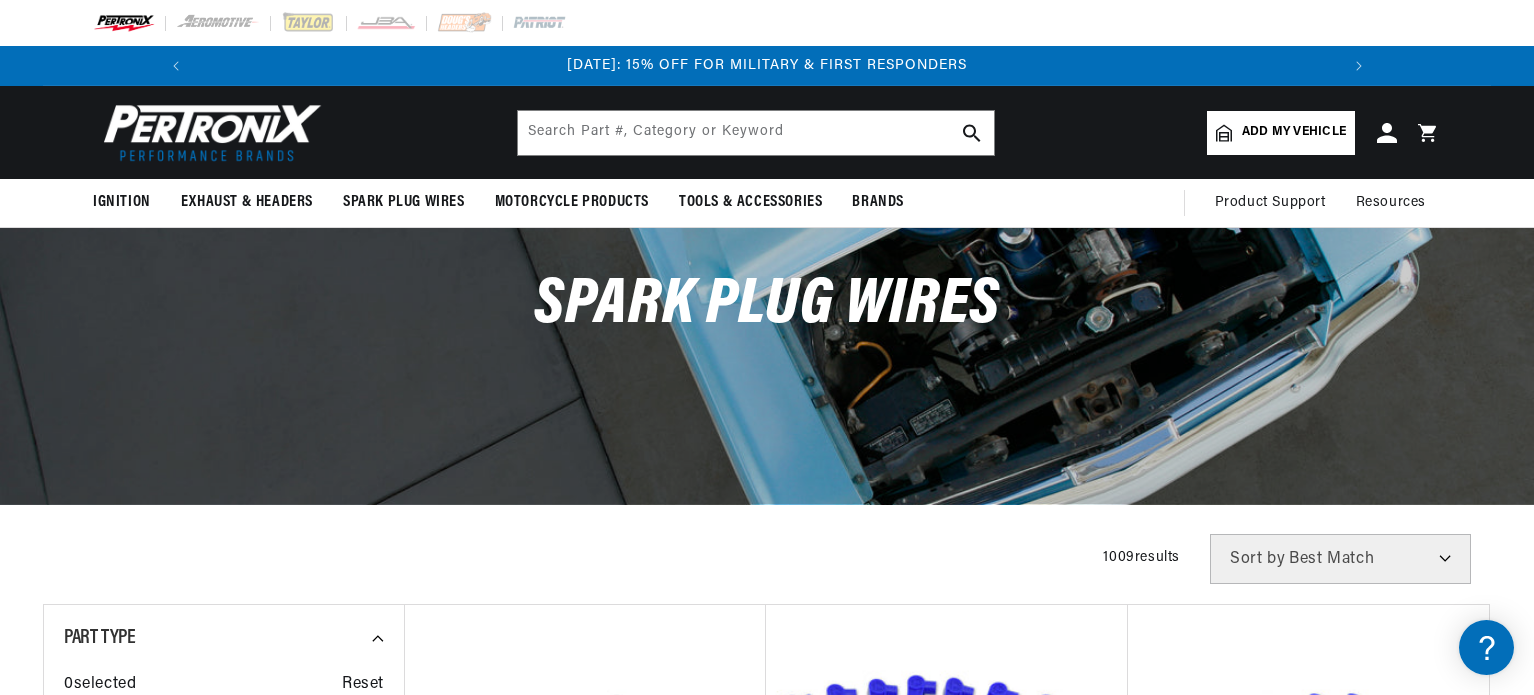 scroll, scrollTop: 0, scrollLeft: 0, axis: both 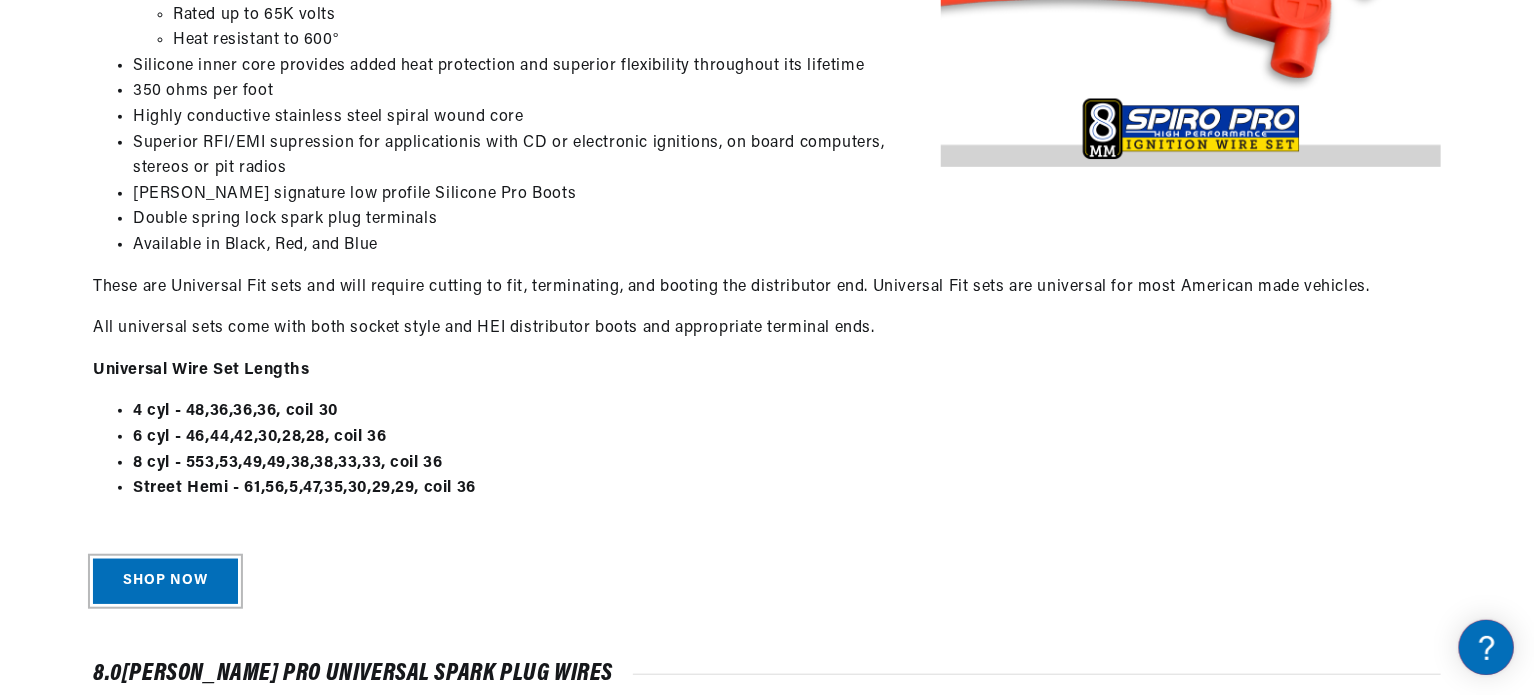 click on "Shop Now" at bounding box center (165, 581) 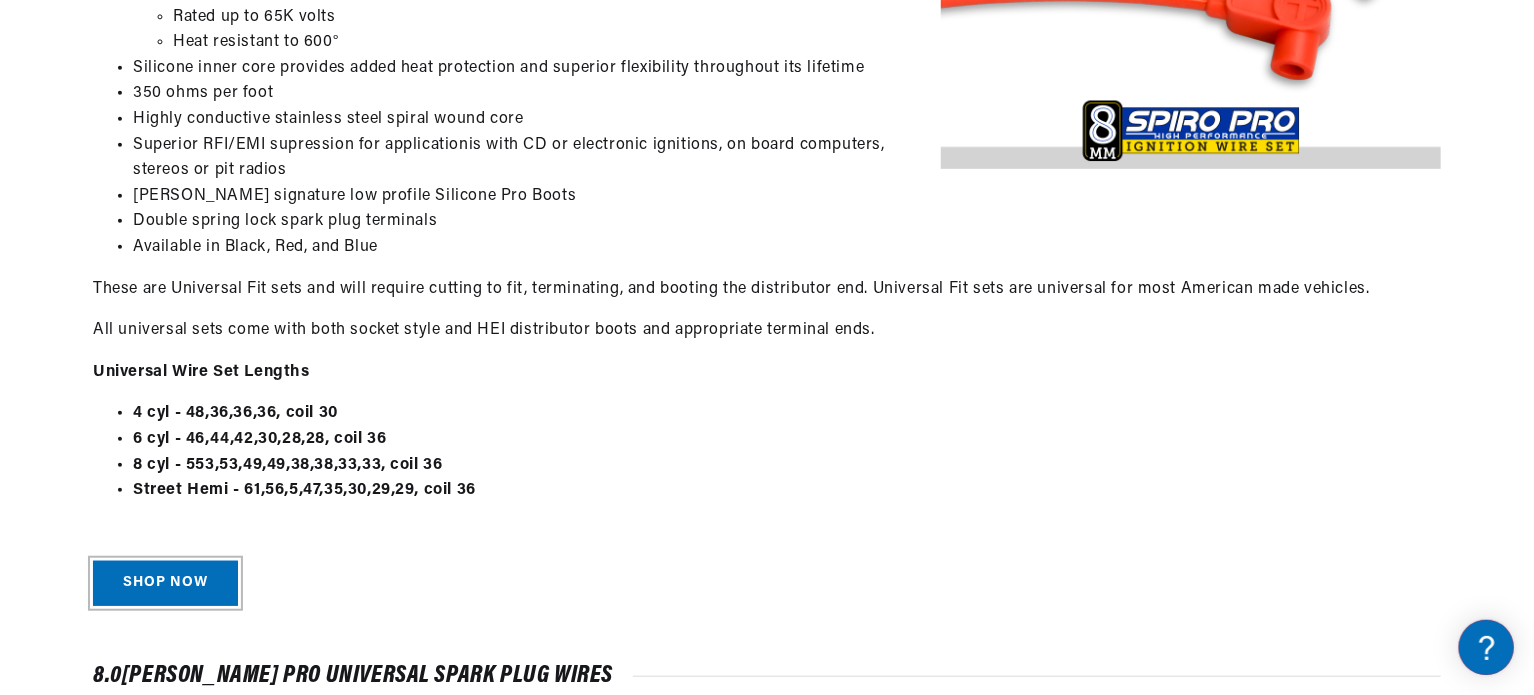 scroll, scrollTop: 303, scrollLeft: 0, axis: vertical 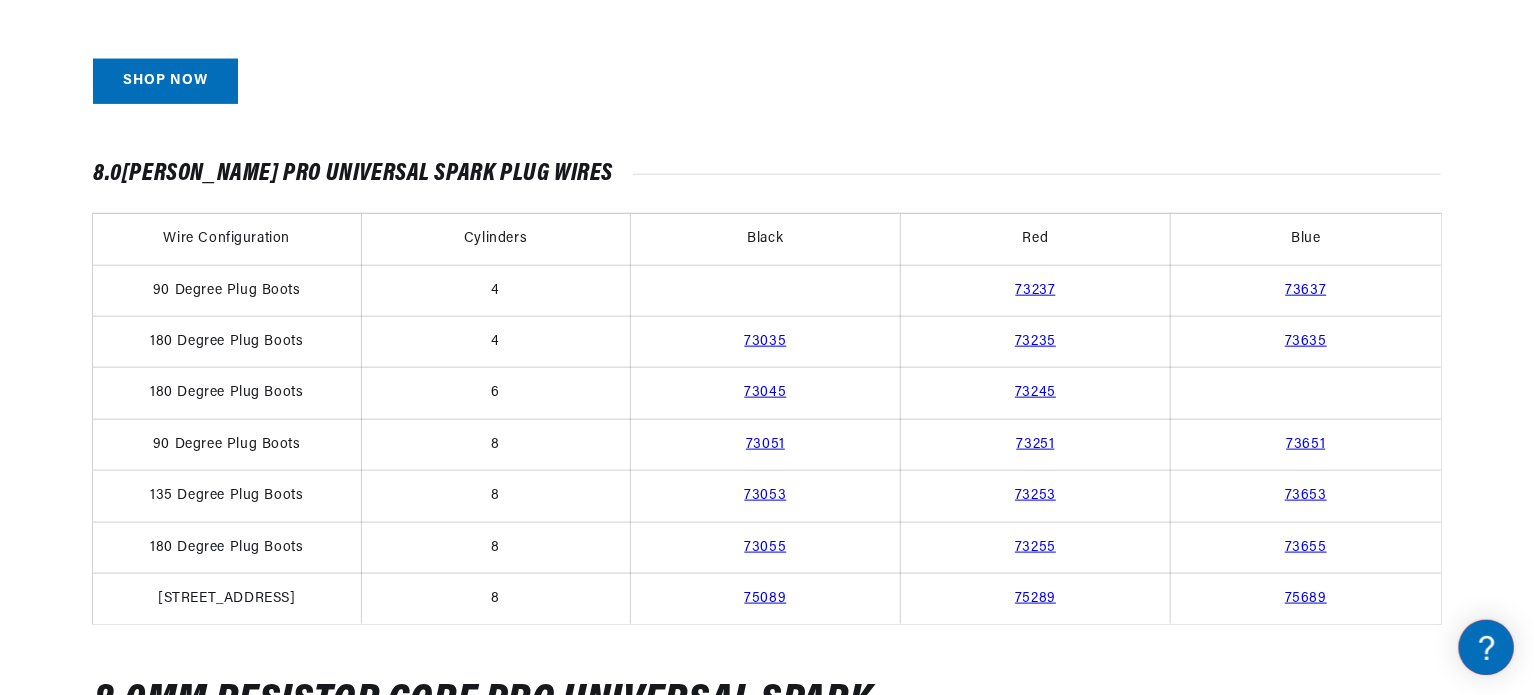 click on "73651" at bounding box center [1306, 444] 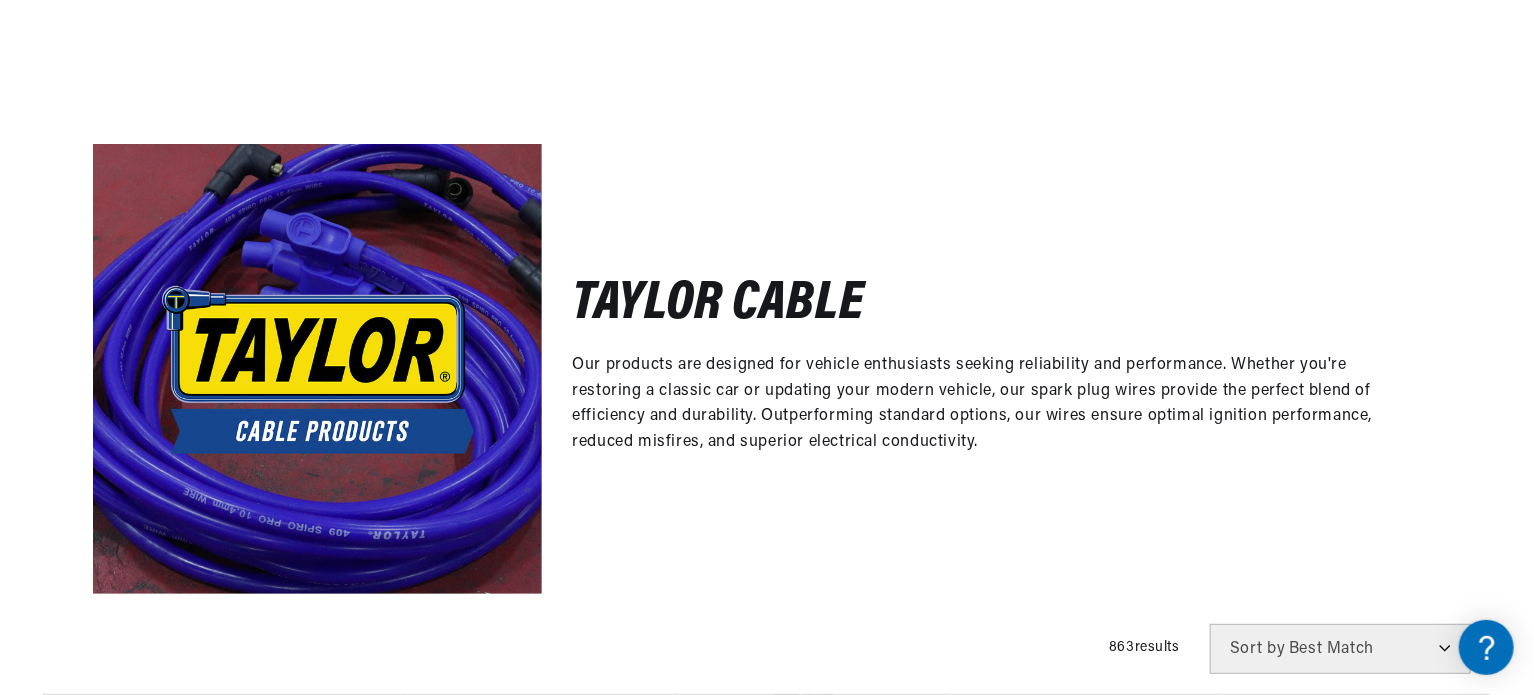 scroll, scrollTop: 400, scrollLeft: 0, axis: vertical 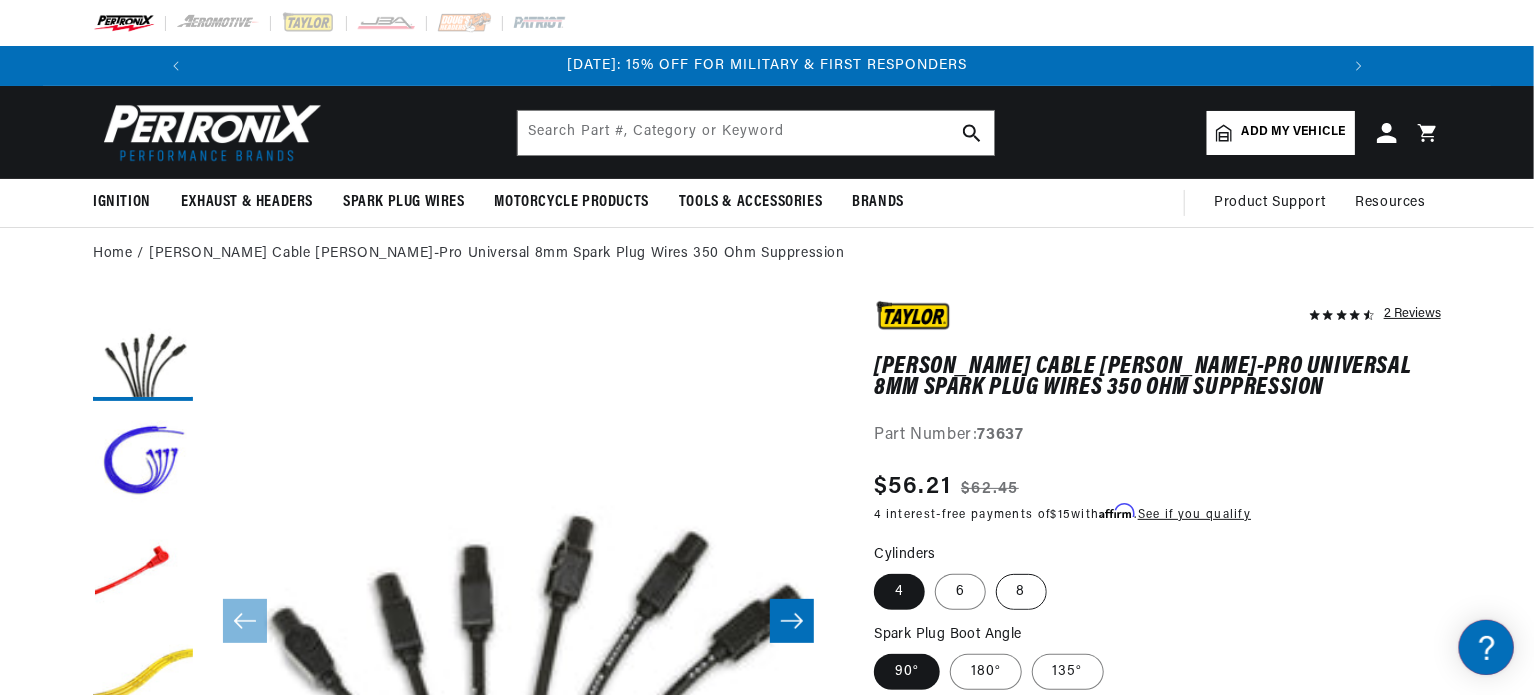 click on "8" at bounding box center [1021, 592] 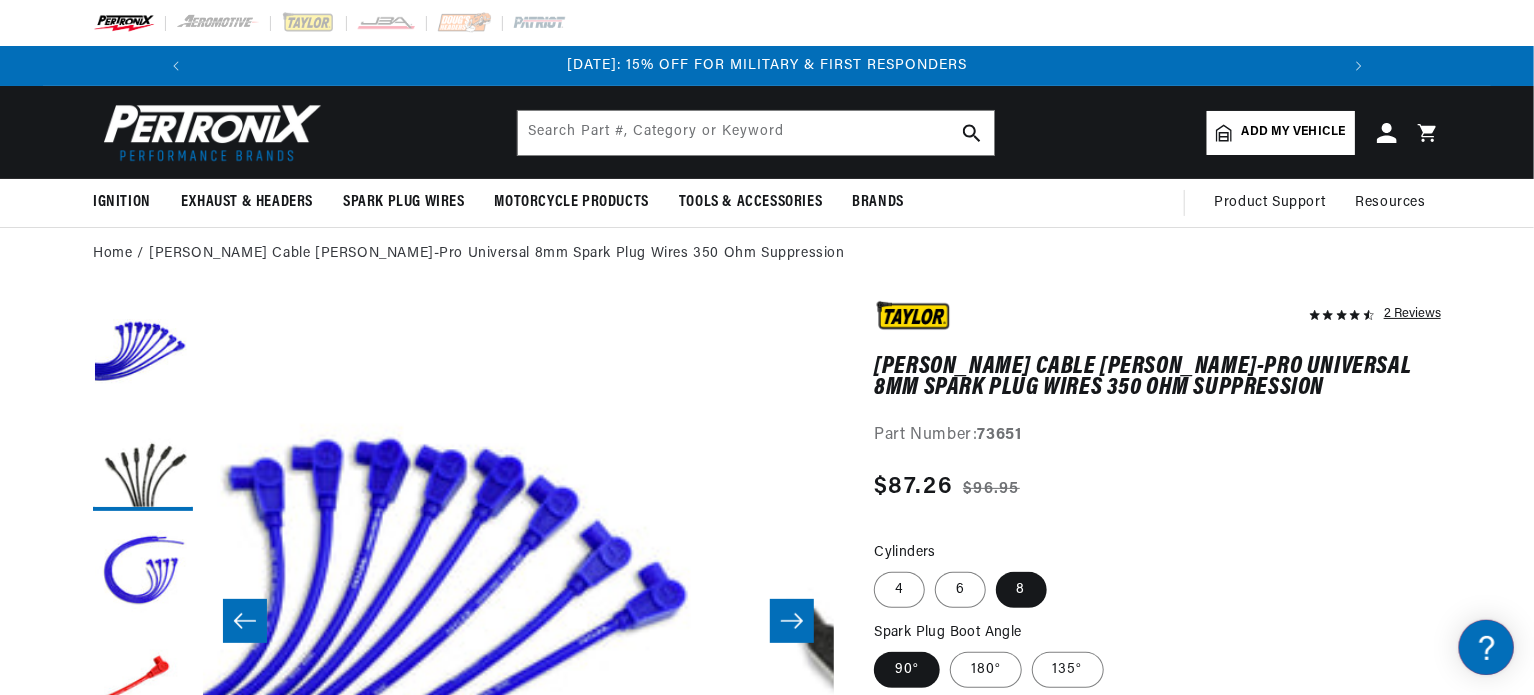 scroll, scrollTop: 0, scrollLeft: 0, axis: both 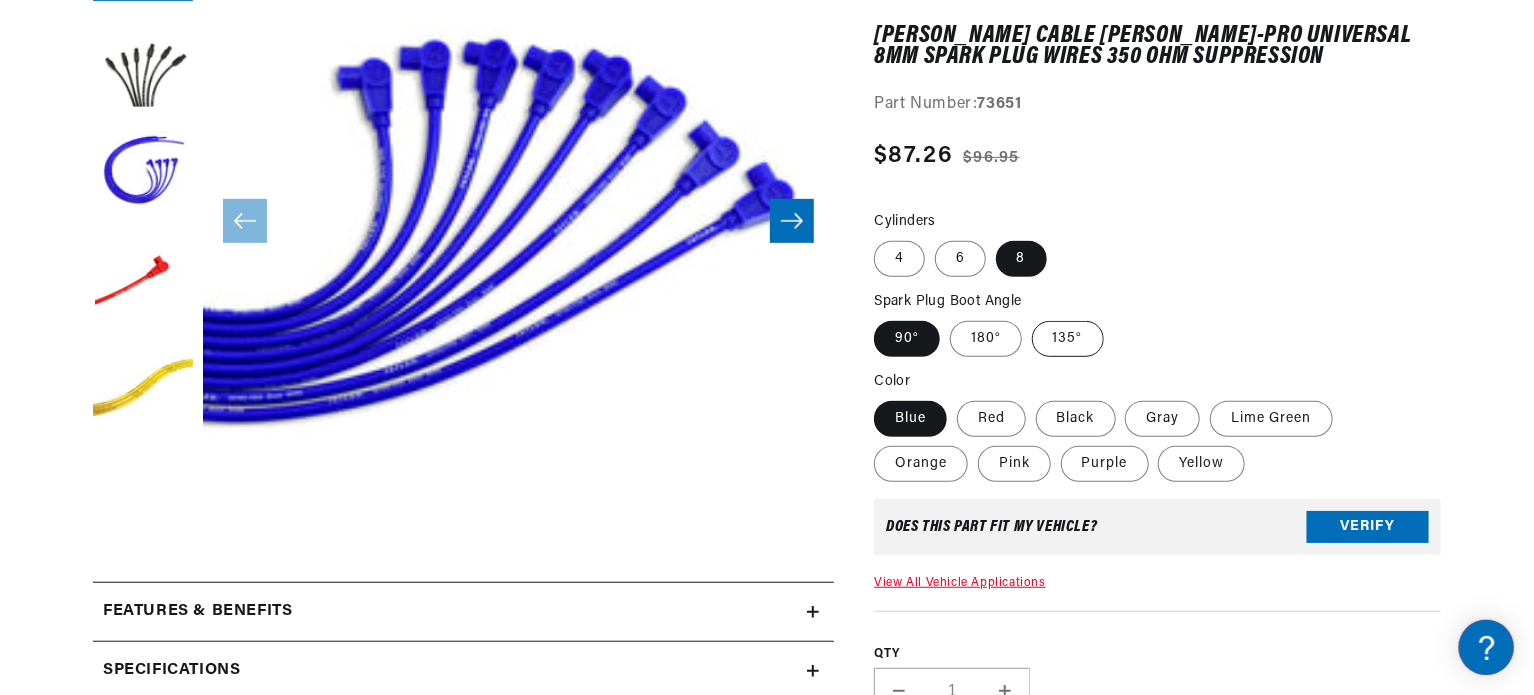 click on "135°" at bounding box center (1068, 339) 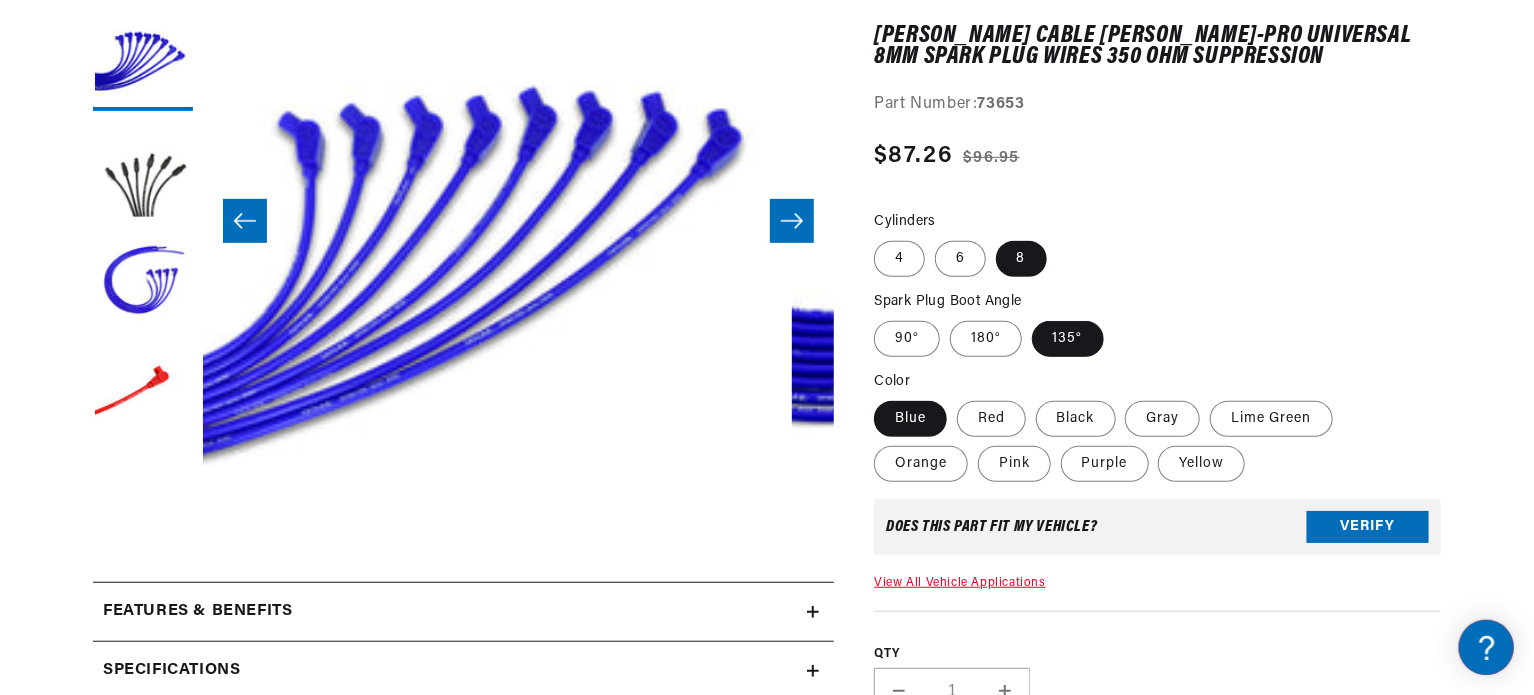 scroll, scrollTop: 0, scrollLeft: 0, axis: both 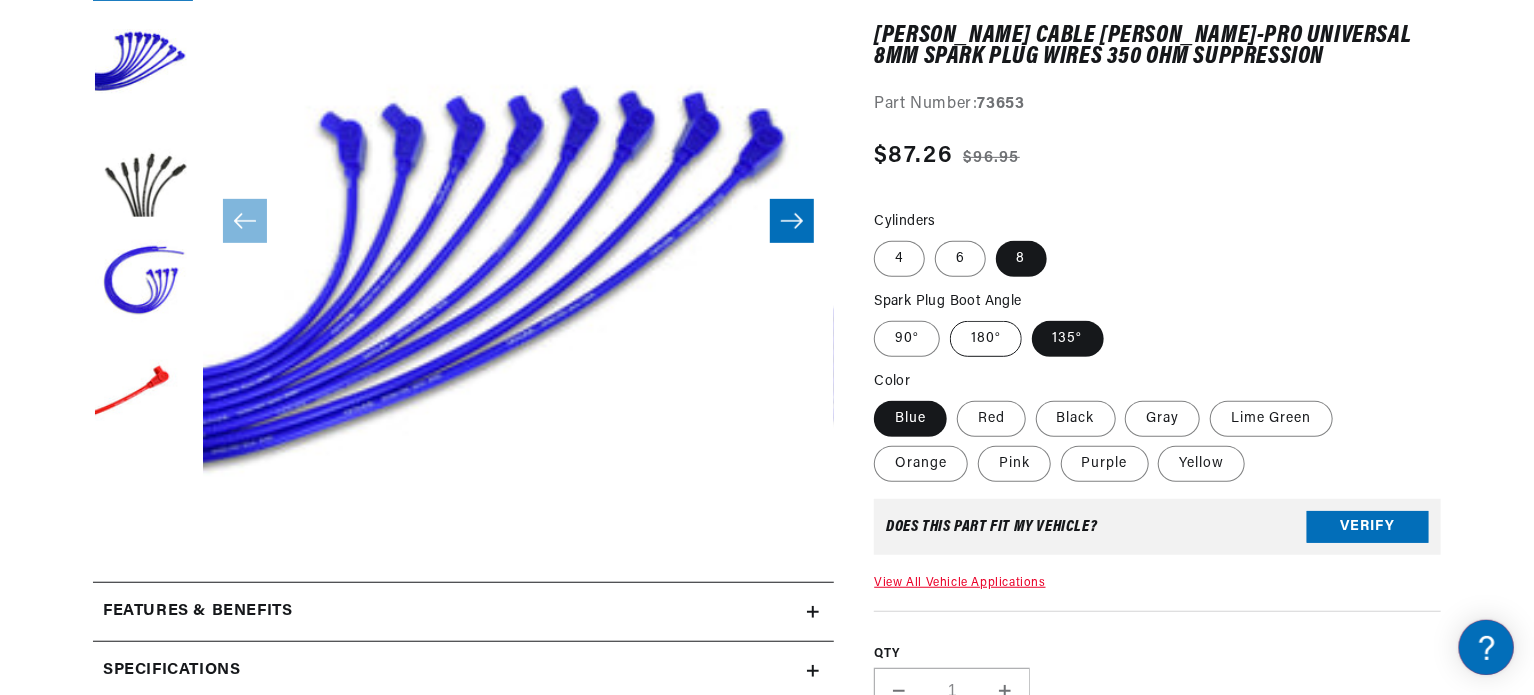 click on "180°" at bounding box center [986, 339] 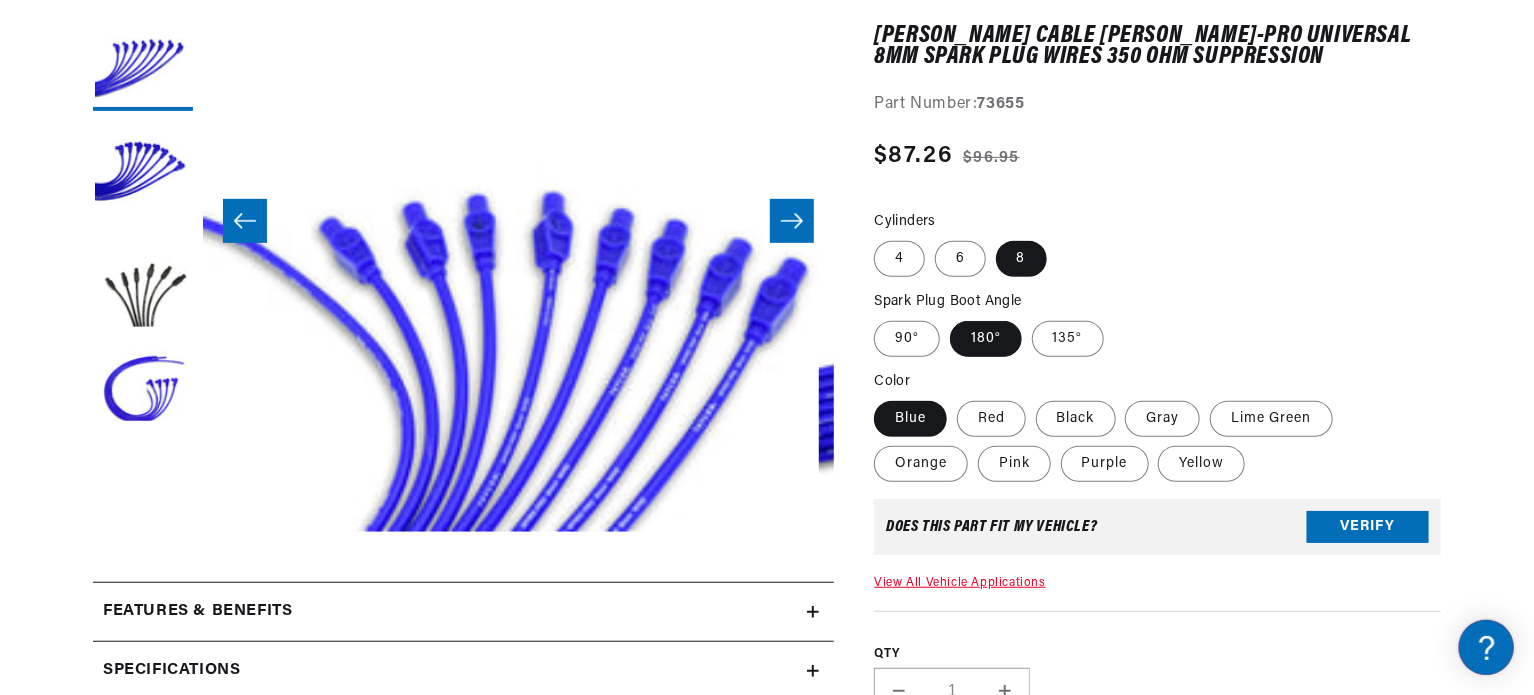 scroll, scrollTop: 0, scrollLeft: 0, axis: both 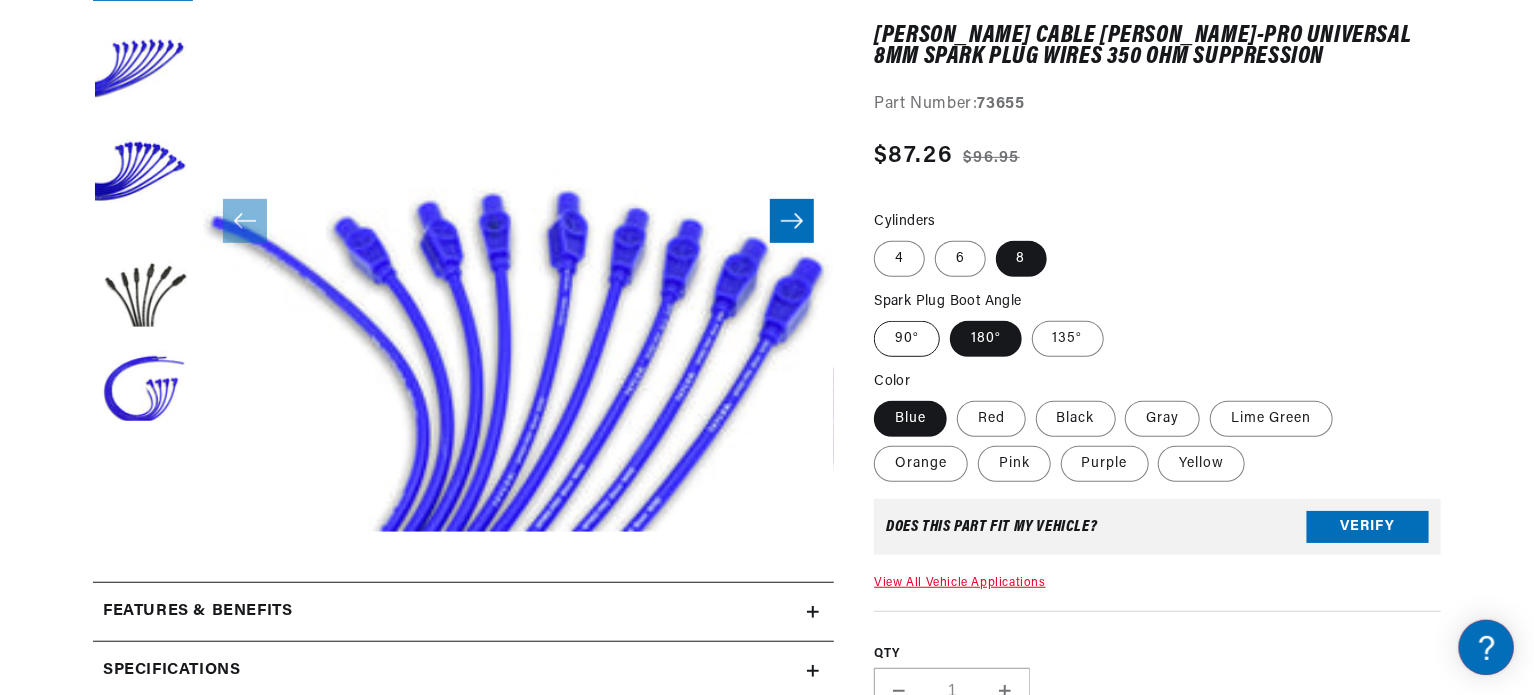 click on "90°" at bounding box center [907, 339] 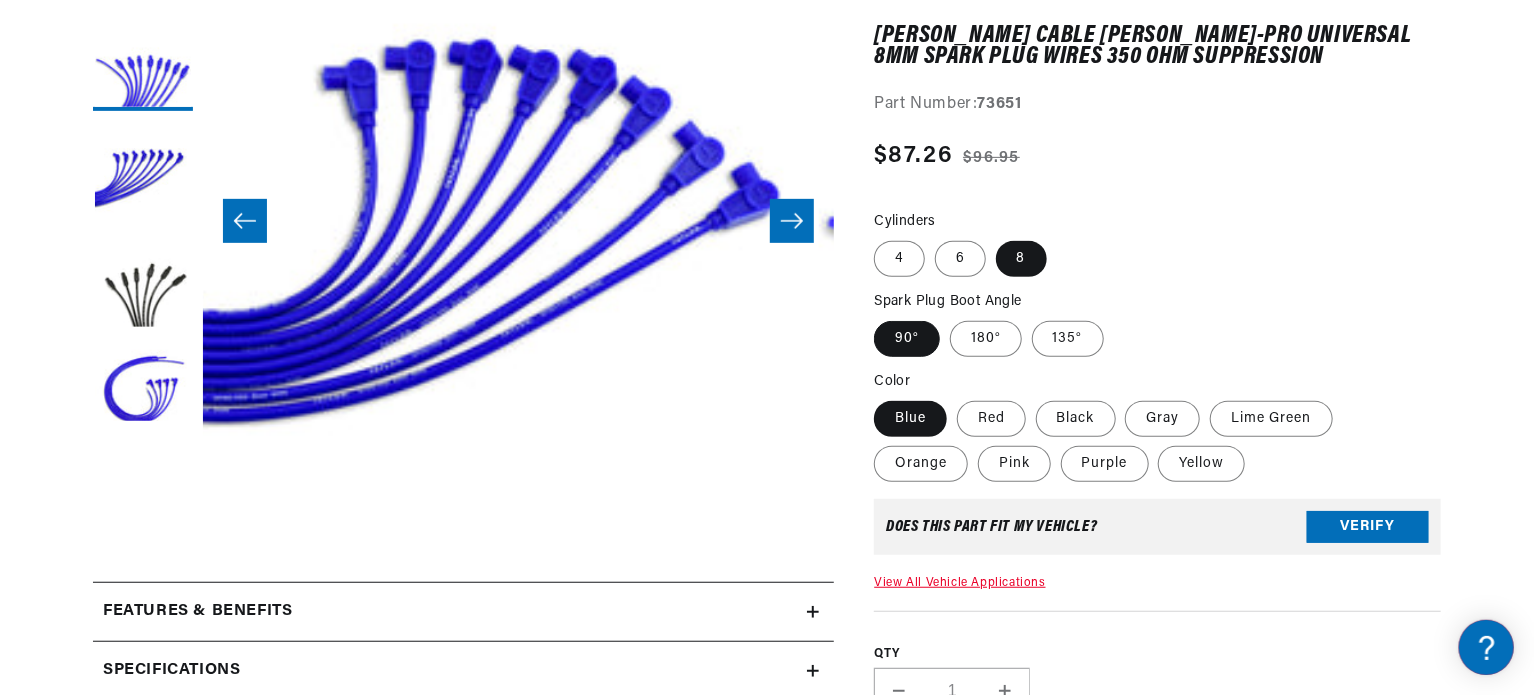 scroll, scrollTop: 0, scrollLeft: 0, axis: both 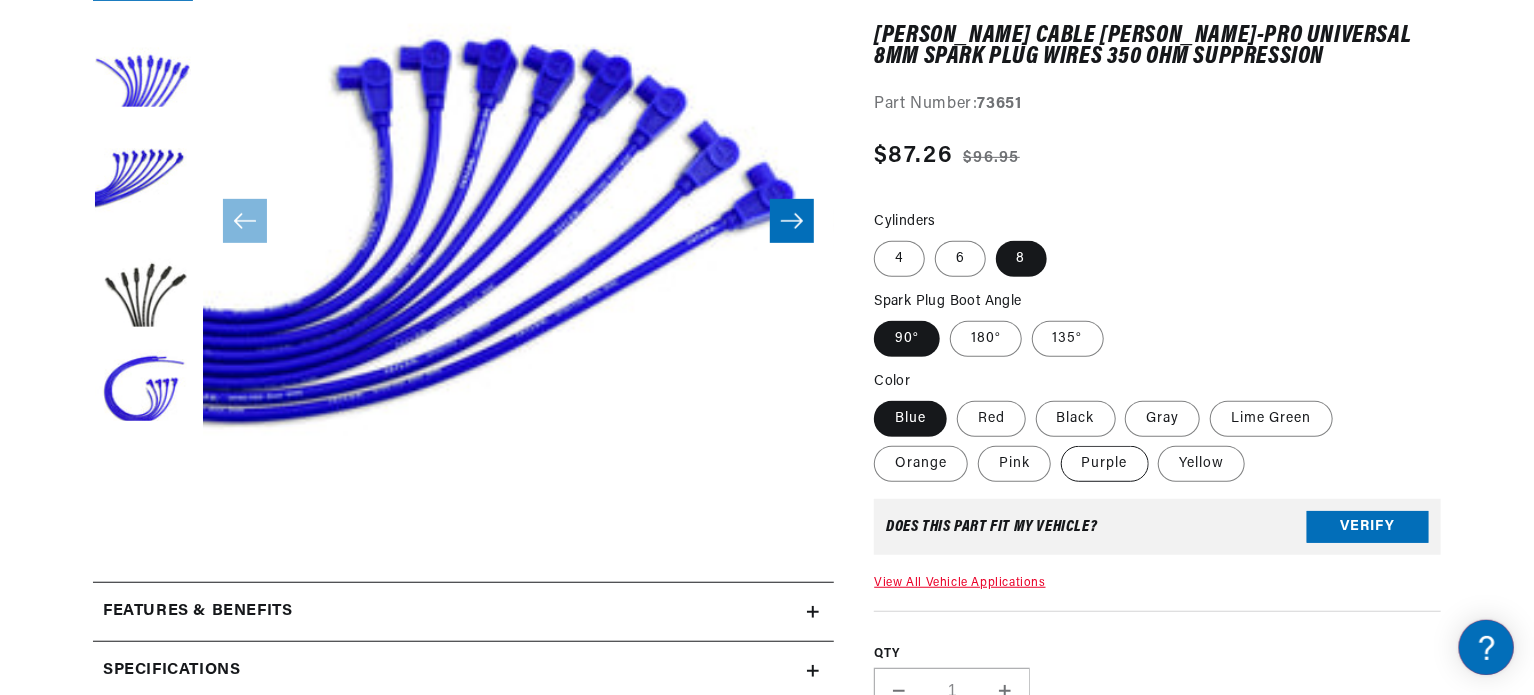 click on "Purple" at bounding box center (1105, 464) 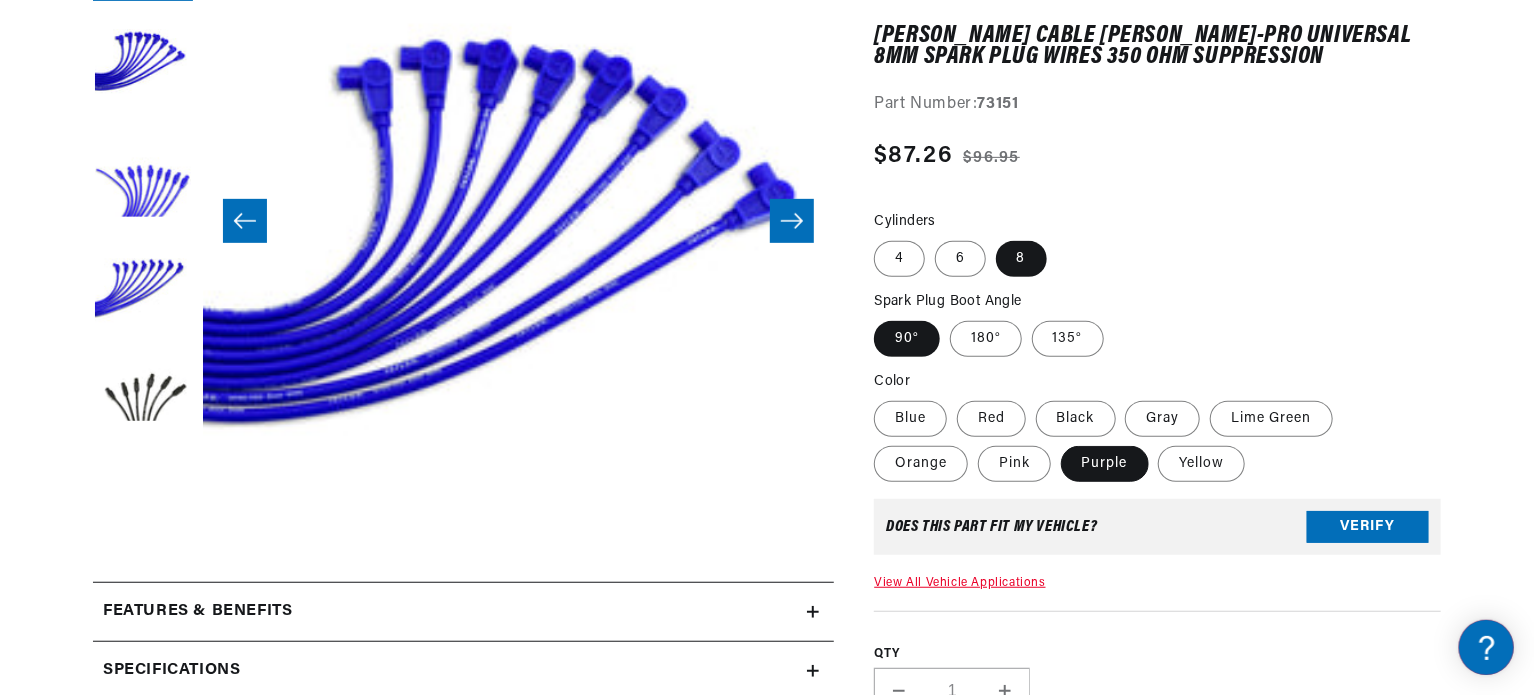scroll, scrollTop: 0, scrollLeft: 0, axis: both 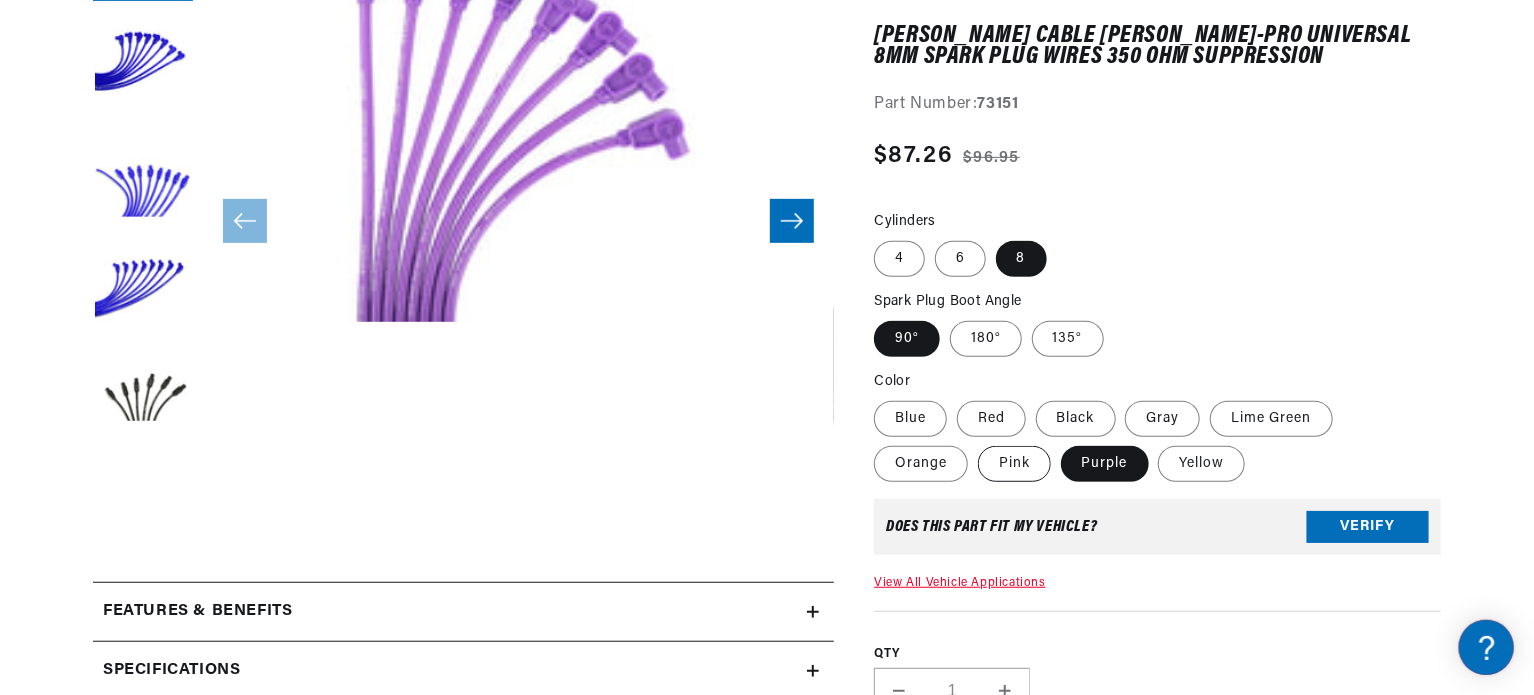 click on "Pink" at bounding box center (1014, 464) 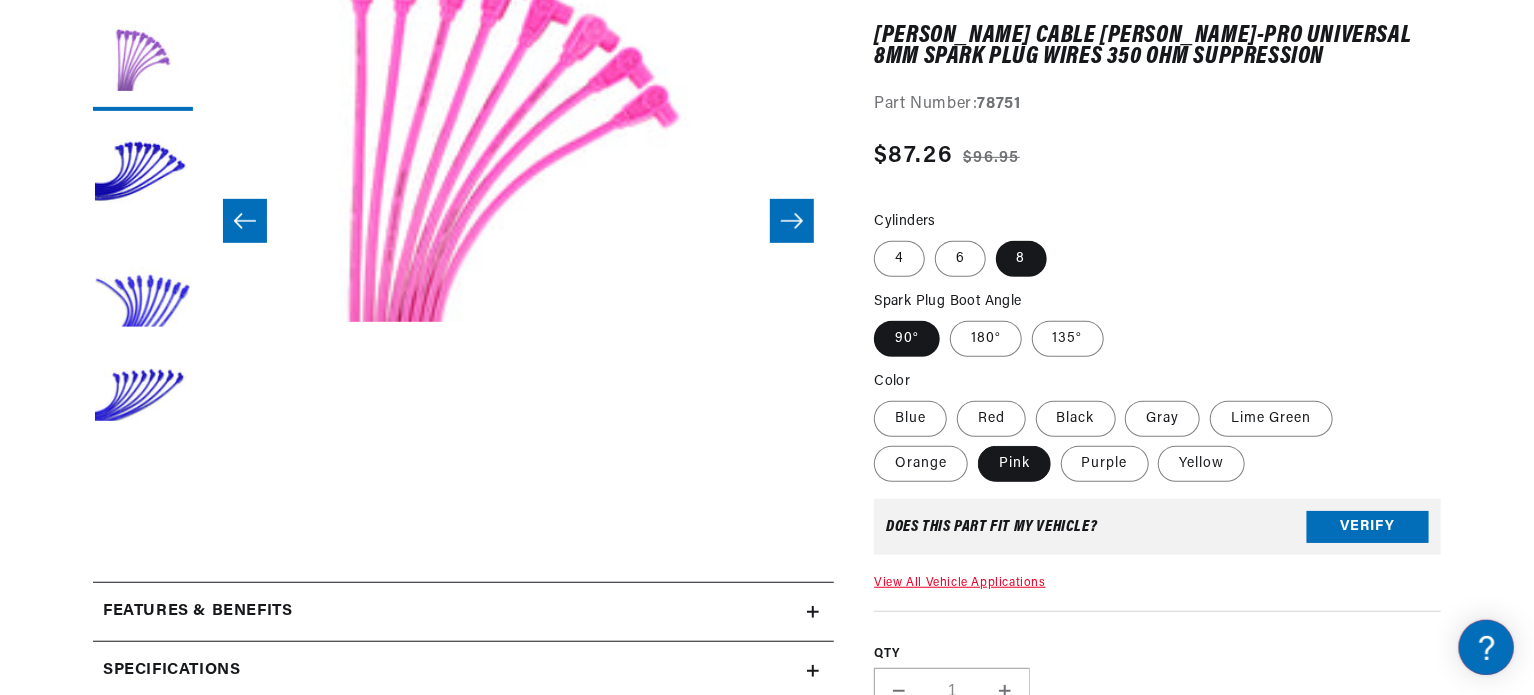 scroll, scrollTop: 0, scrollLeft: 0, axis: both 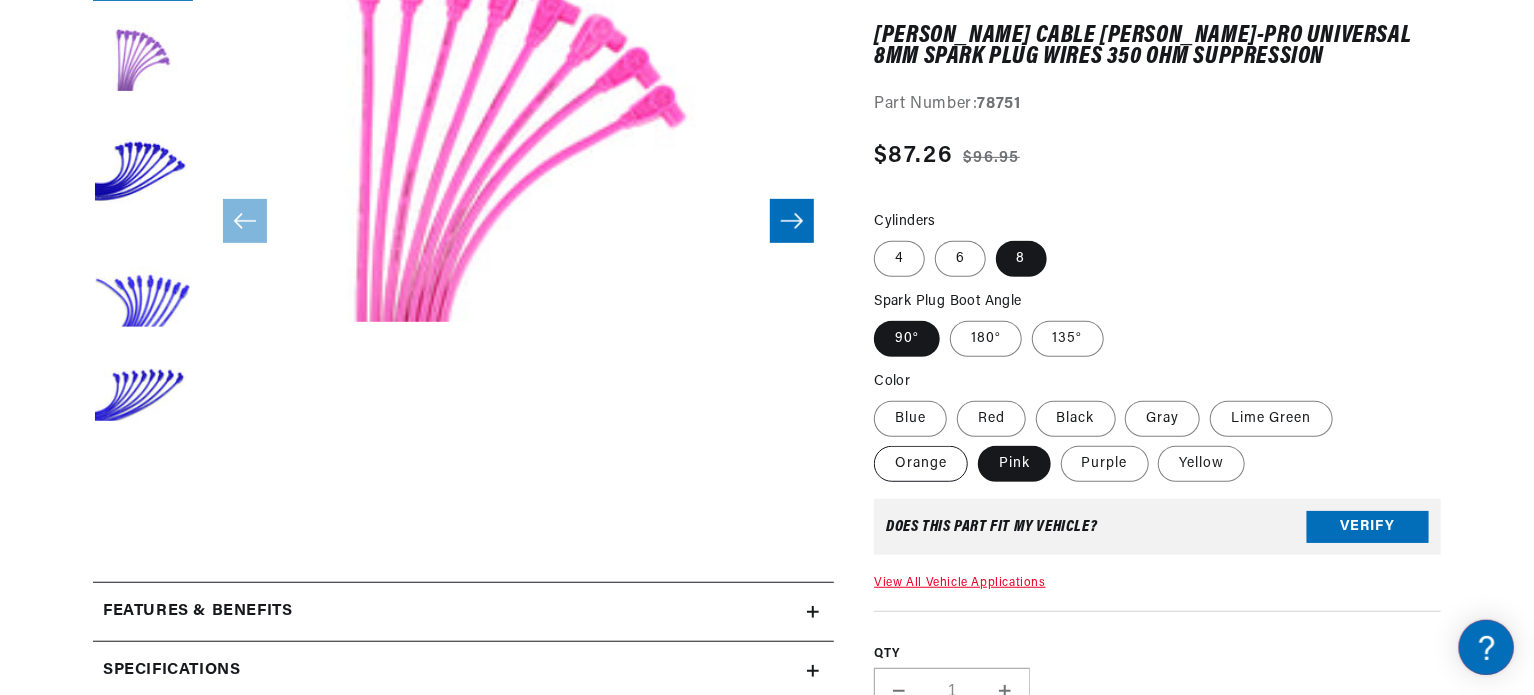 click on "Orange" at bounding box center [921, 464] 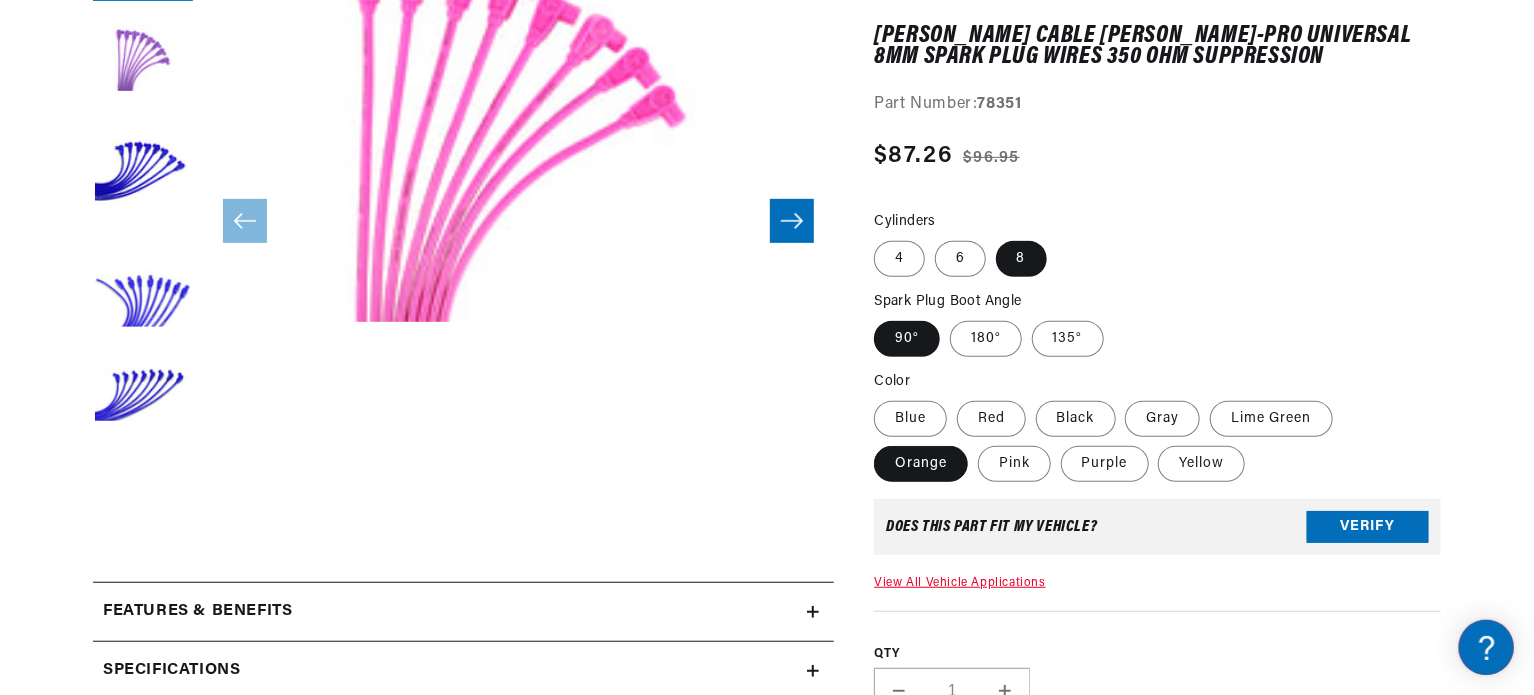 scroll, scrollTop: 0, scrollLeft: 0, axis: both 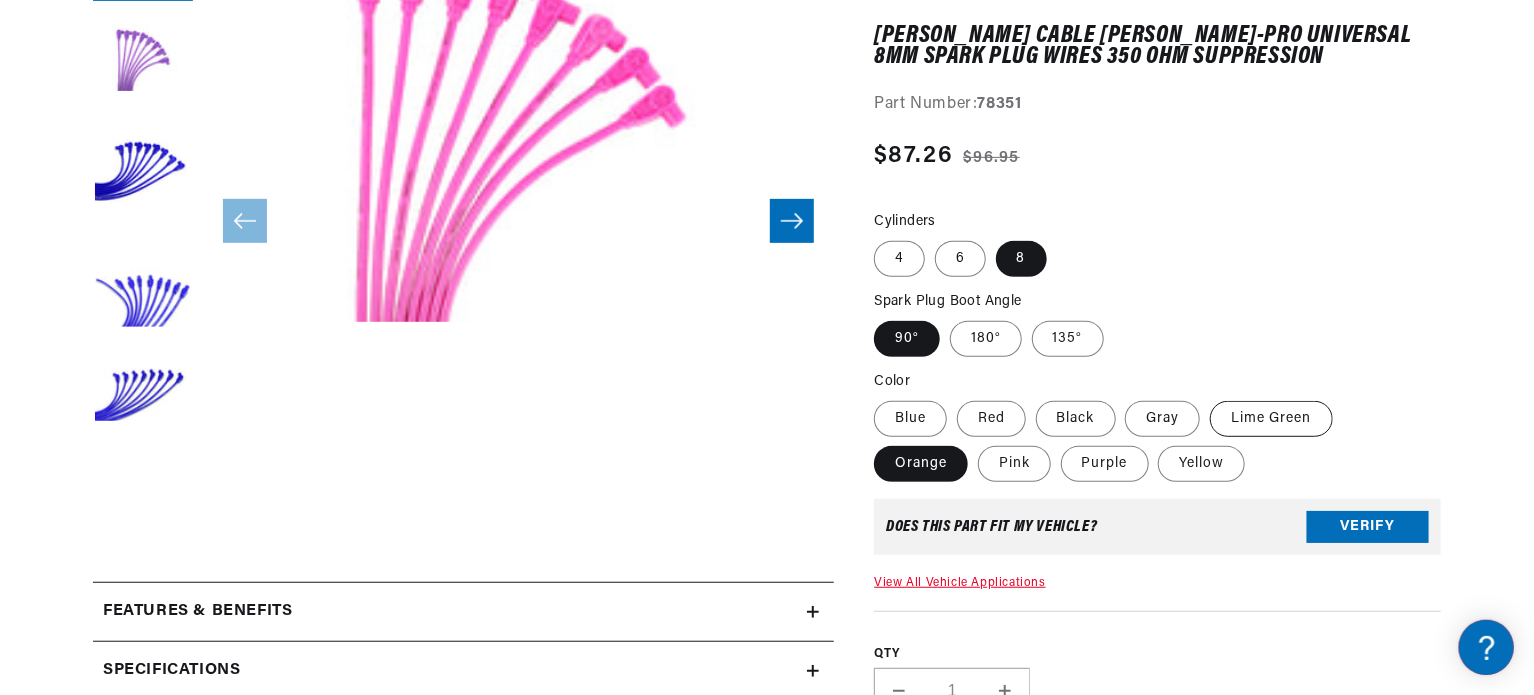 click on "Lime Green" at bounding box center [1271, 419] 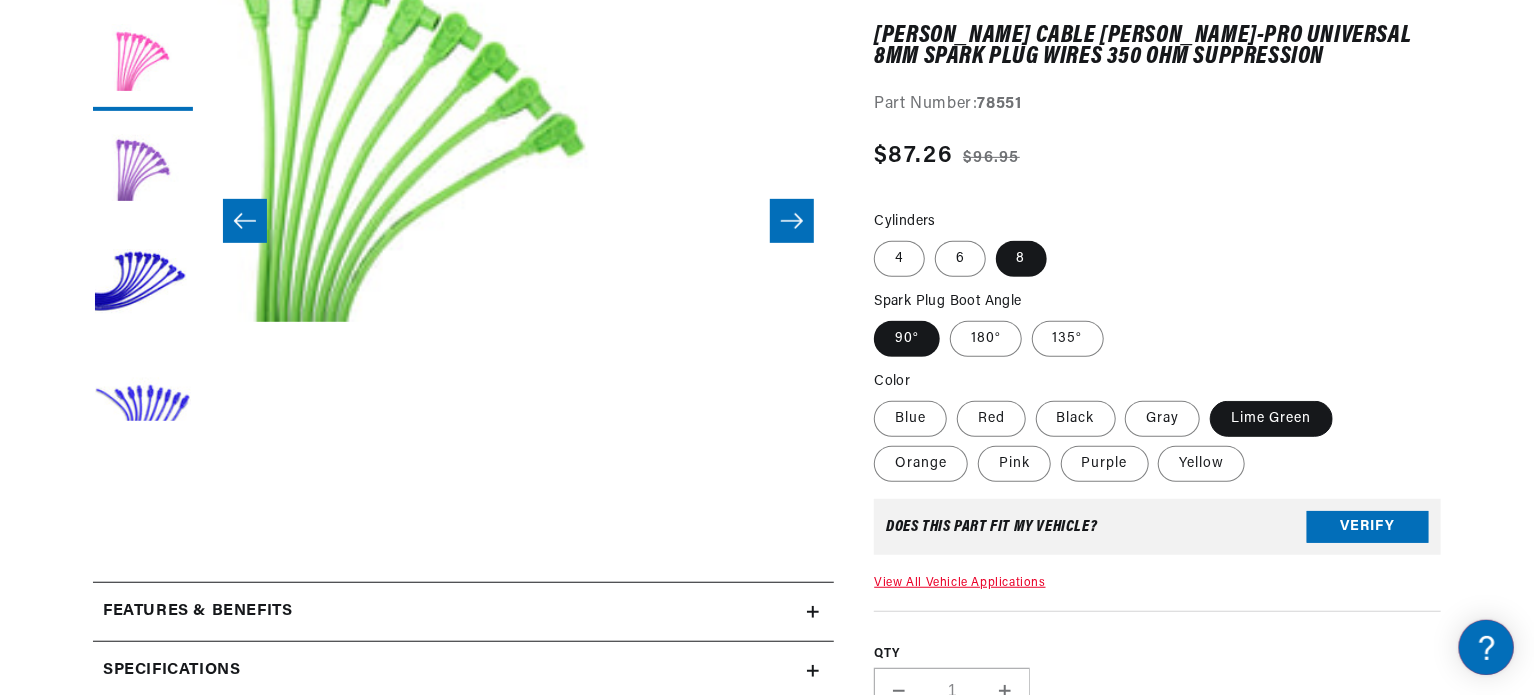 scroll, scrollTop: 0, scrollLeft: 0, axis: both 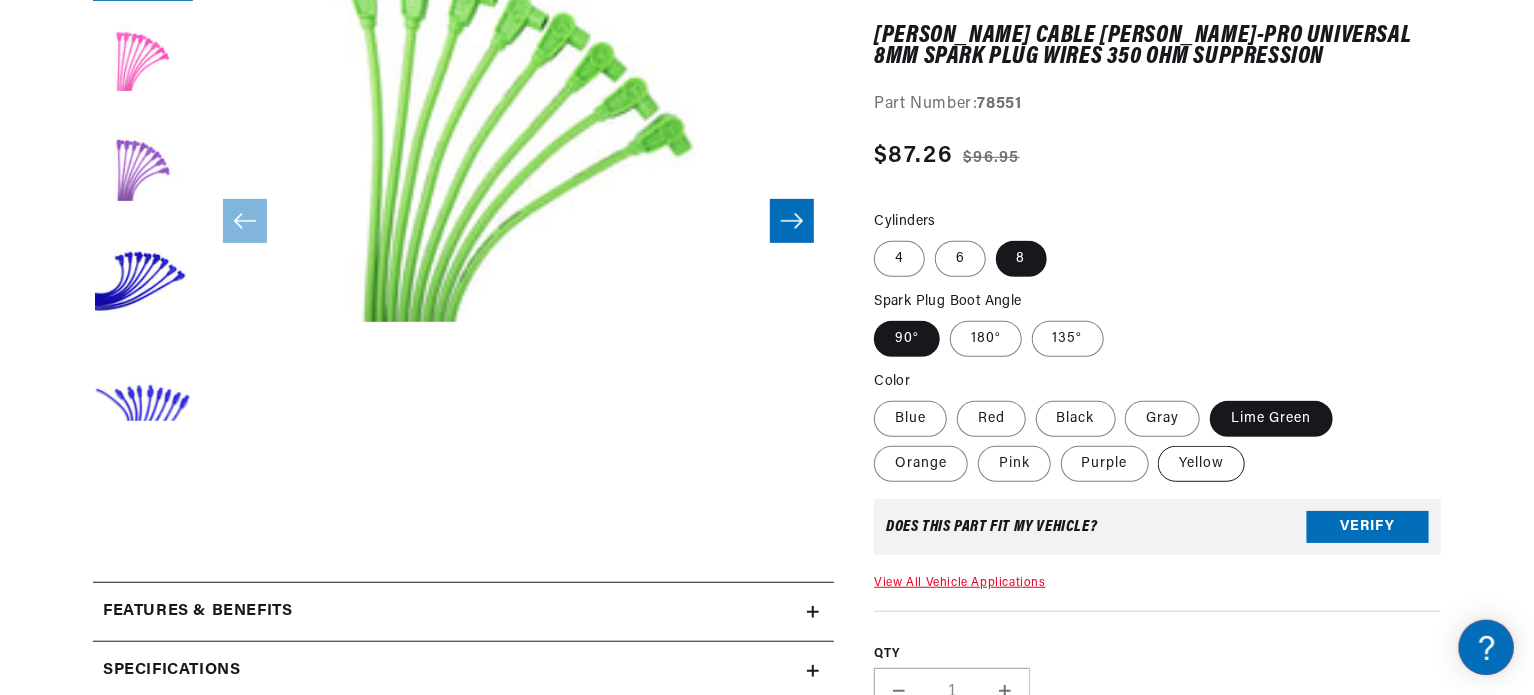 click on "Yellow" at bounding box center (1201, 464) 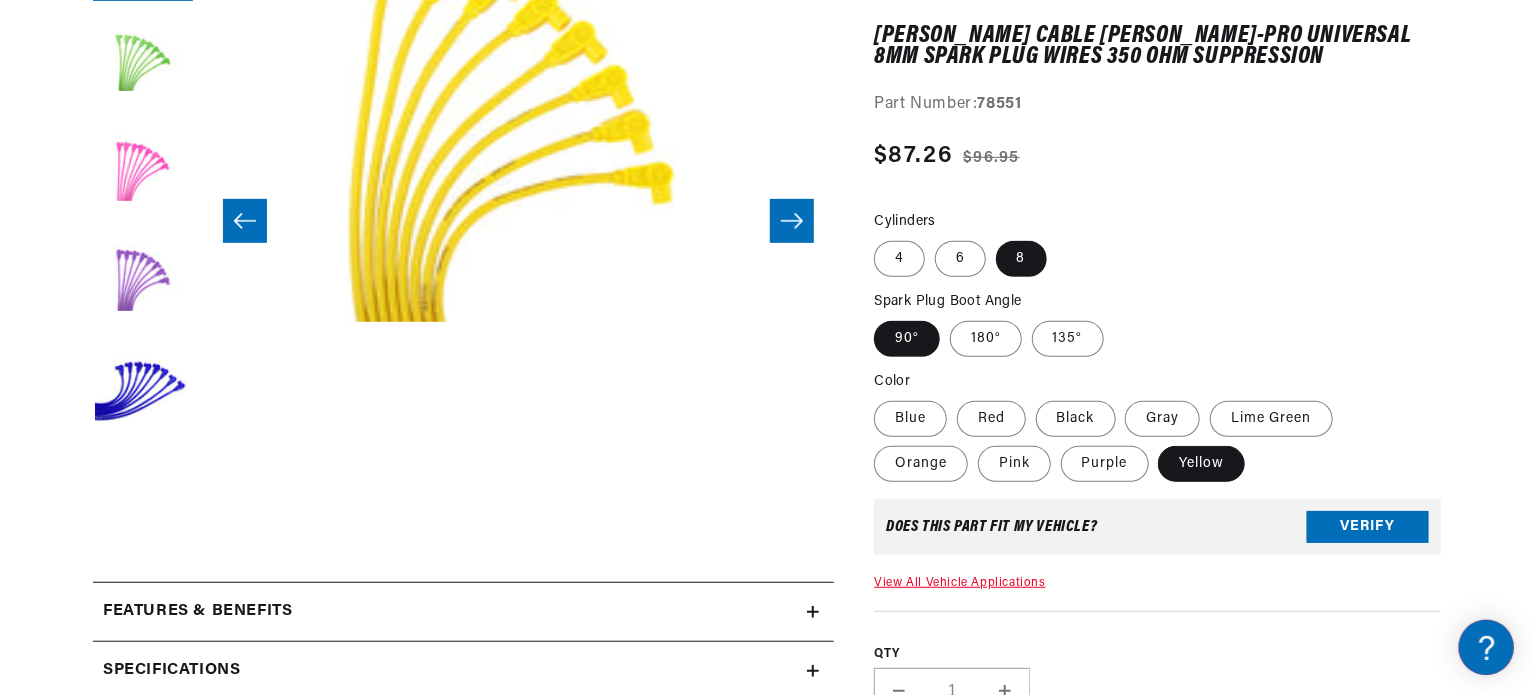 scroll, scrollTop: 0, scrollLeft: 605, axis: horizontal 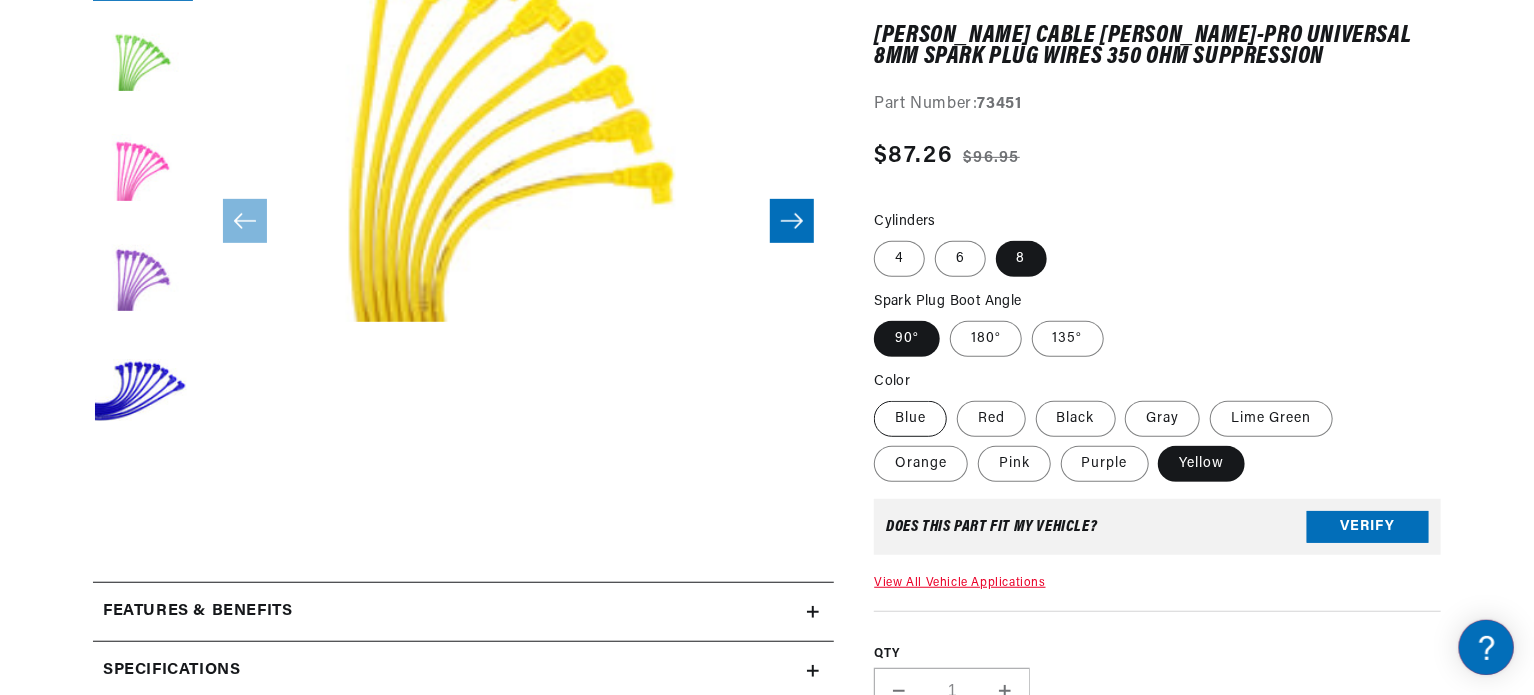 click on "Blue" at bounding box center (910, 419) 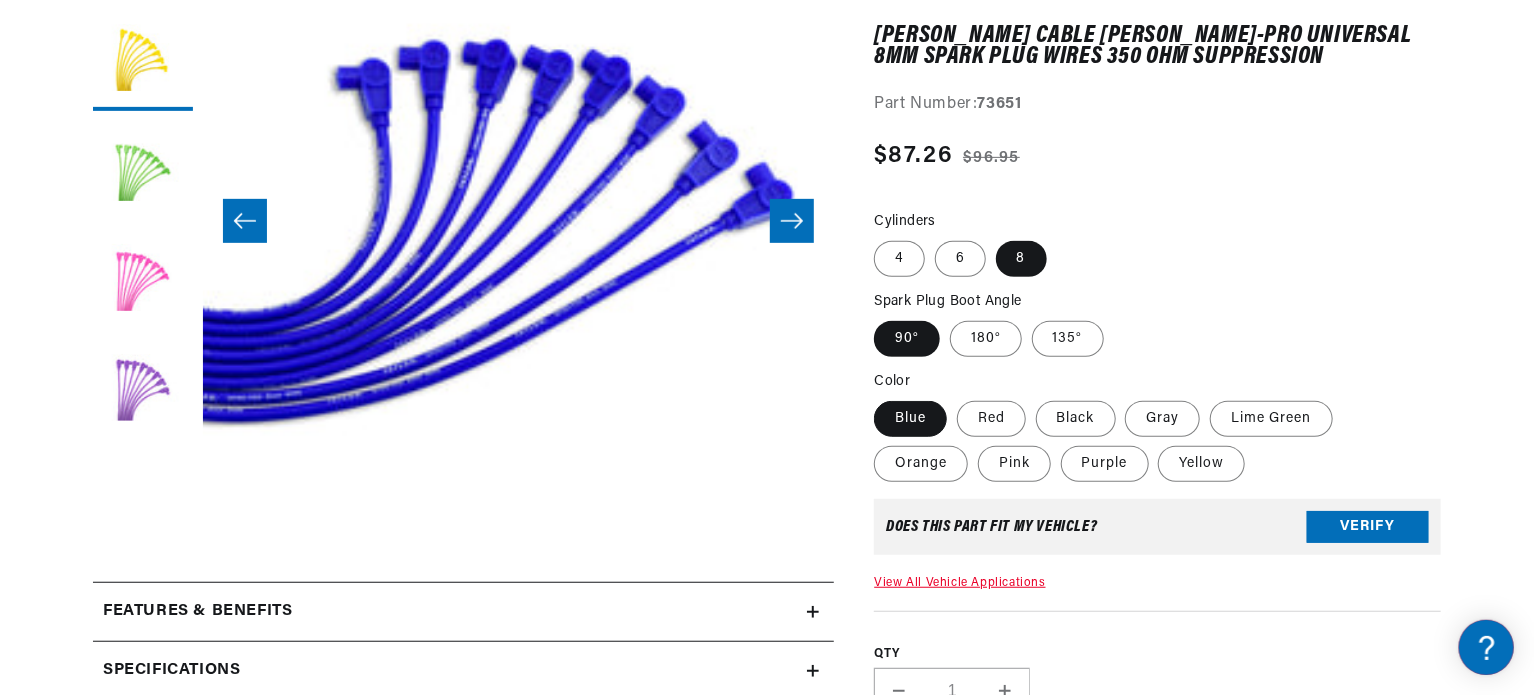scroll, scrollTop: 0, scrollLeft: 0, axis: both 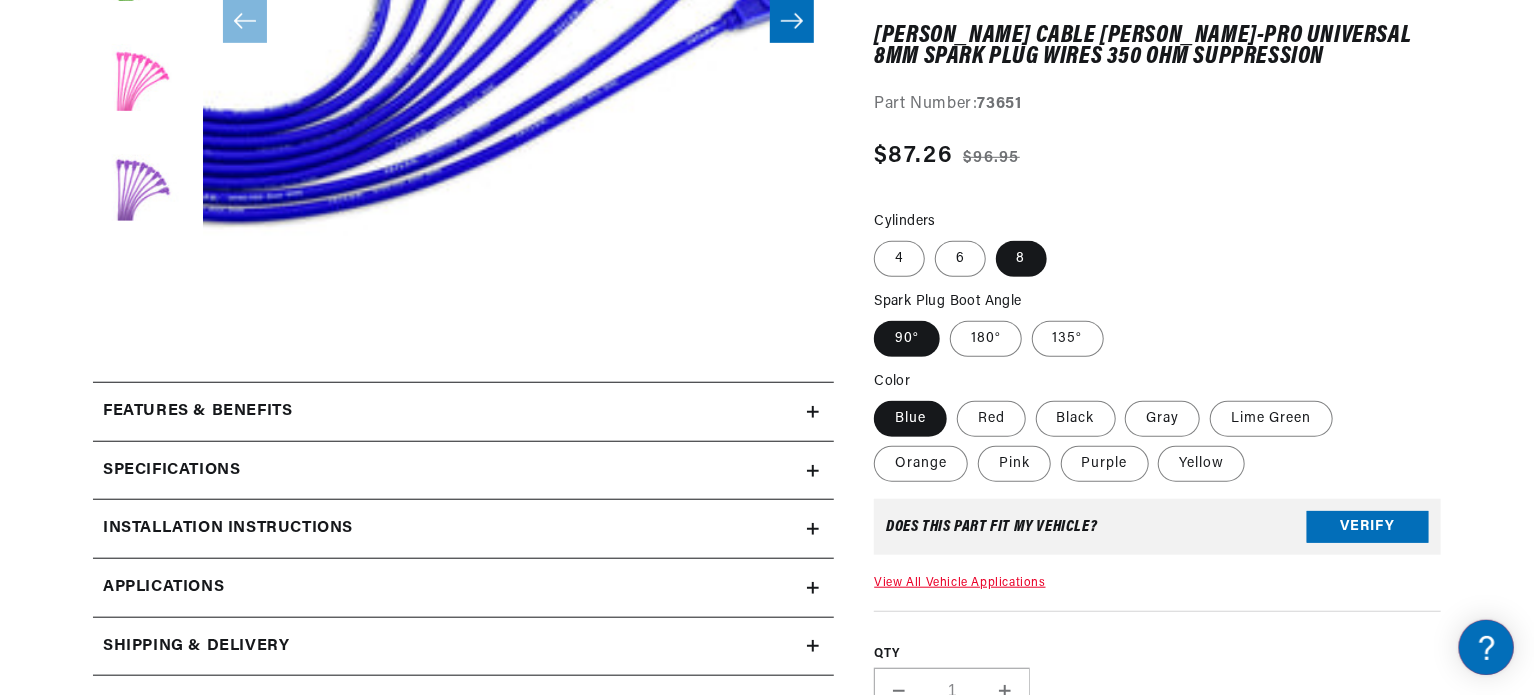 click on "Features & Benefits" at bounding box center [450, 412] 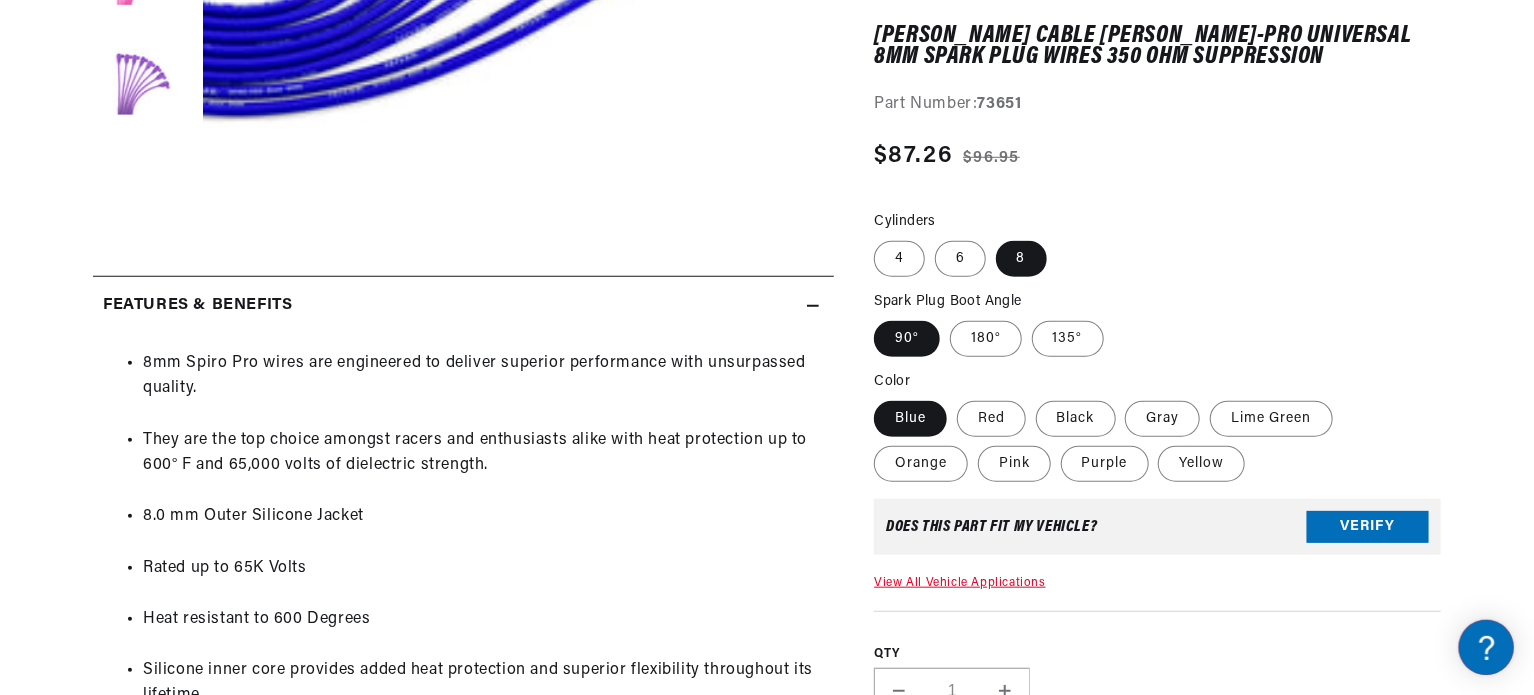 scroll, scrollTop: 800, scrollLeft: 0, axis: vertical 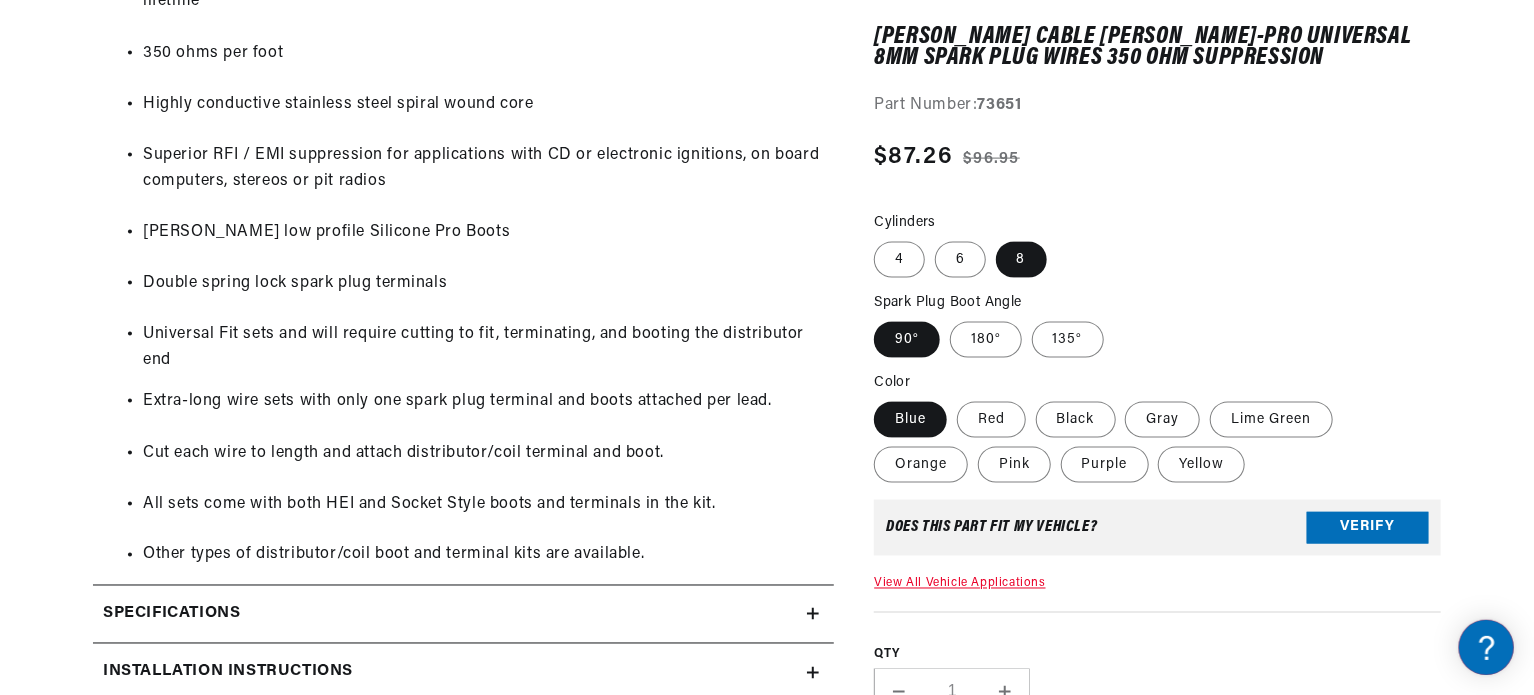 click on "Specifications" at bounding box center [450, -388] 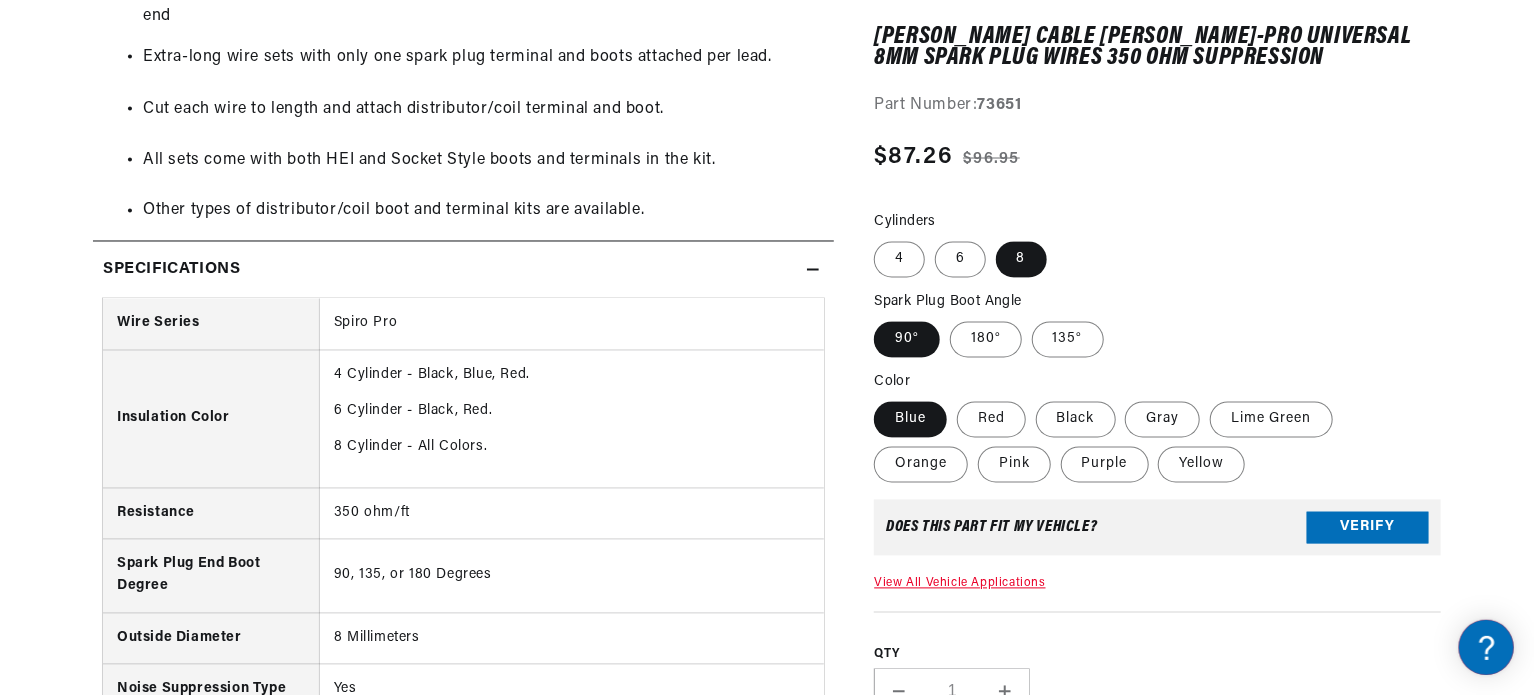 scroll, scrollTop: 1800, scrollLeft: 0, axis: vertical 